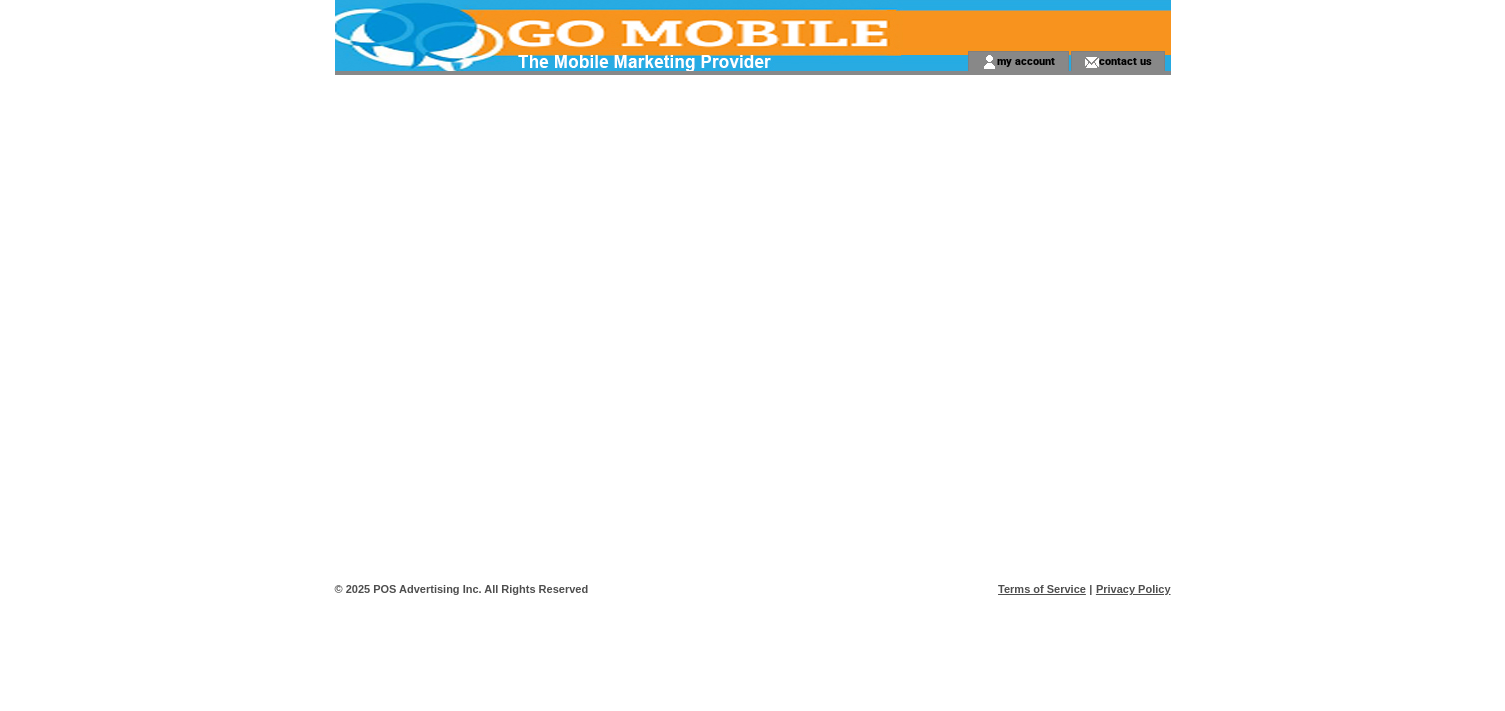 scroll, scrollTop: 0, scrollLeft: 0, axis: both 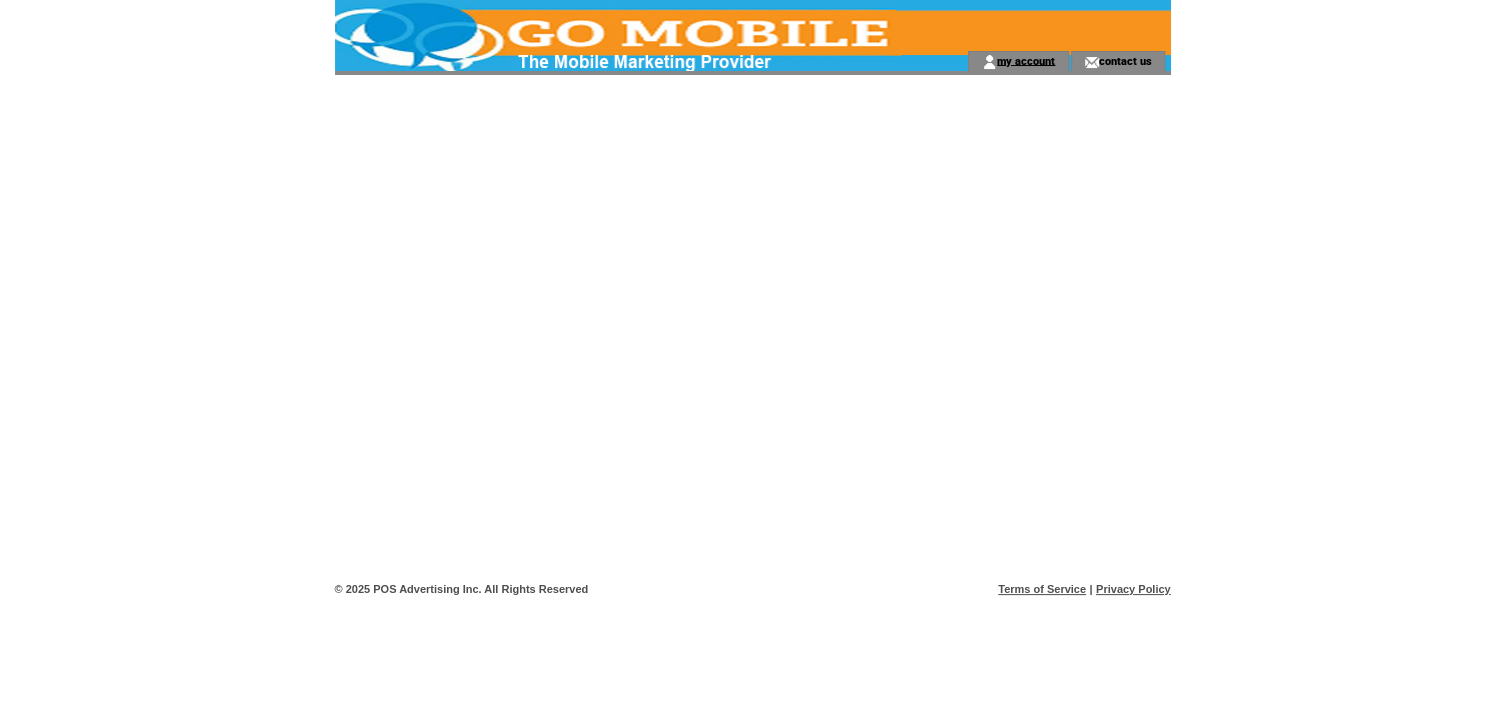click on "my account" at bounding box center [1026, 60] 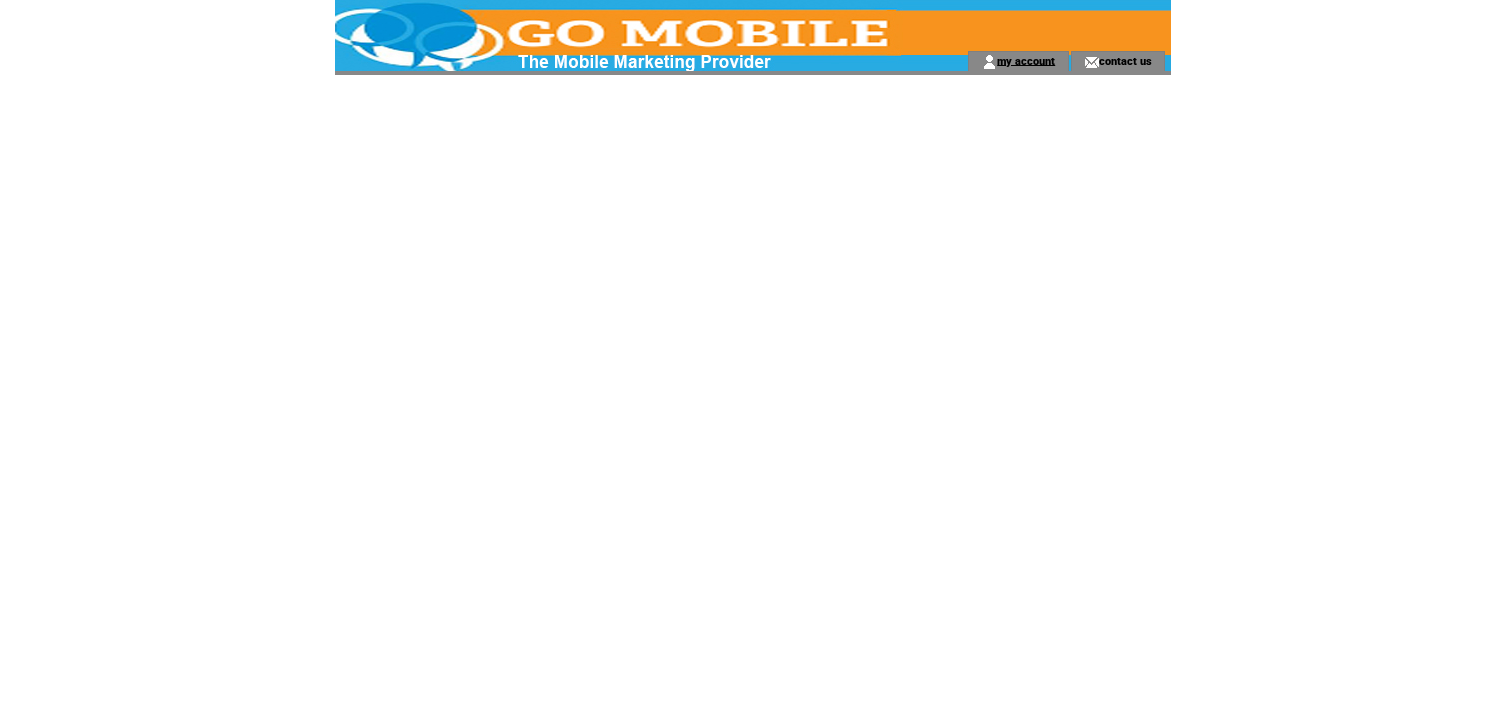 scroll, scrollTop: 0, scrollLeft: 0, axis: both 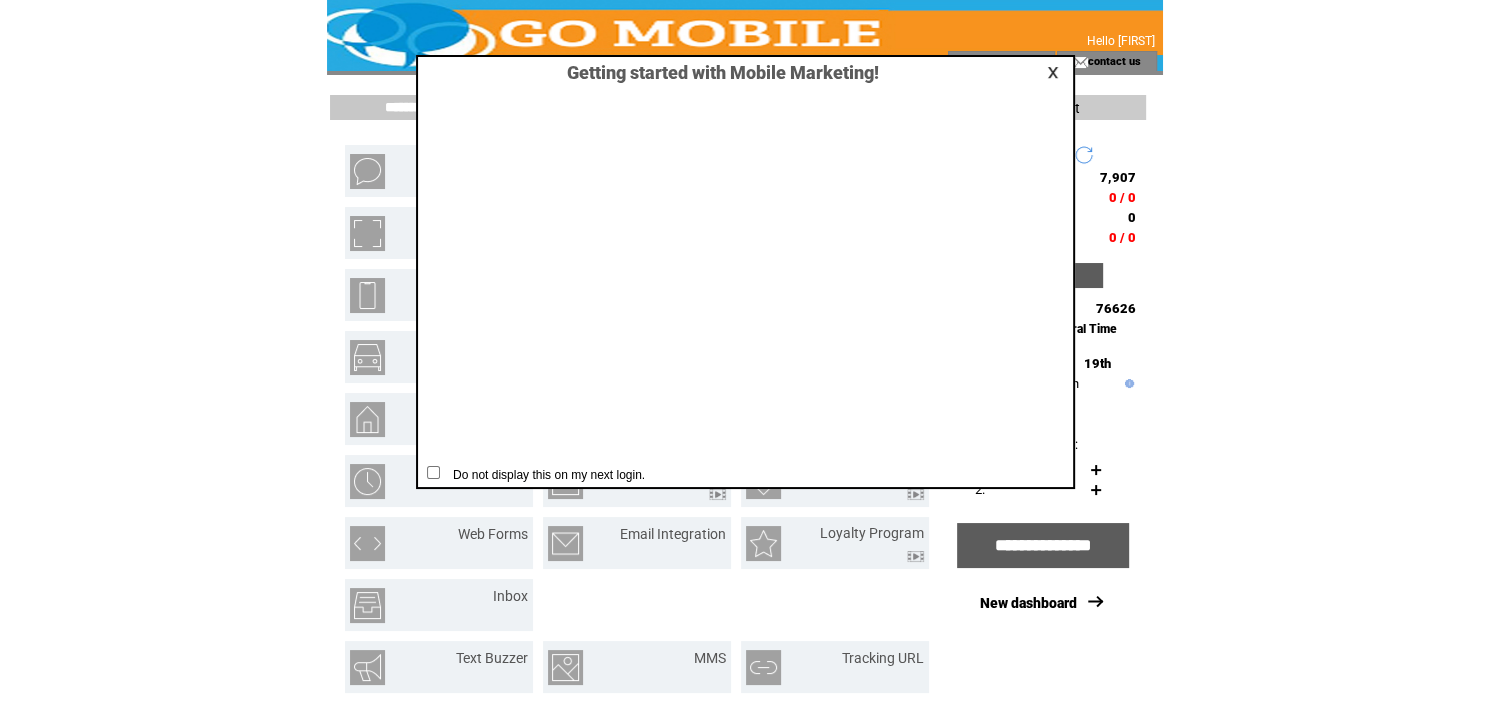 click at bounding box center [1056, 72] 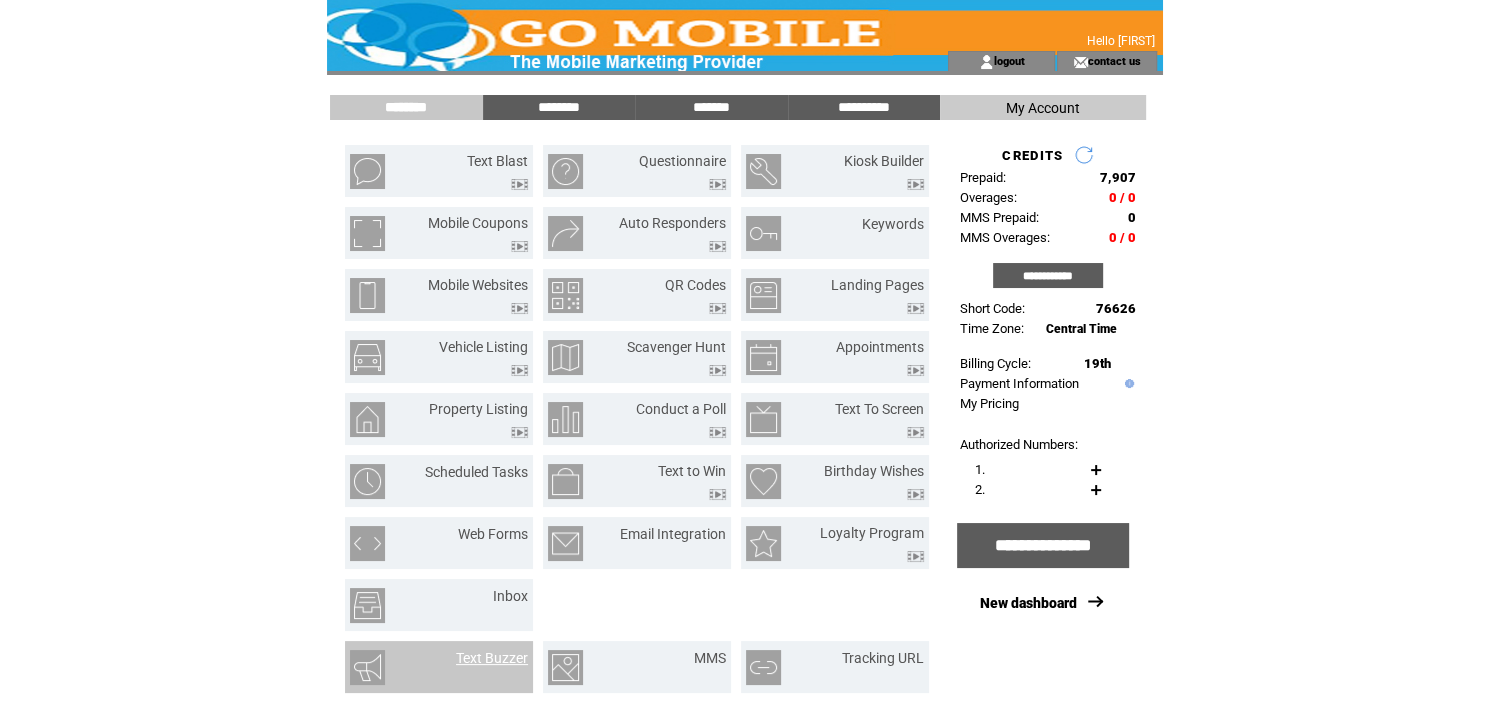 click on "Text Buzzer" at bounding box center (492, 658) 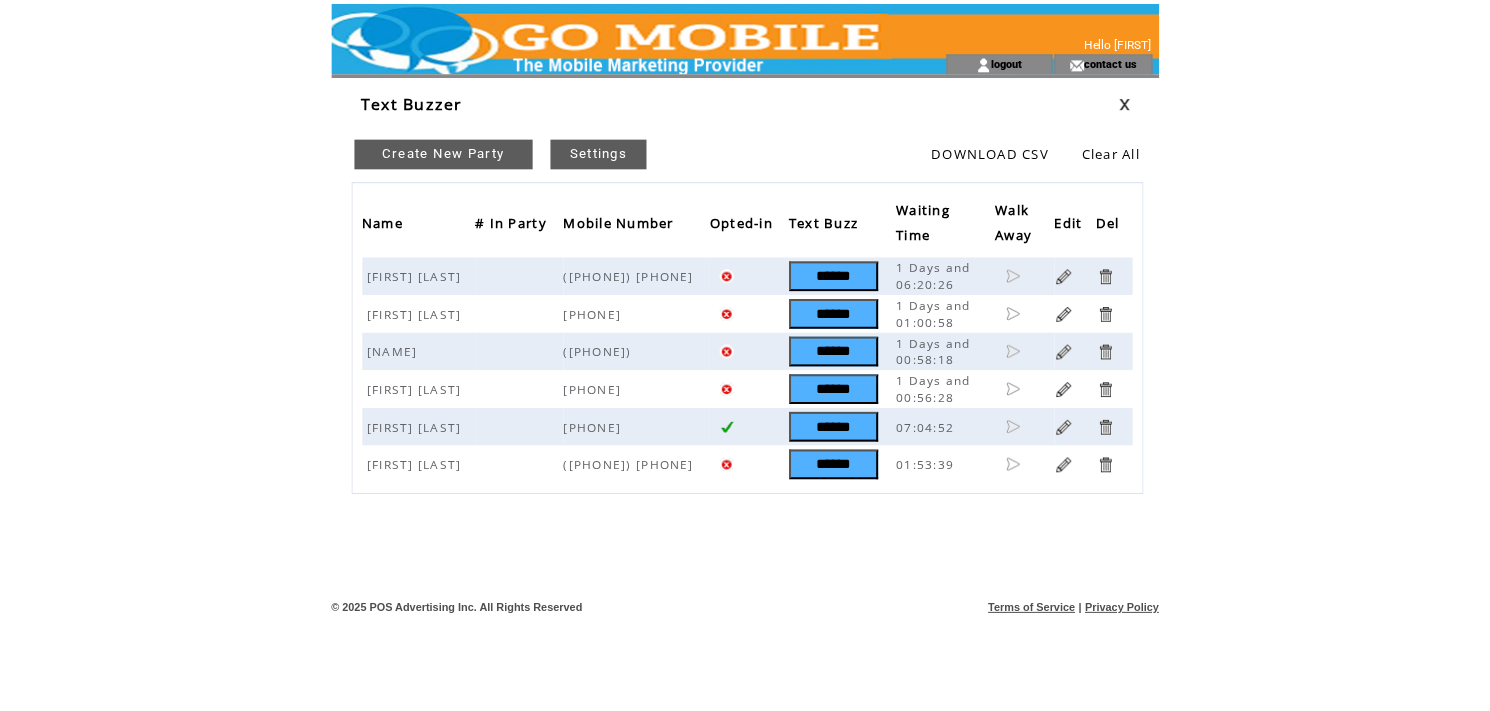 scroll, scrollTop: 0, scrollLeft: 0, axis: both 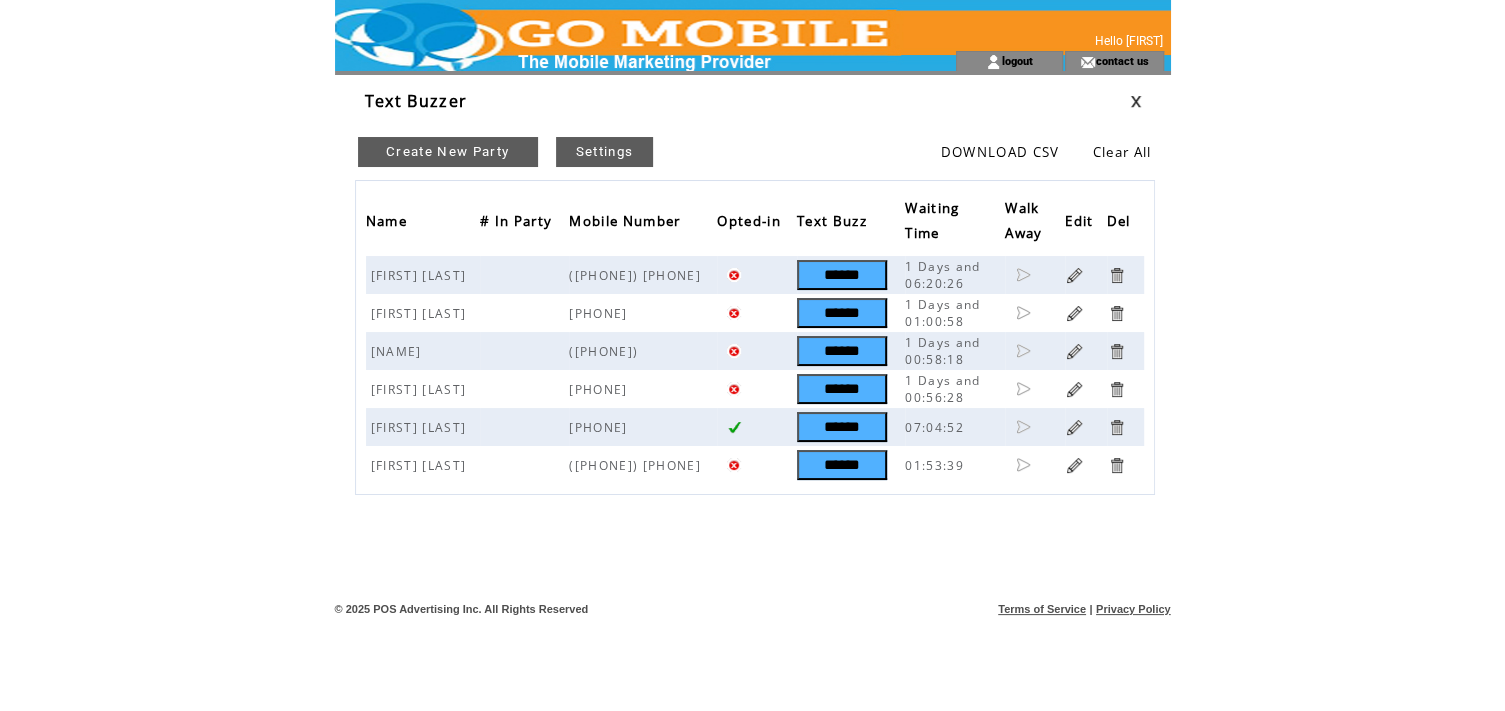 click on "Create New Party" at bounding box center (448, 152) 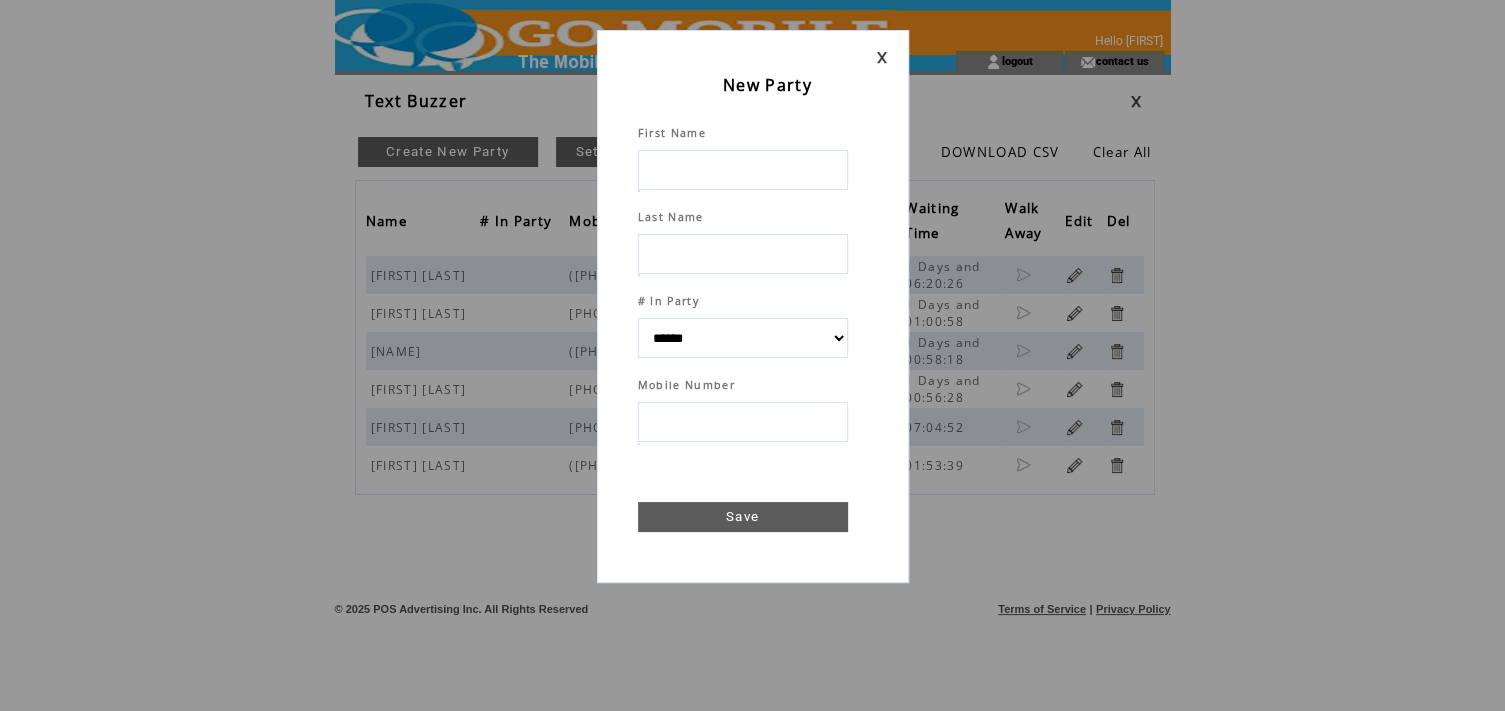 click at bounding box center (743, 170) 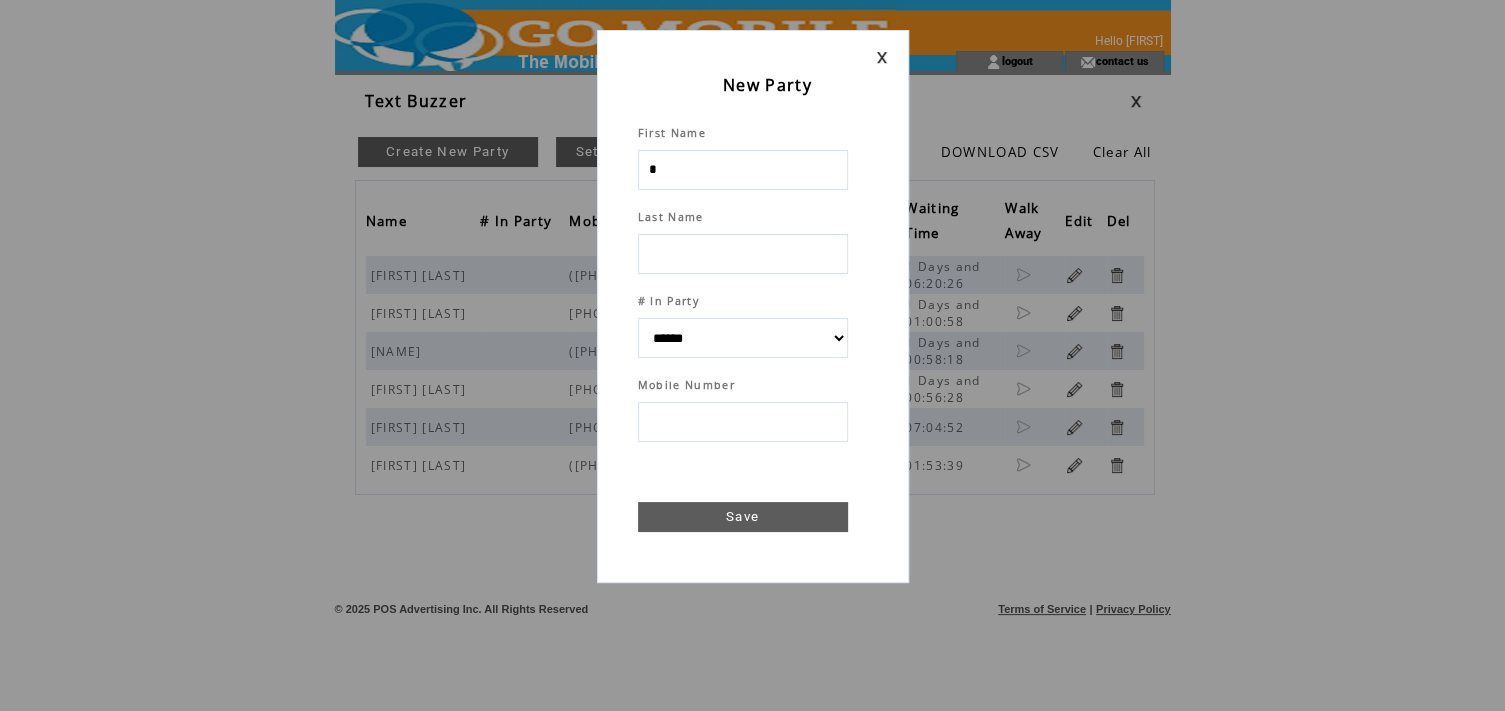 type on "**" 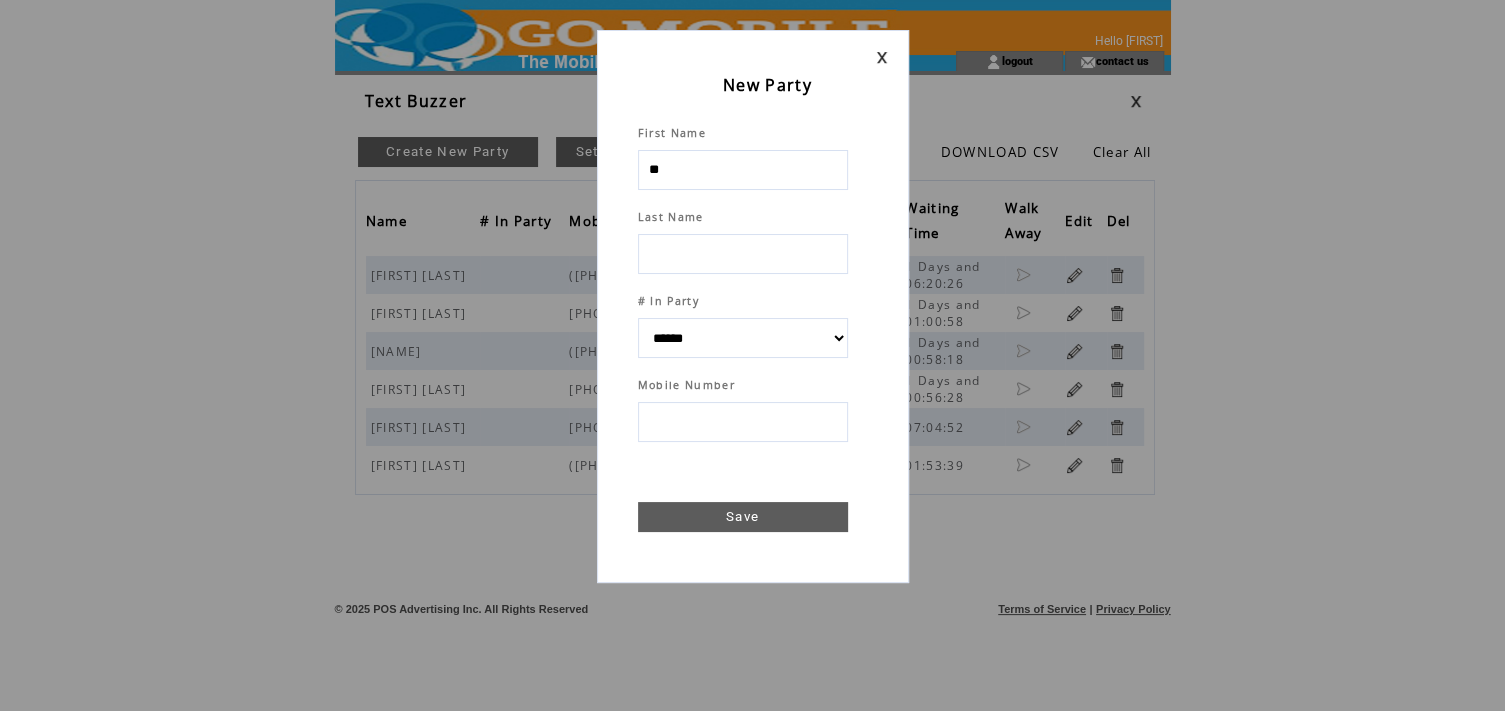 select 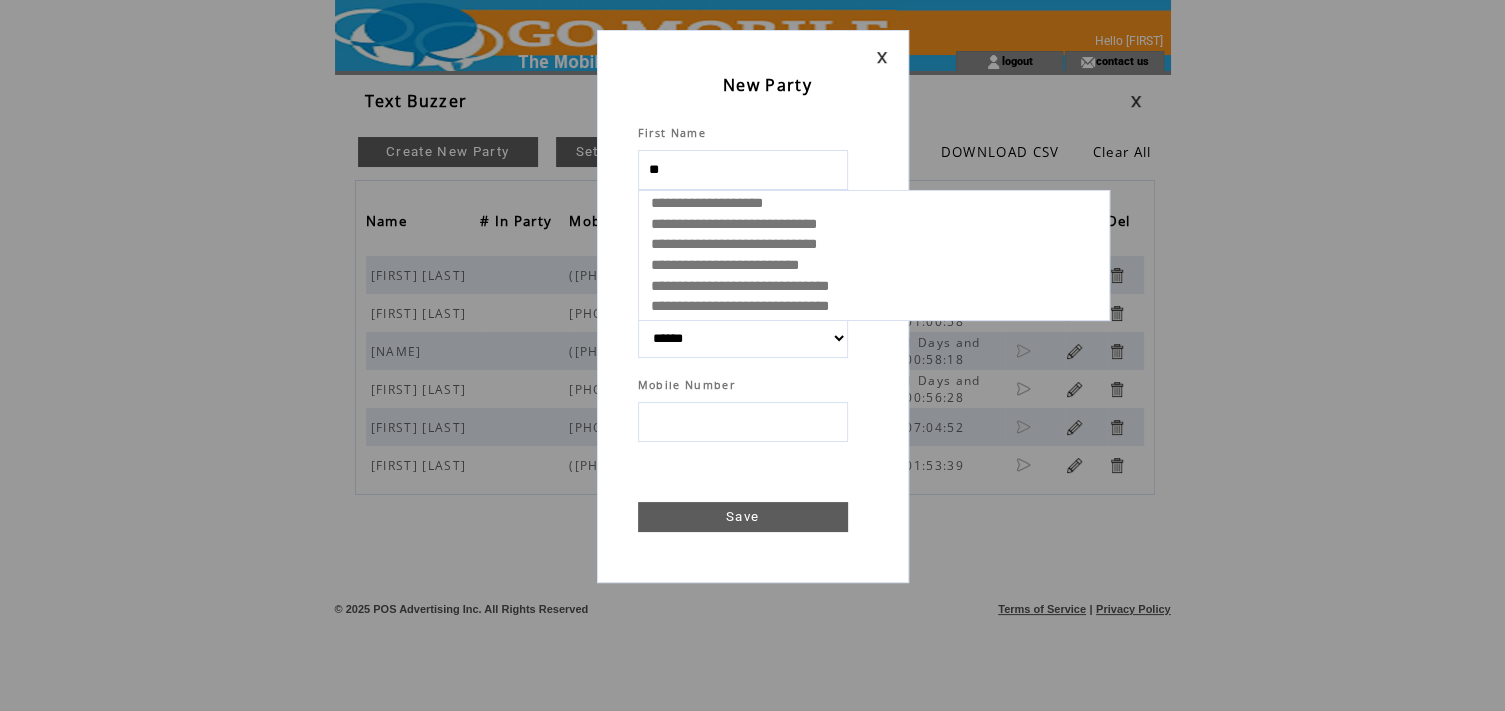 type on "***" 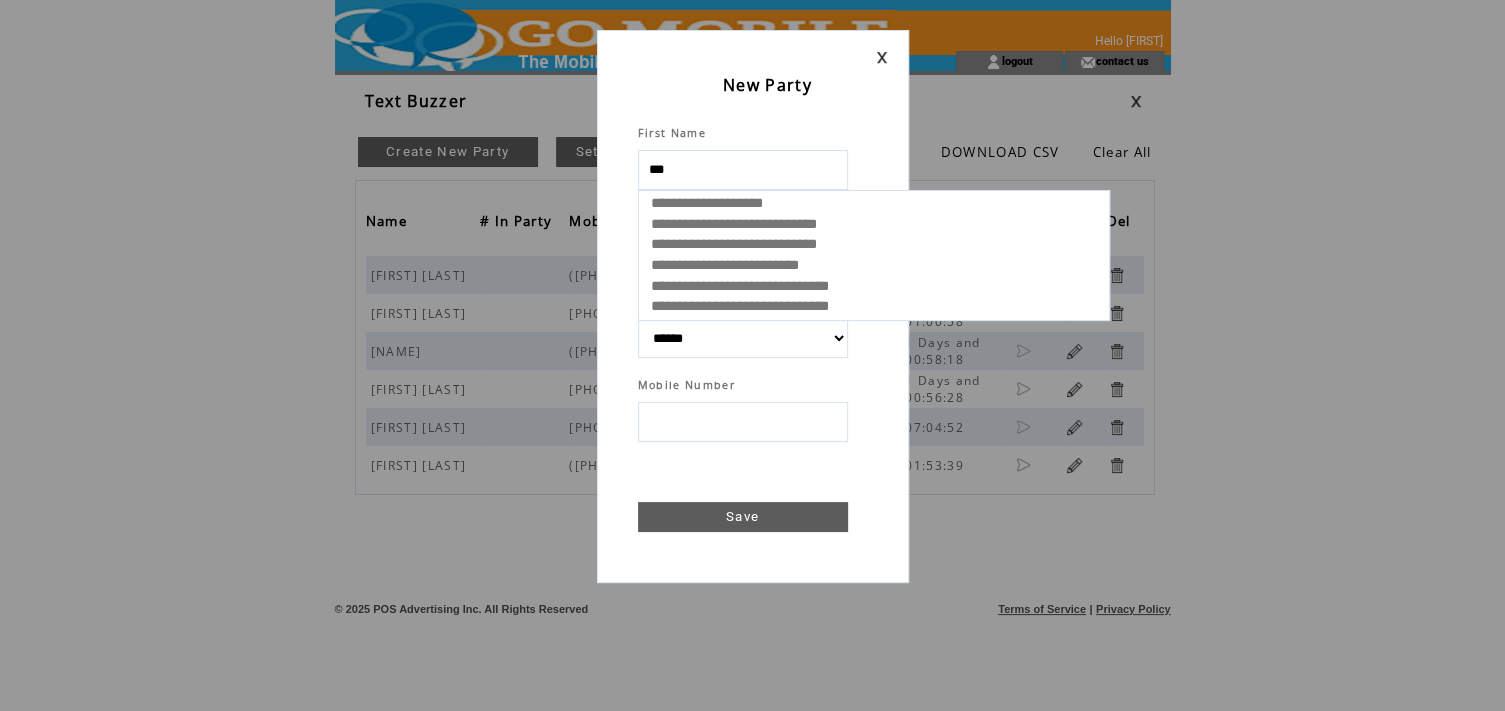 select 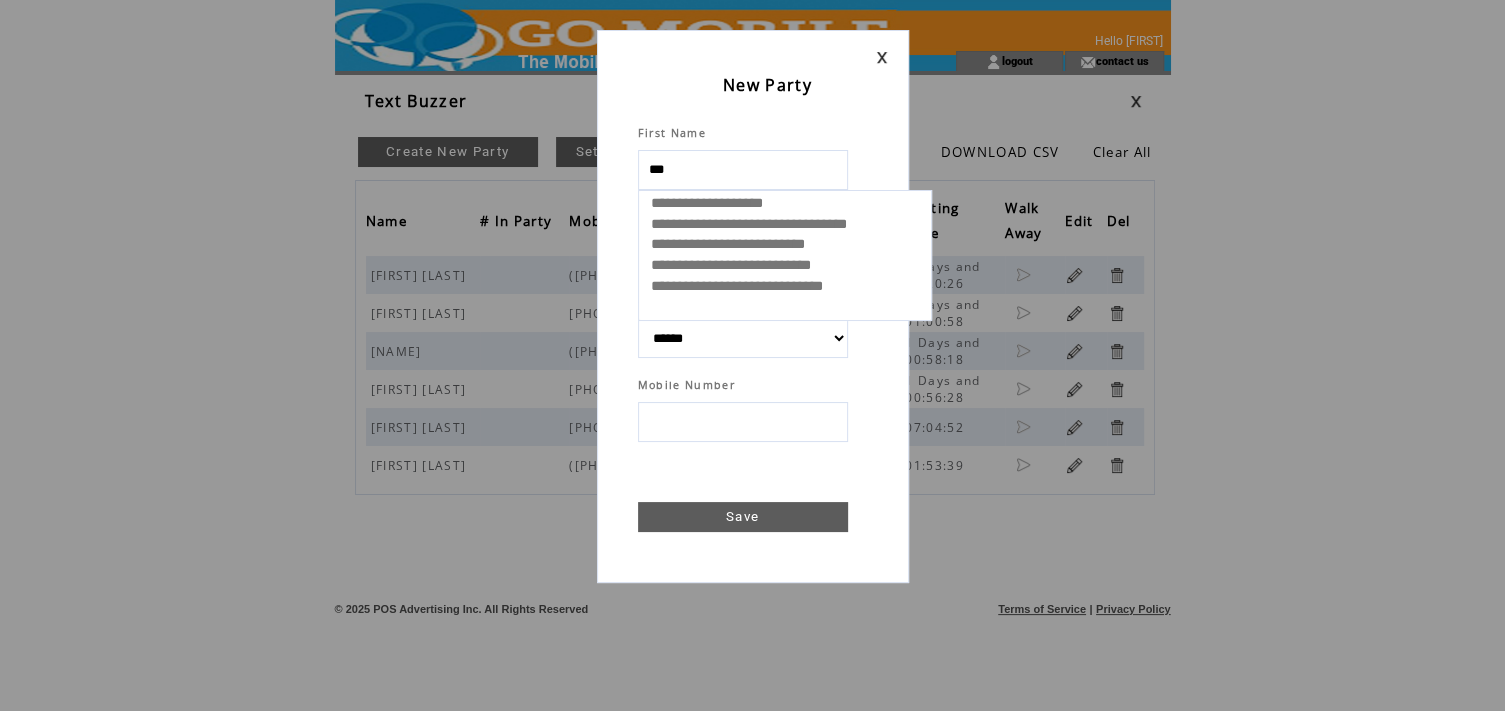 type on "****" 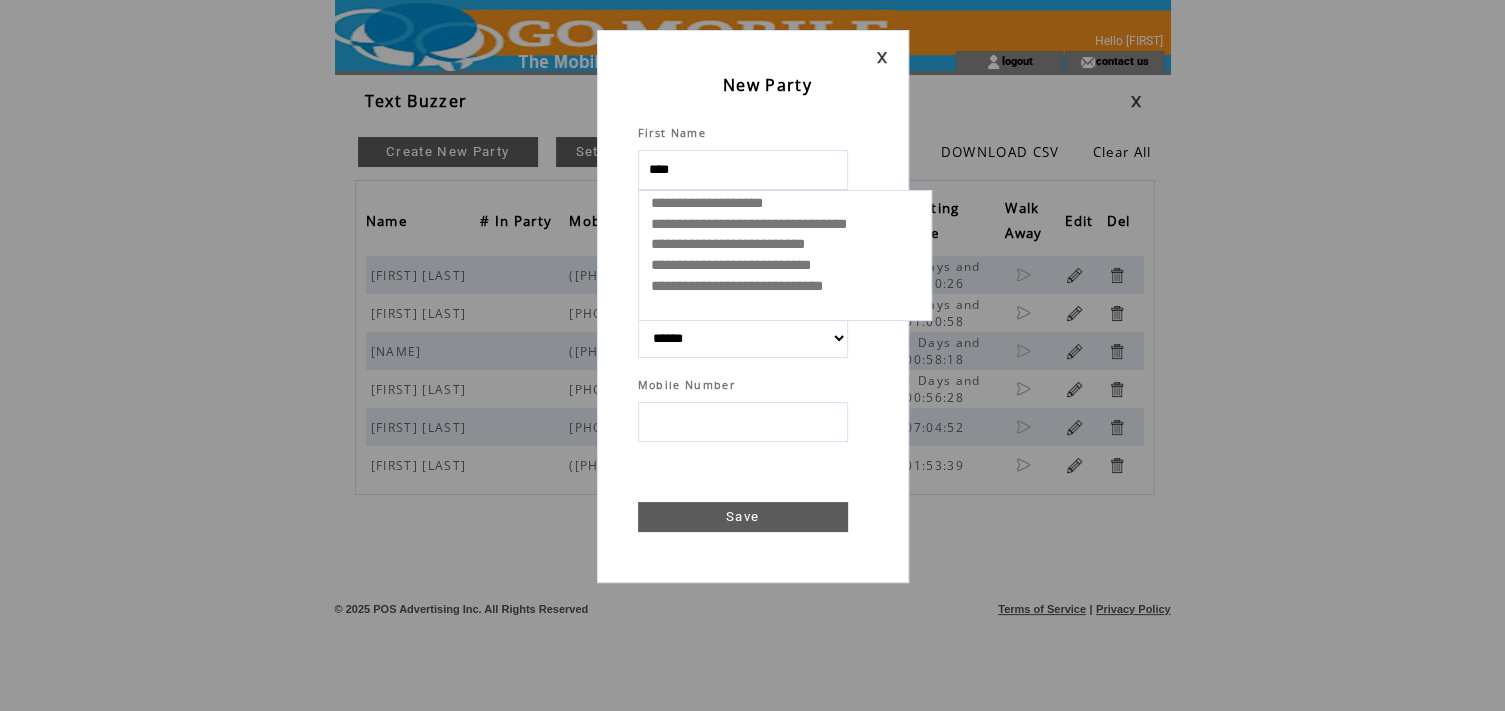 select 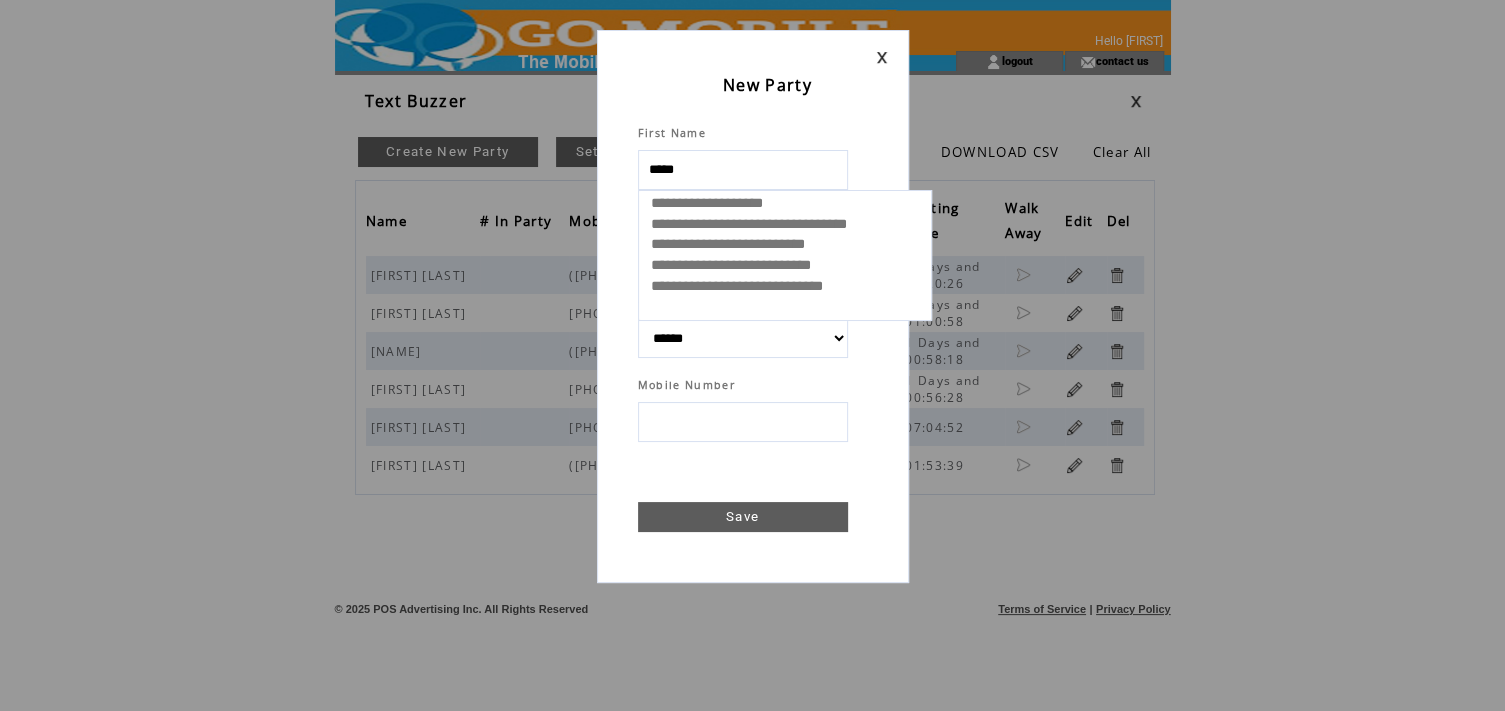 select 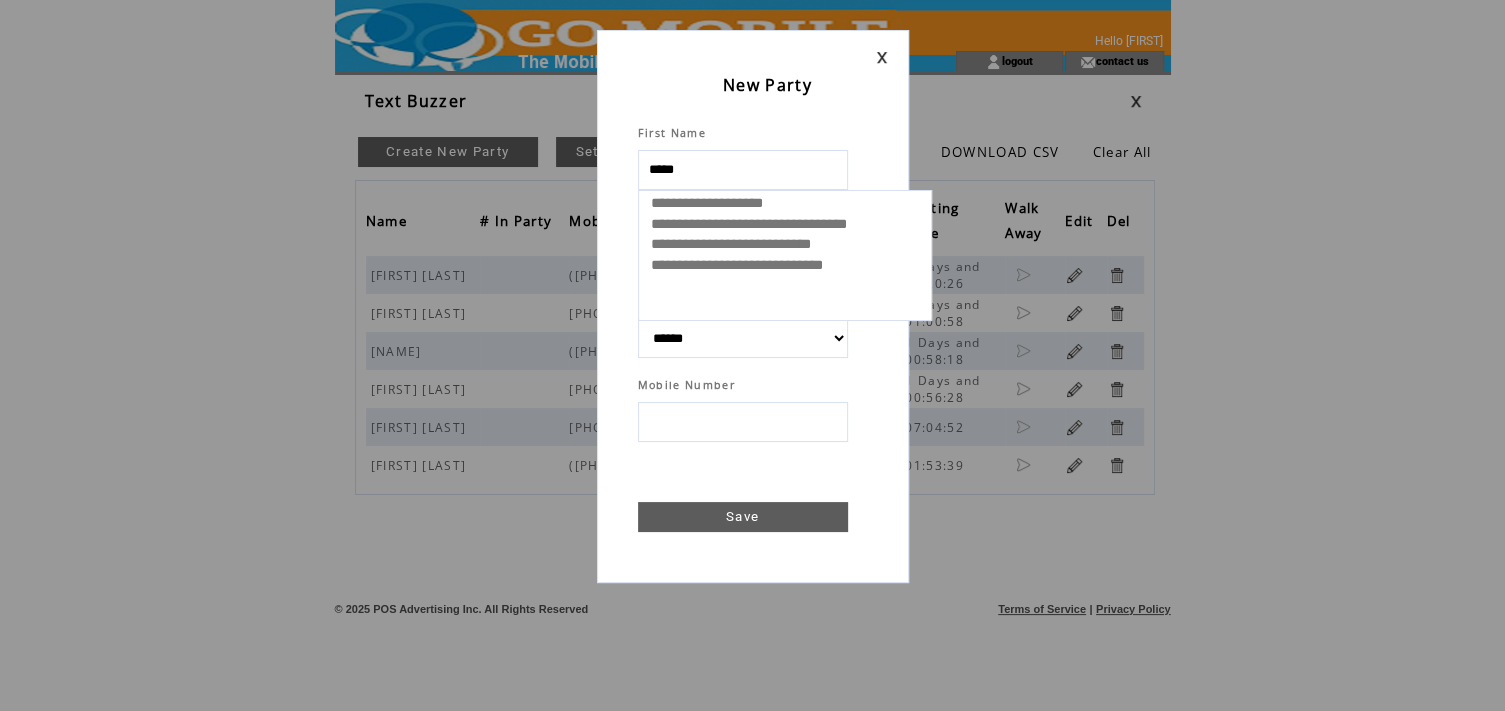 select 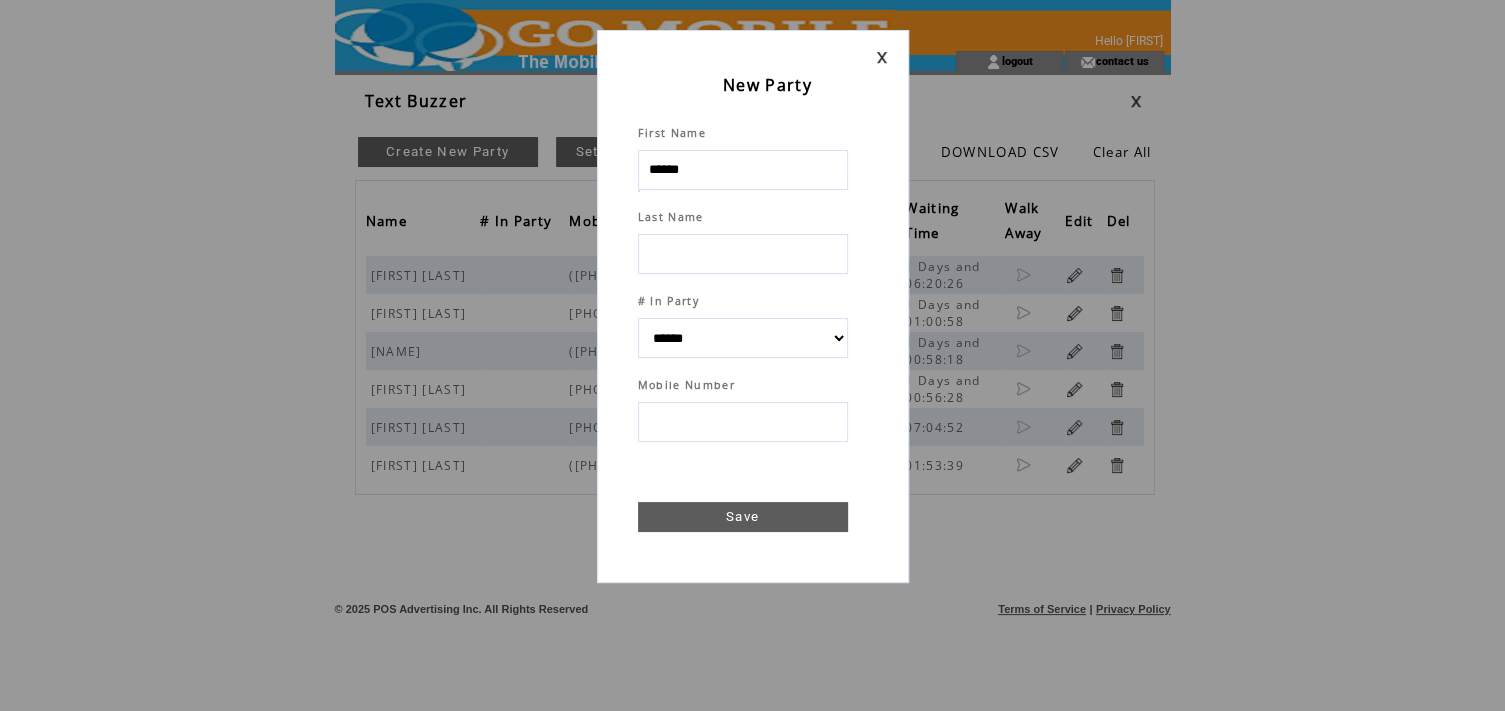 type on "*****" 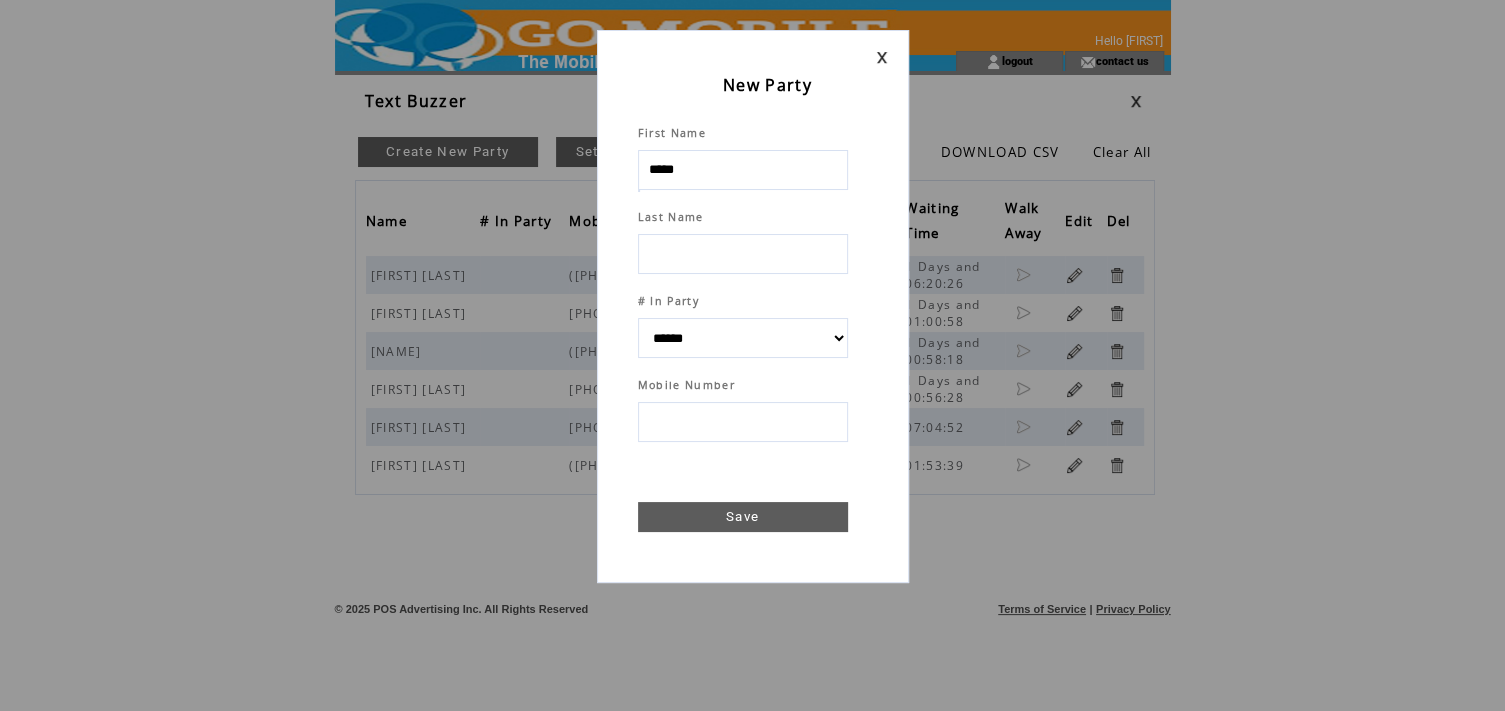 select 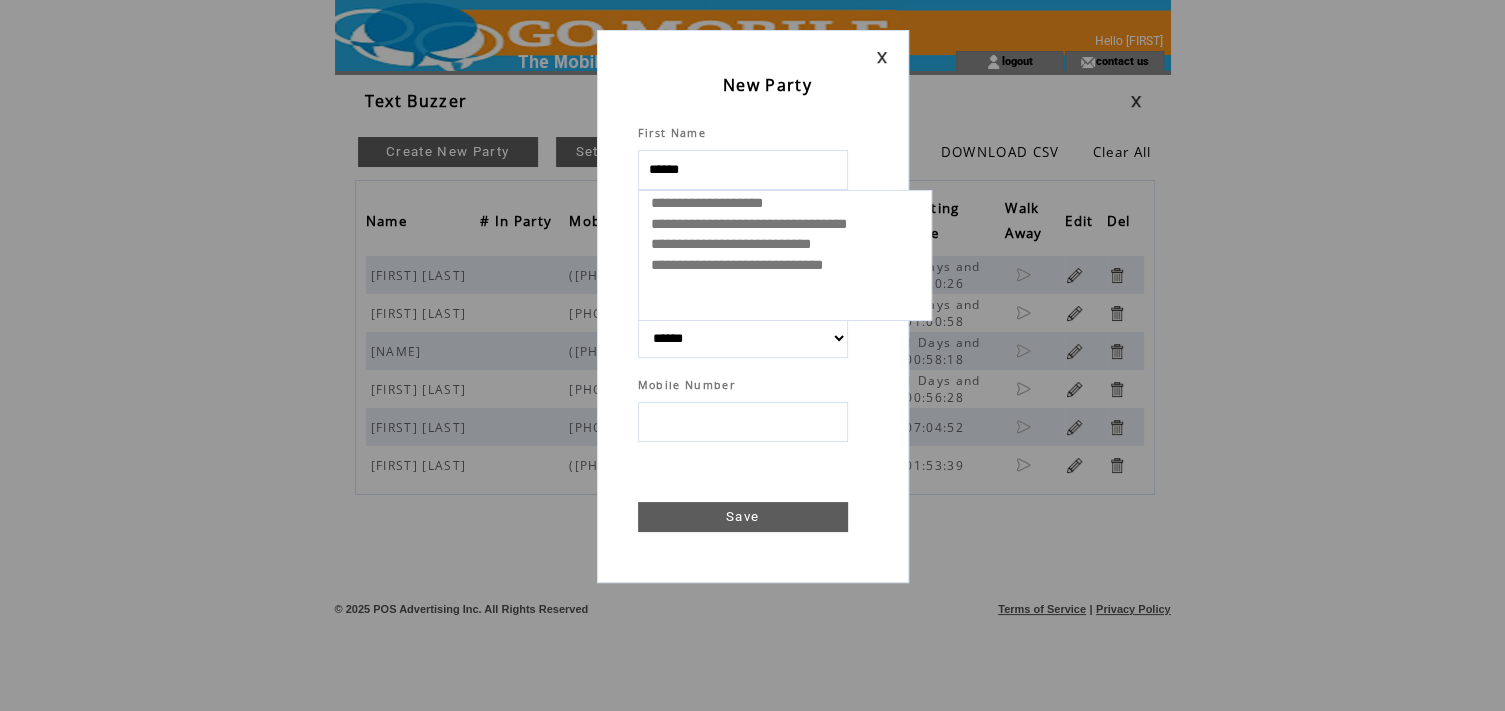 type on "*******" 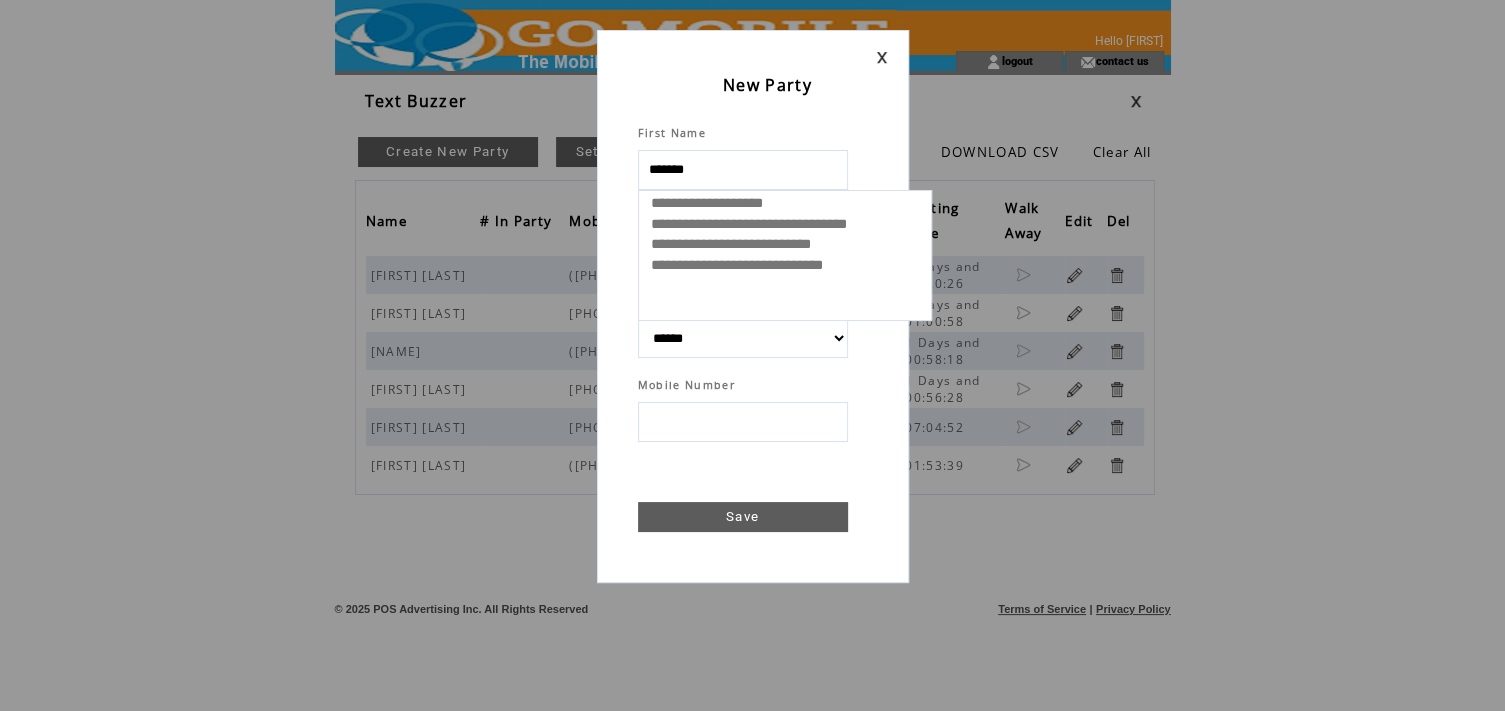 select 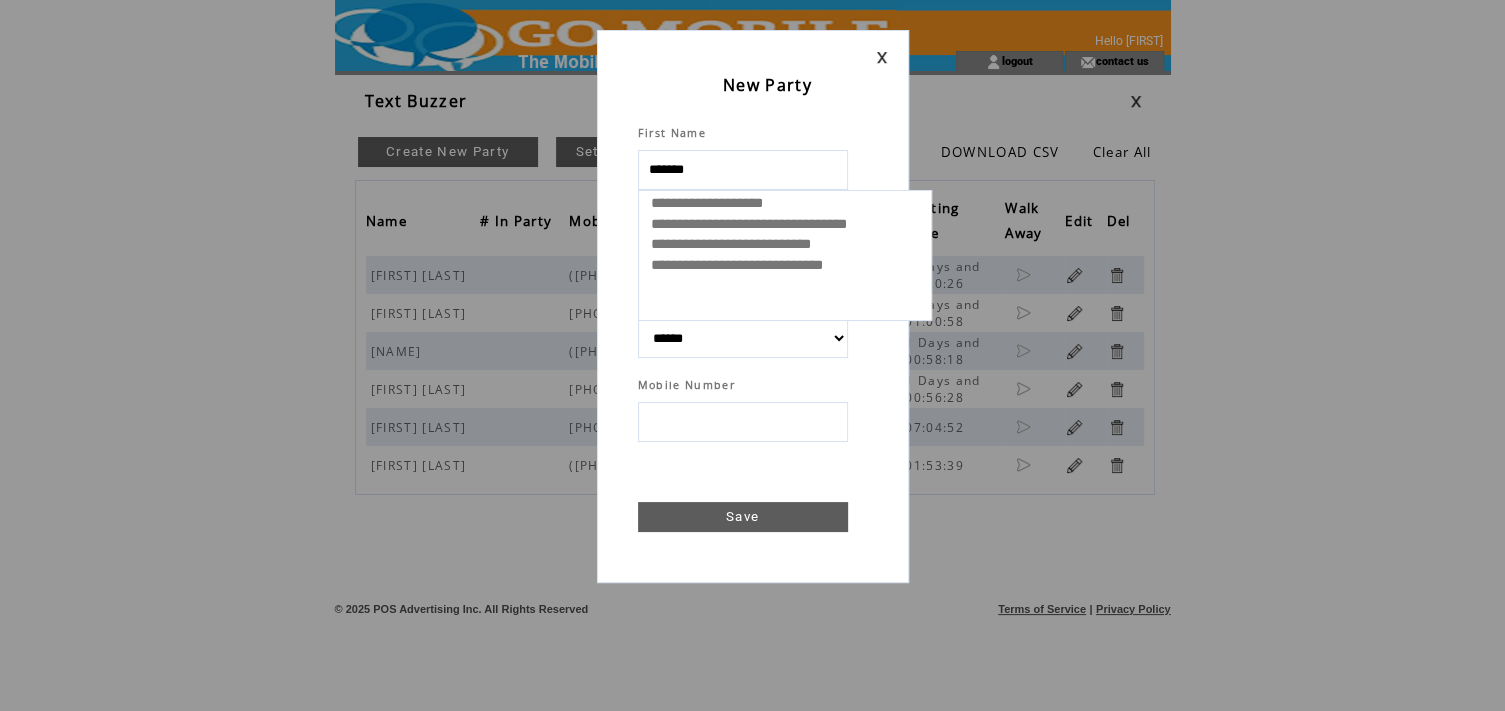 select 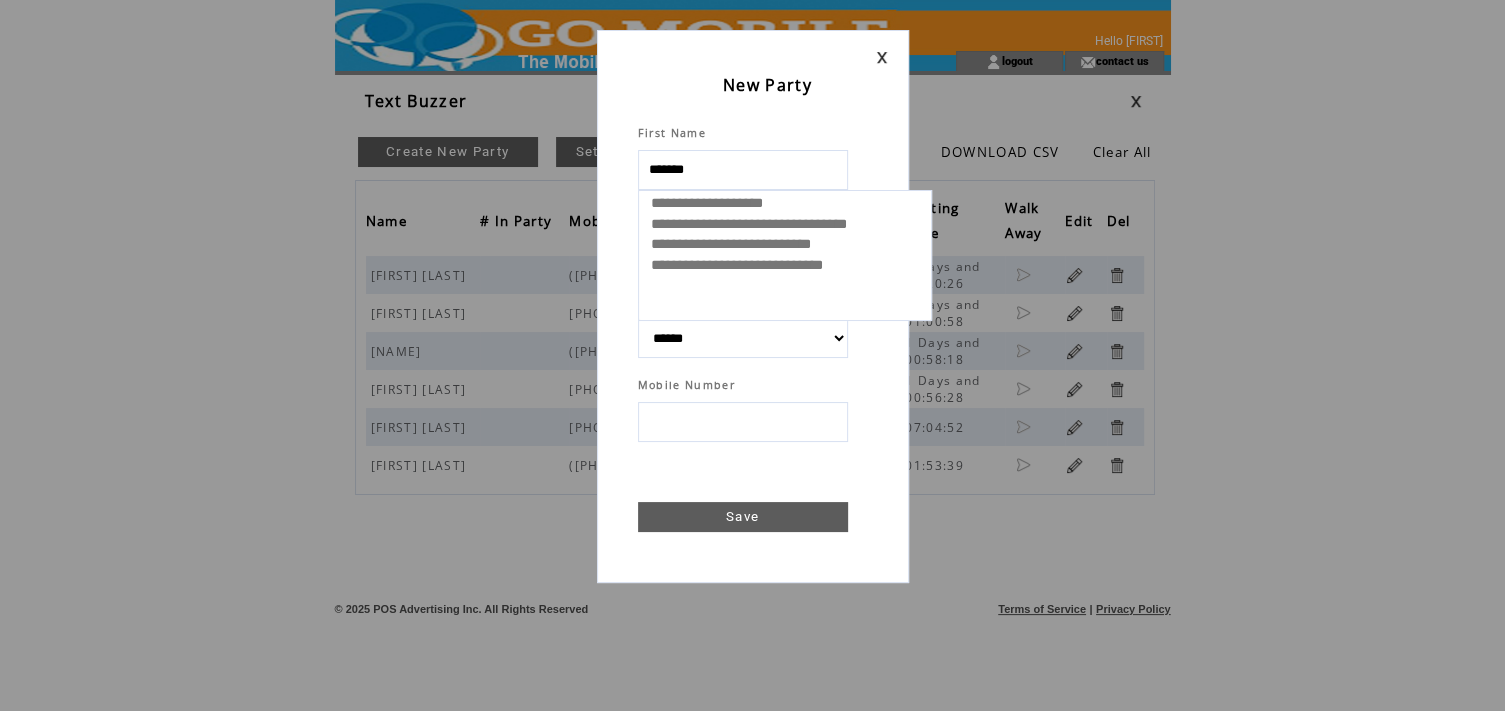 type on "*******" 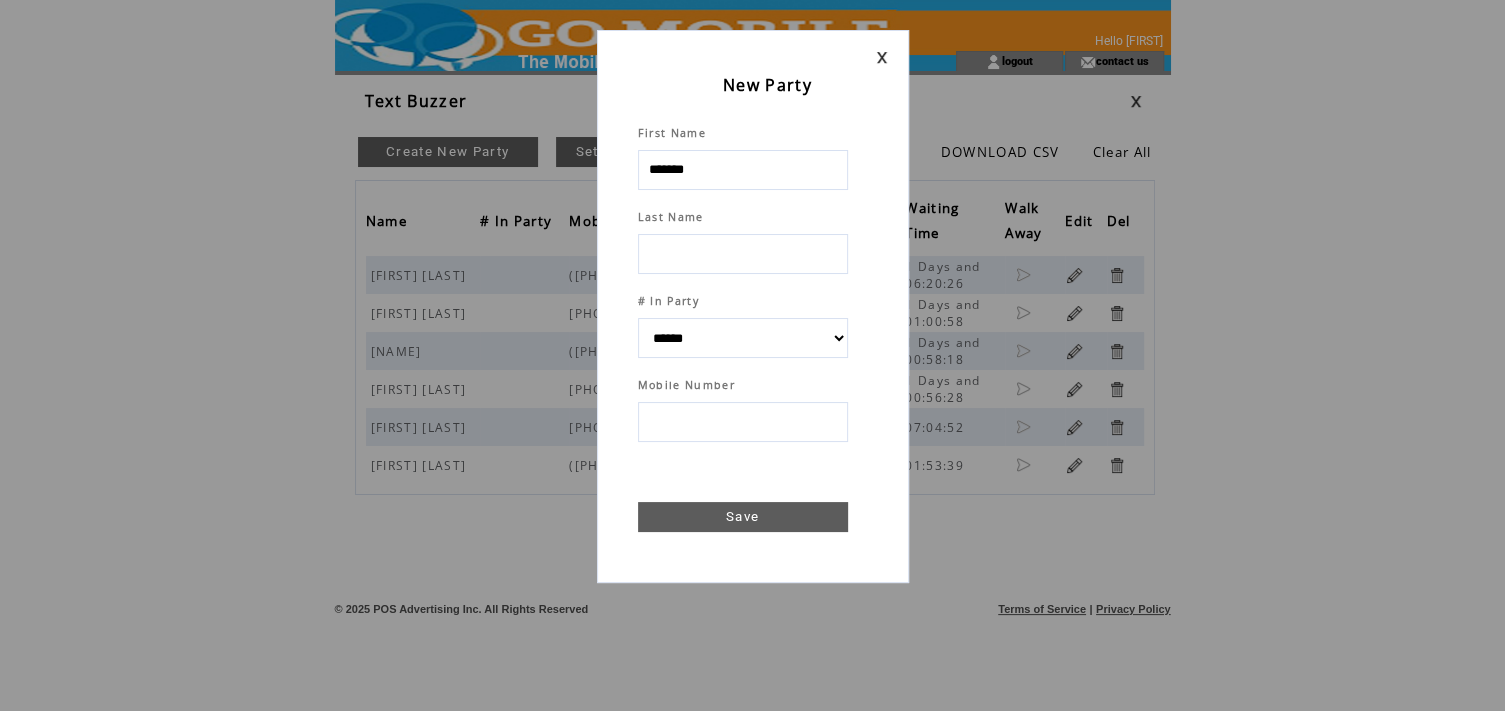 click at bounding box center [743, 254] 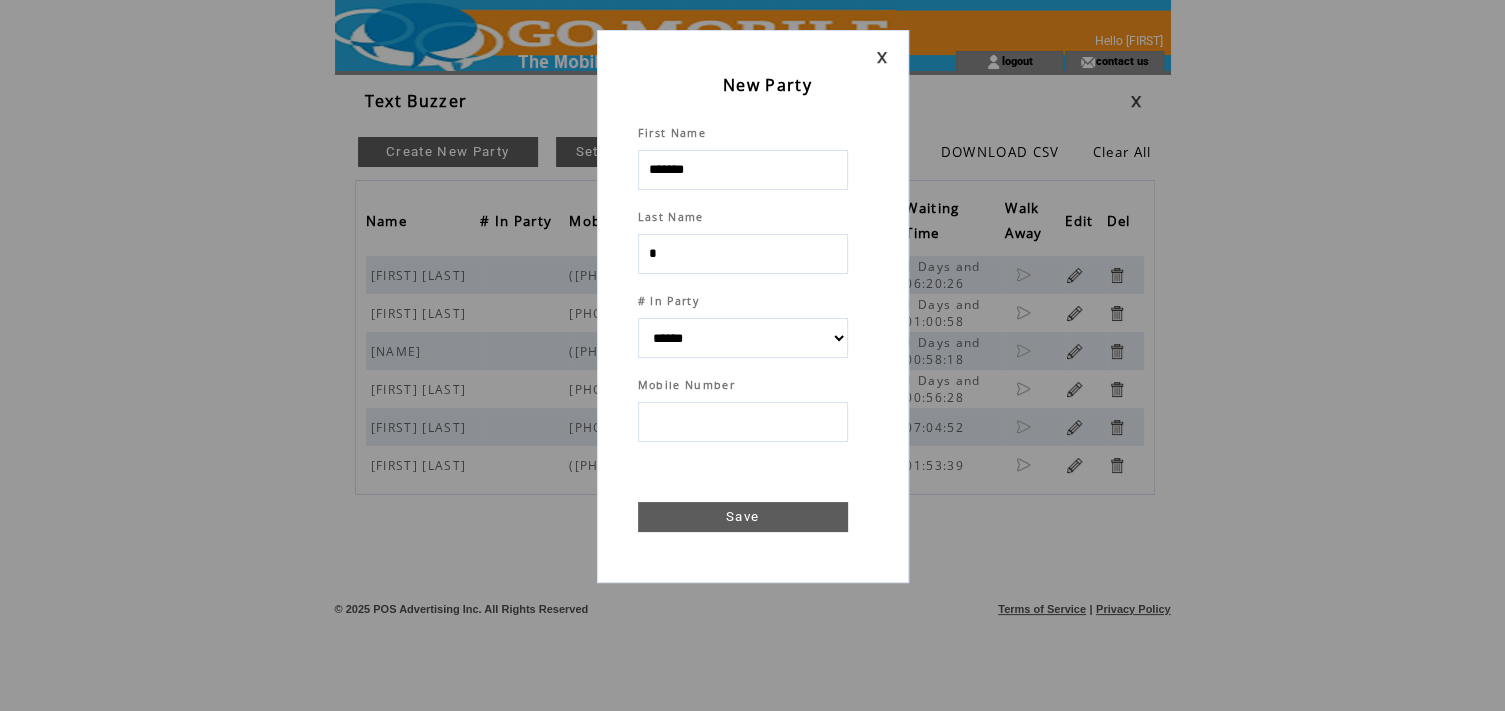 type on "**" 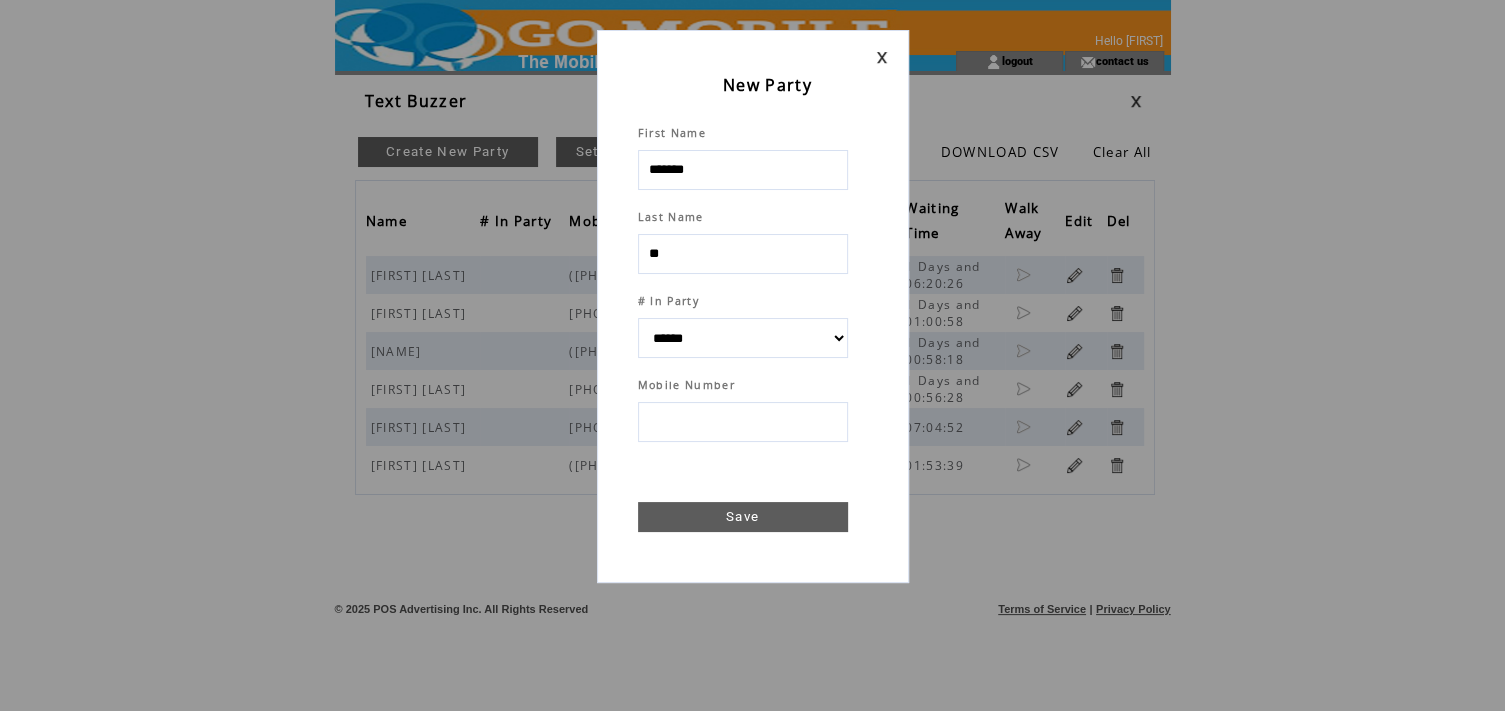 select 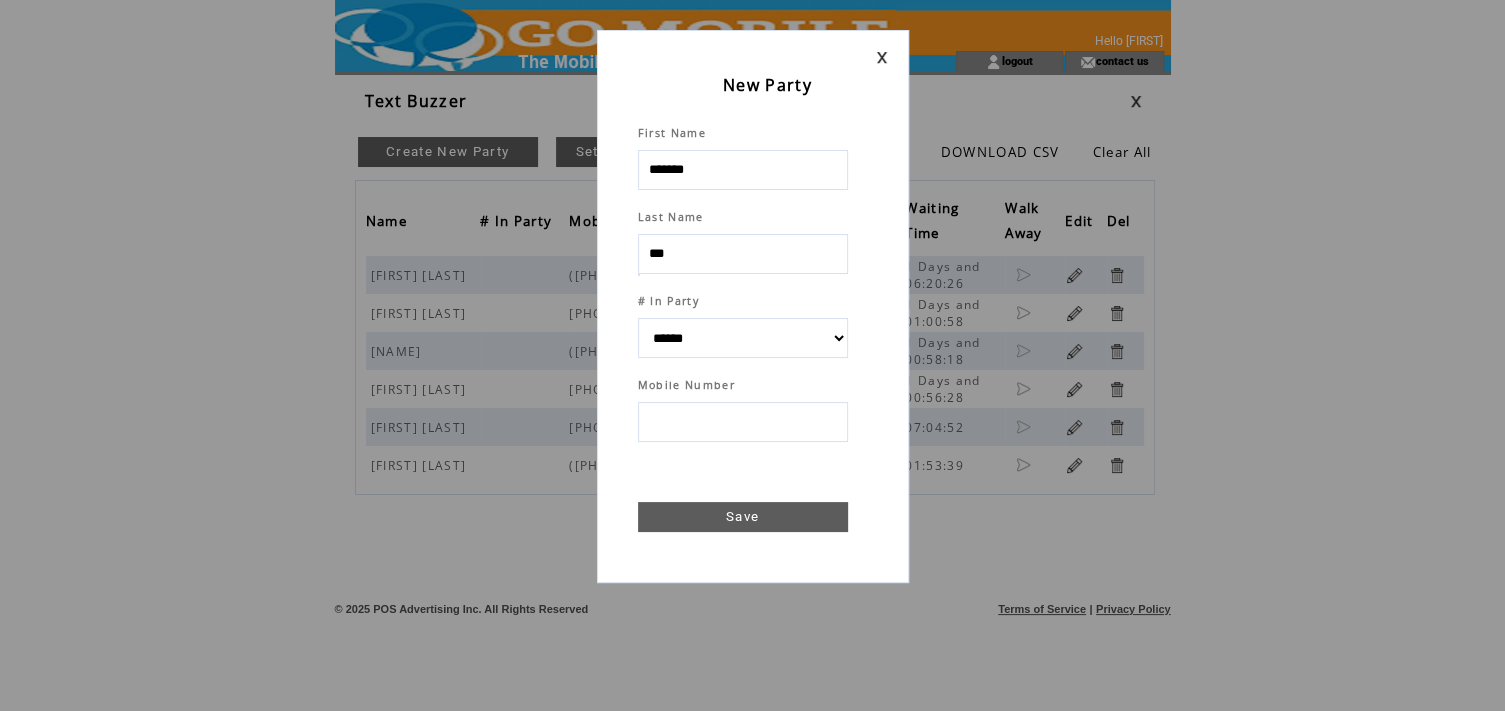 type on "***" 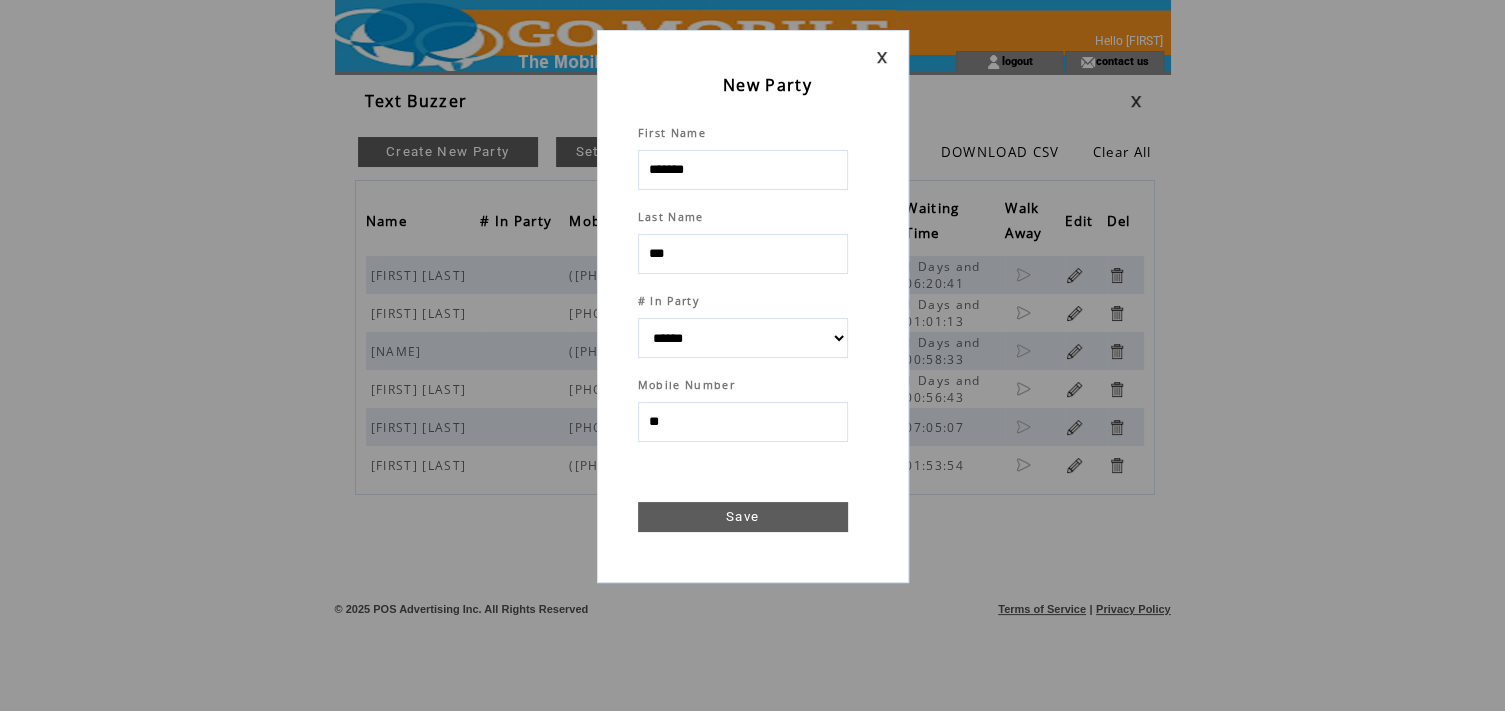 type on "***" 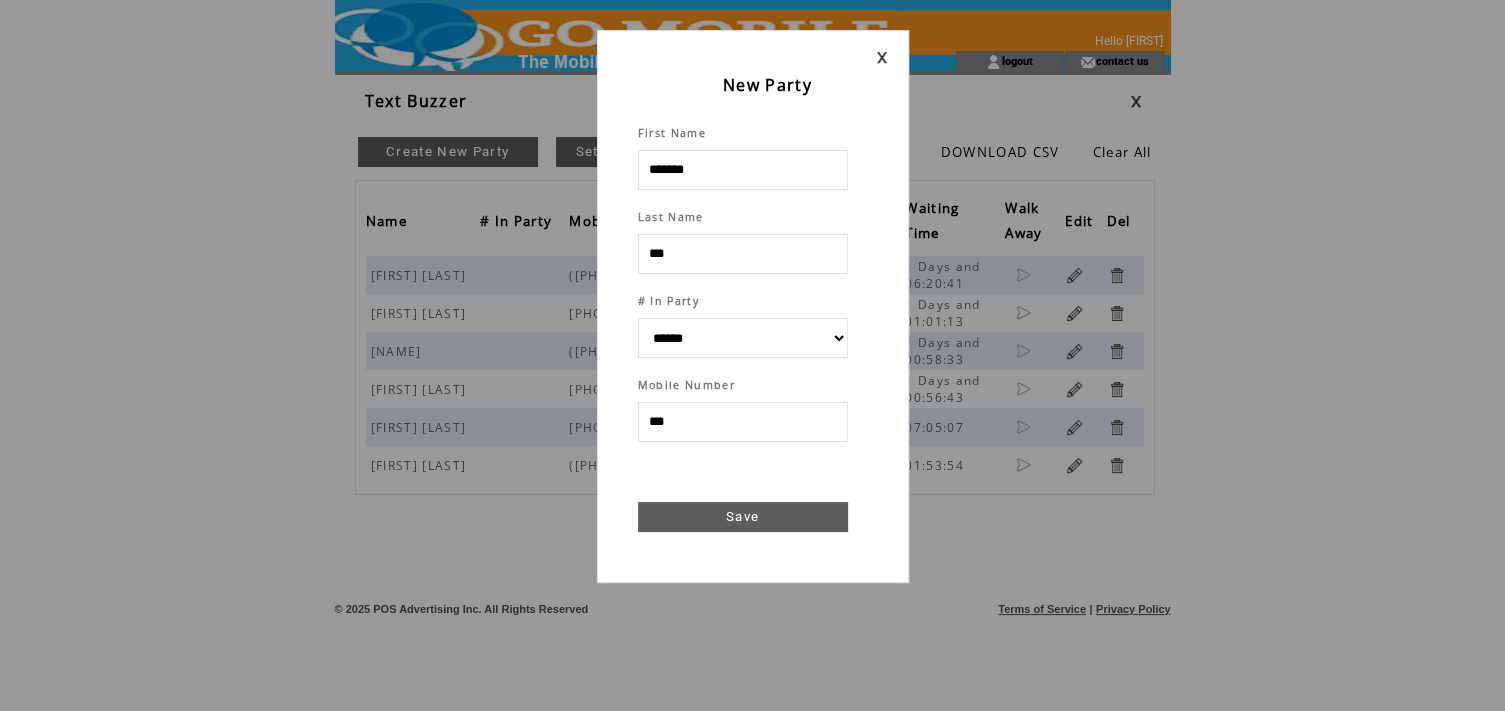 select 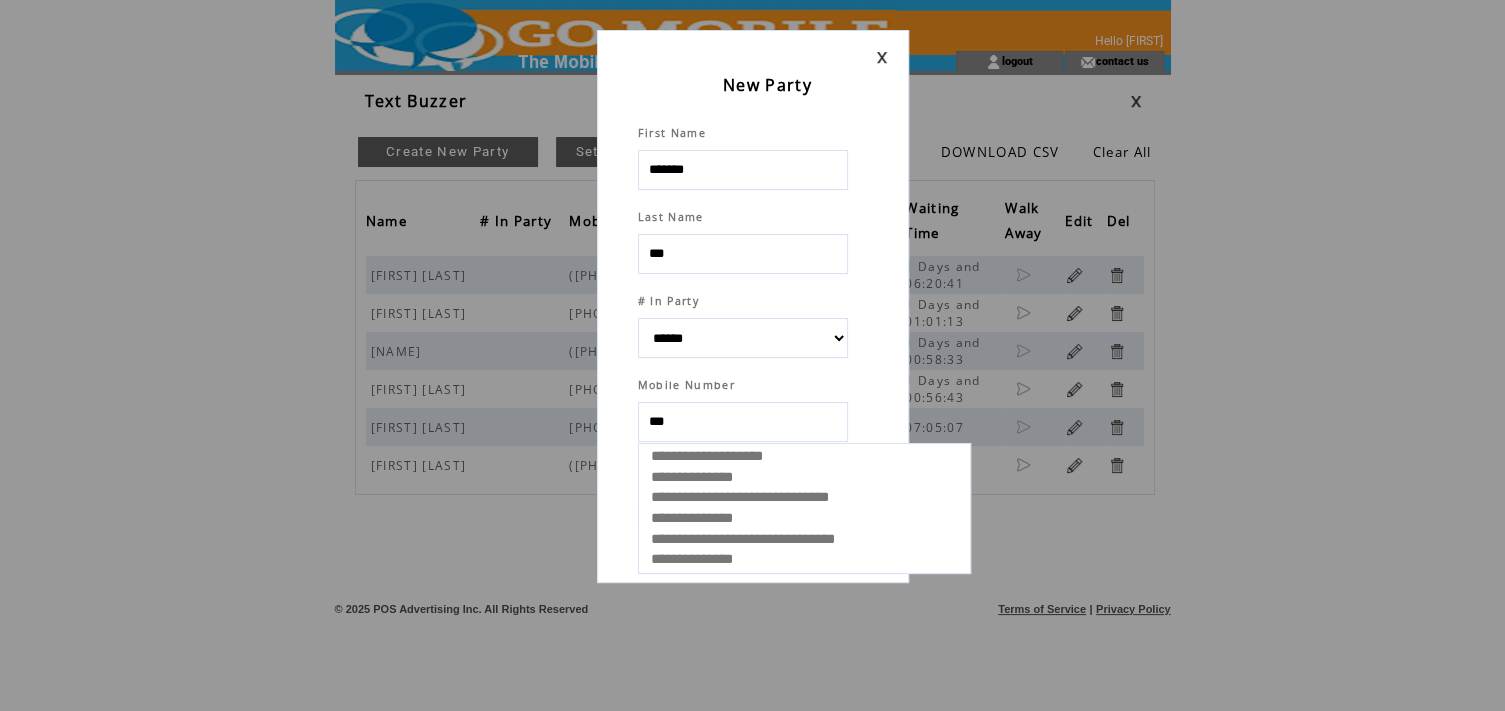 type on "****" 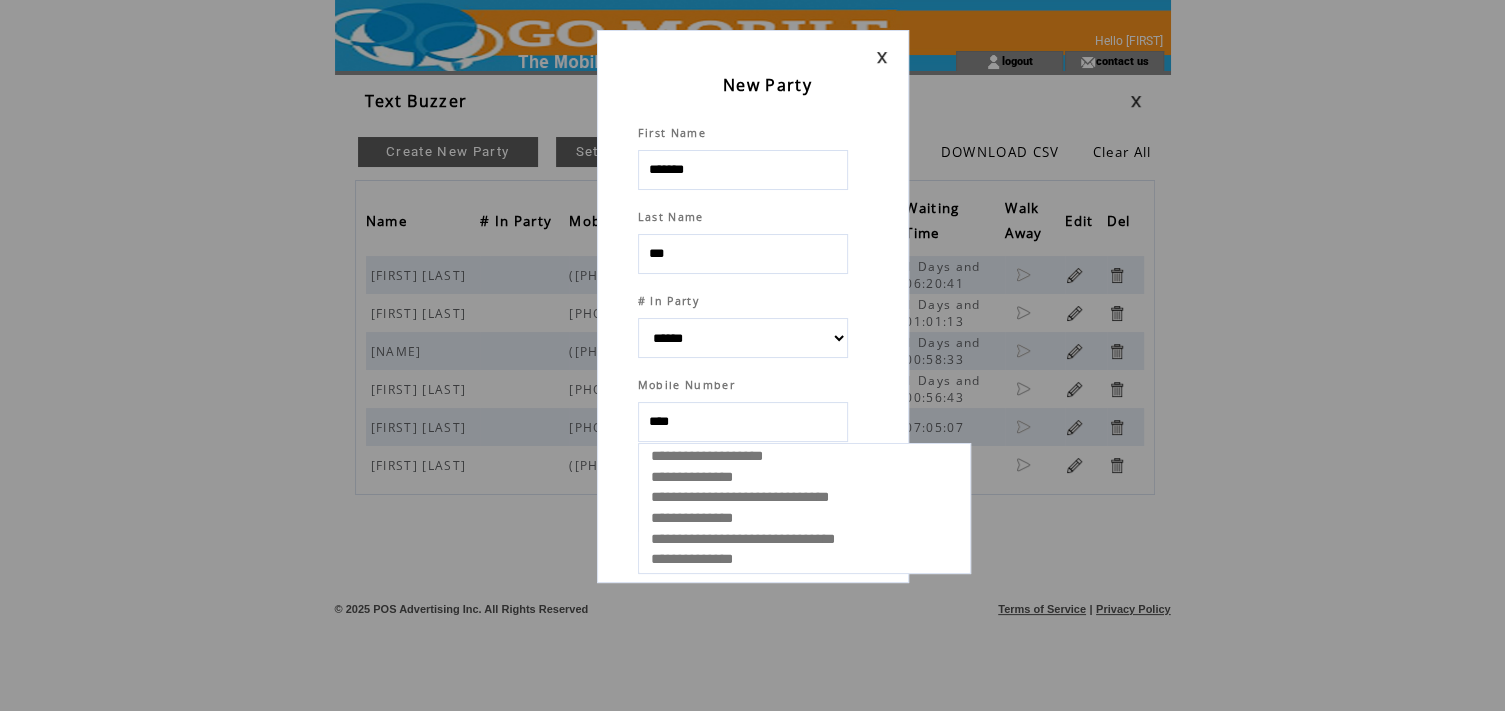 select 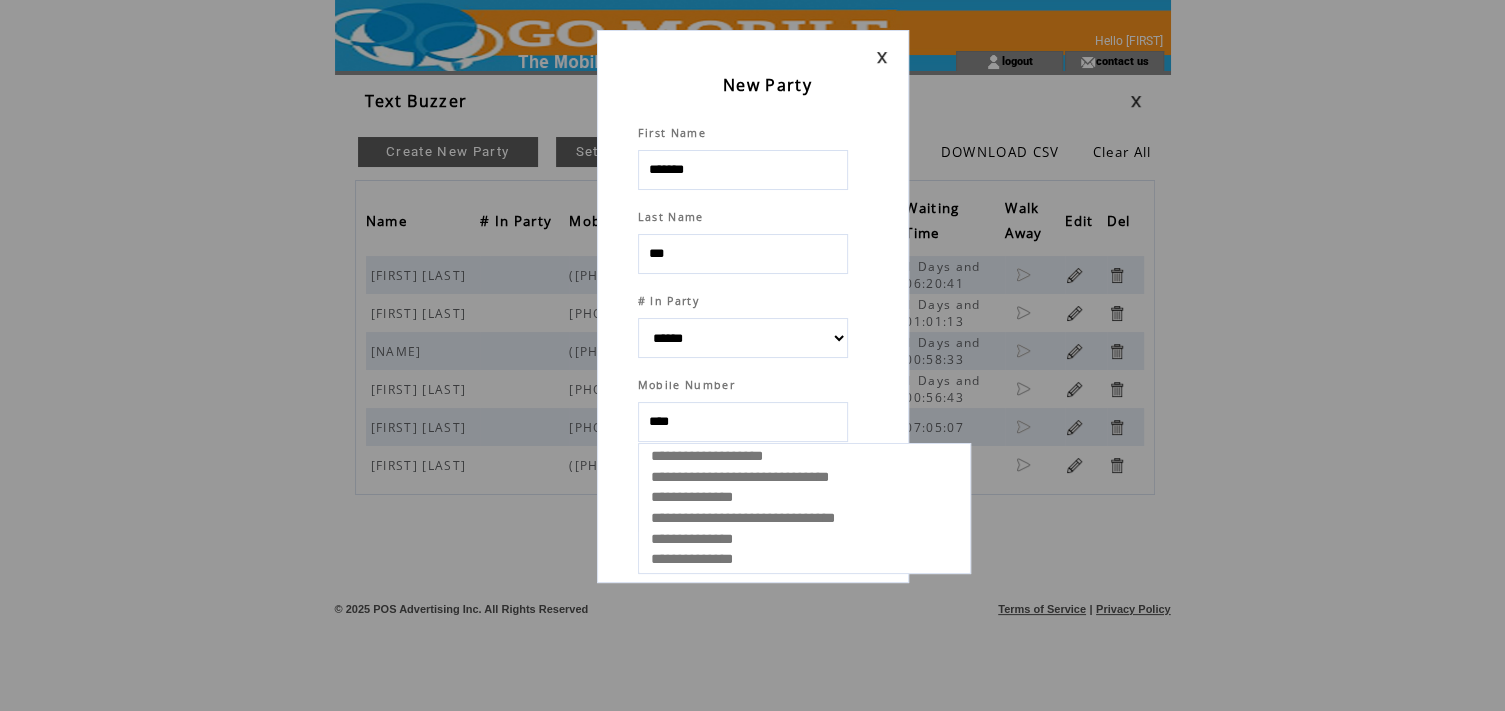 select 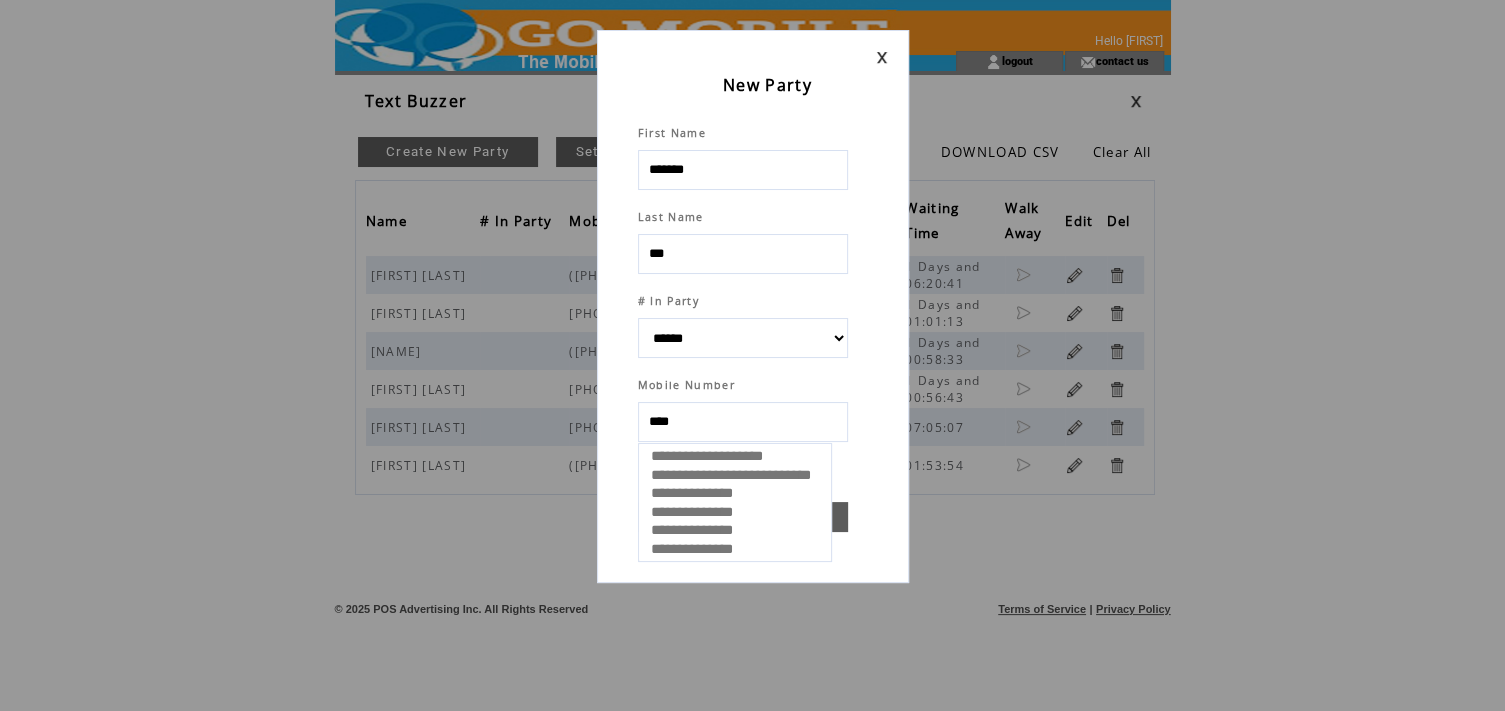 type on "*****" 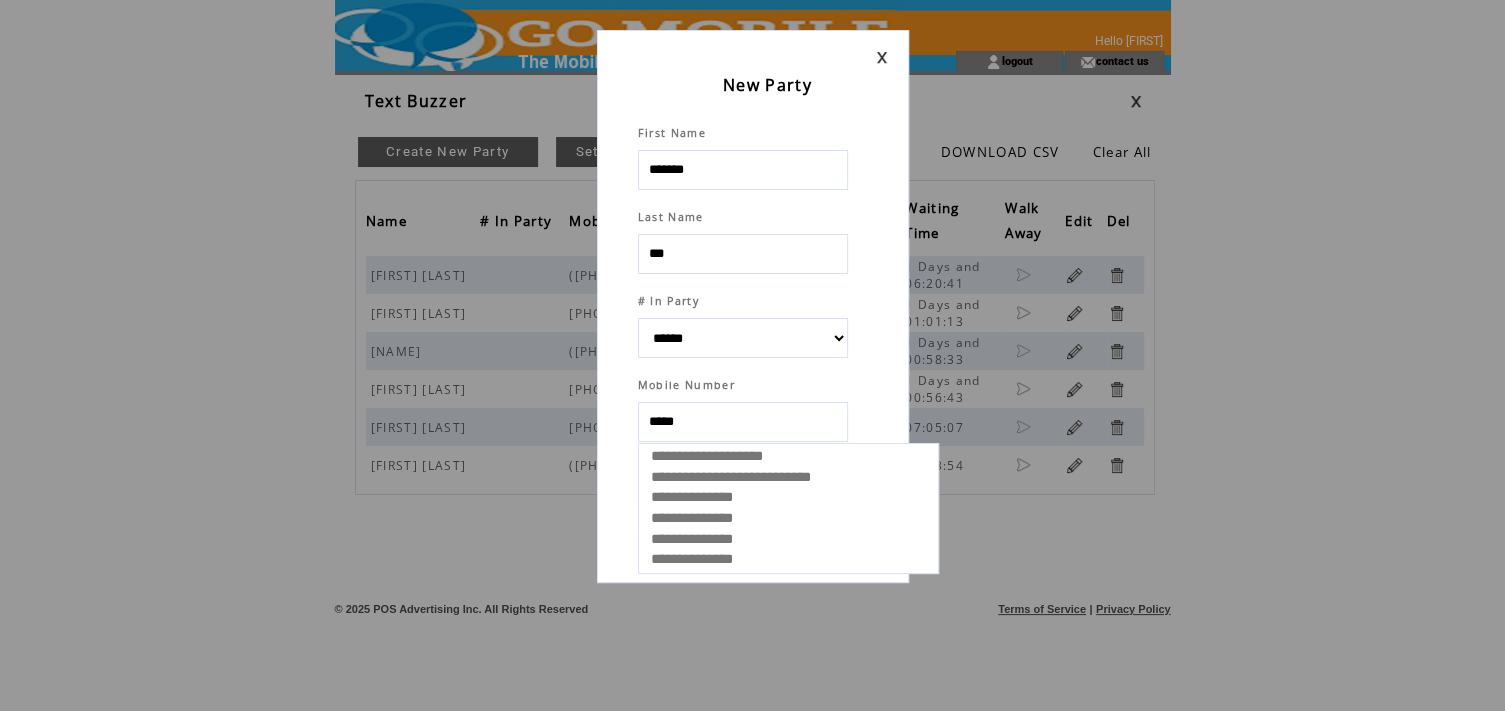 select 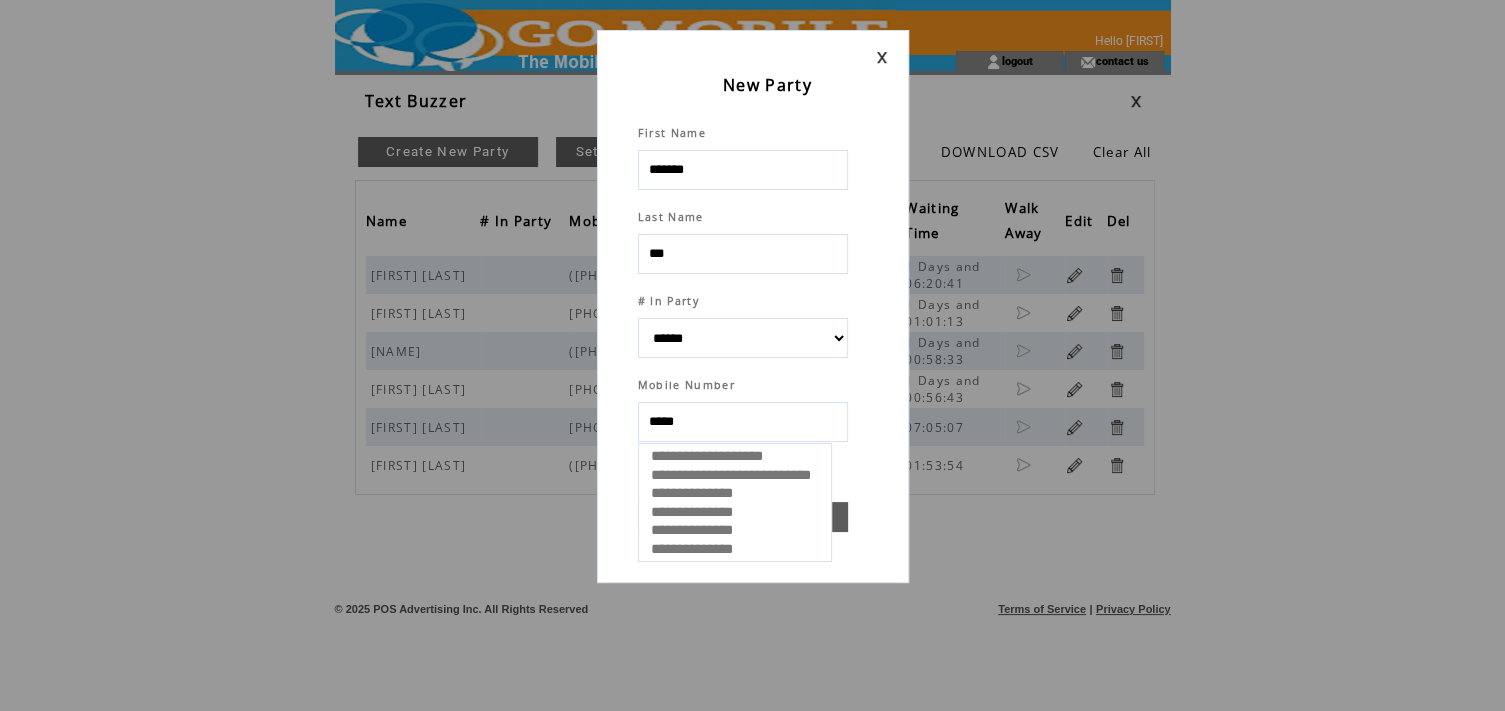 type on "******" 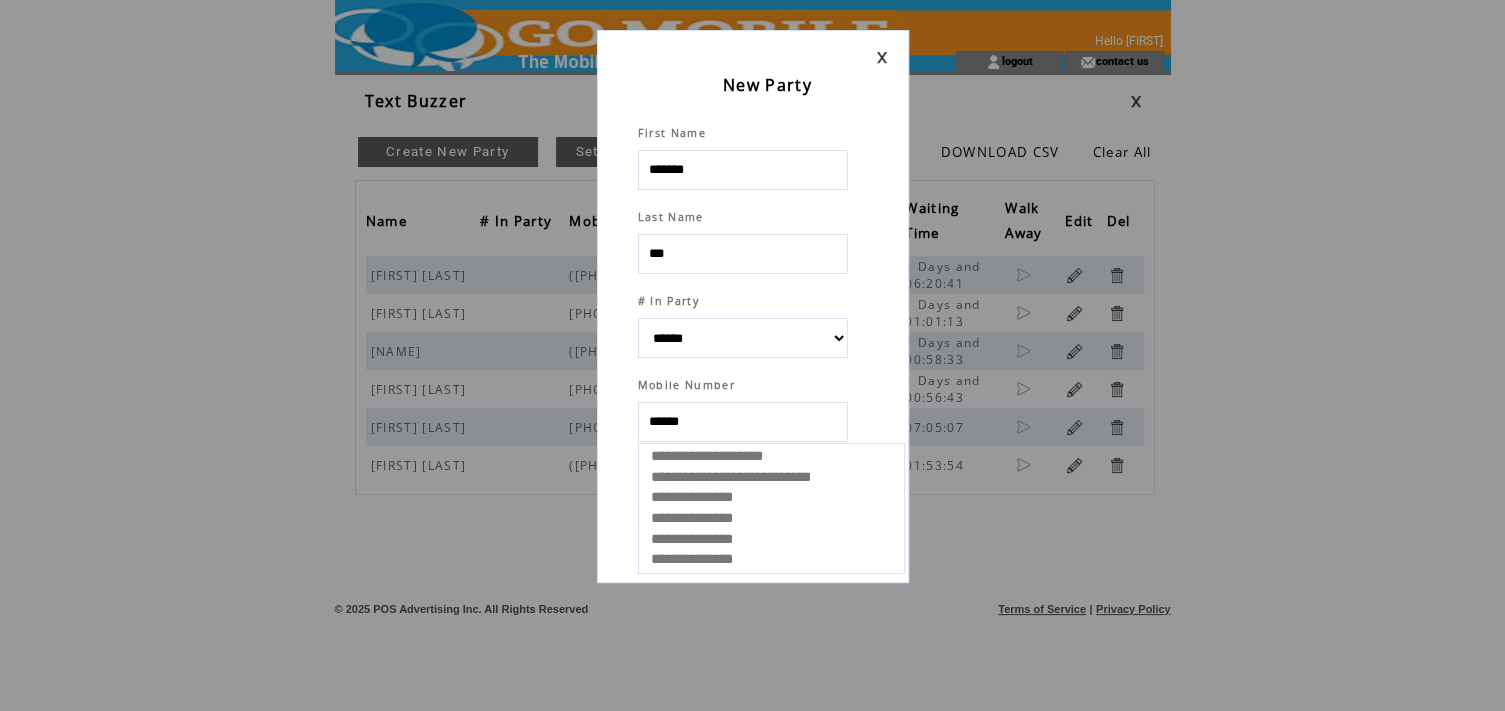 select 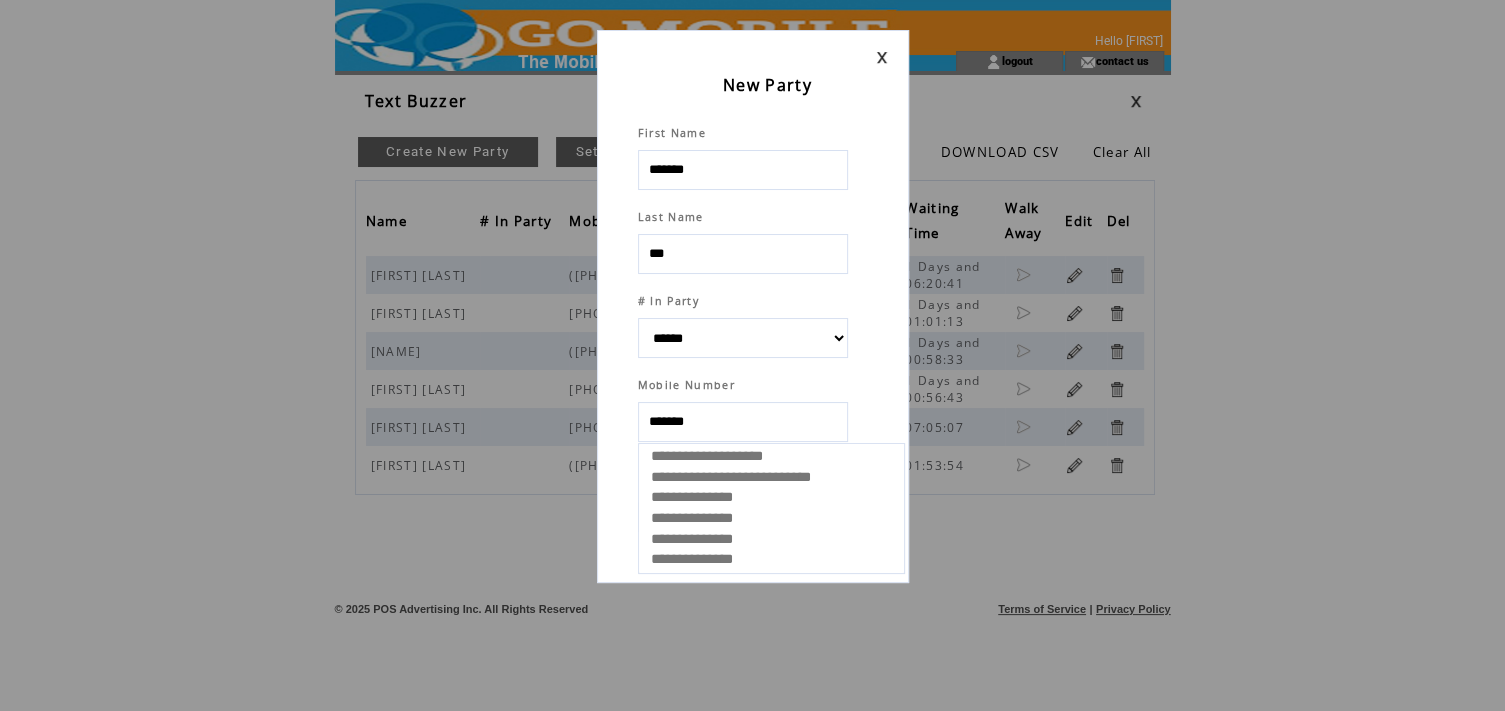 select 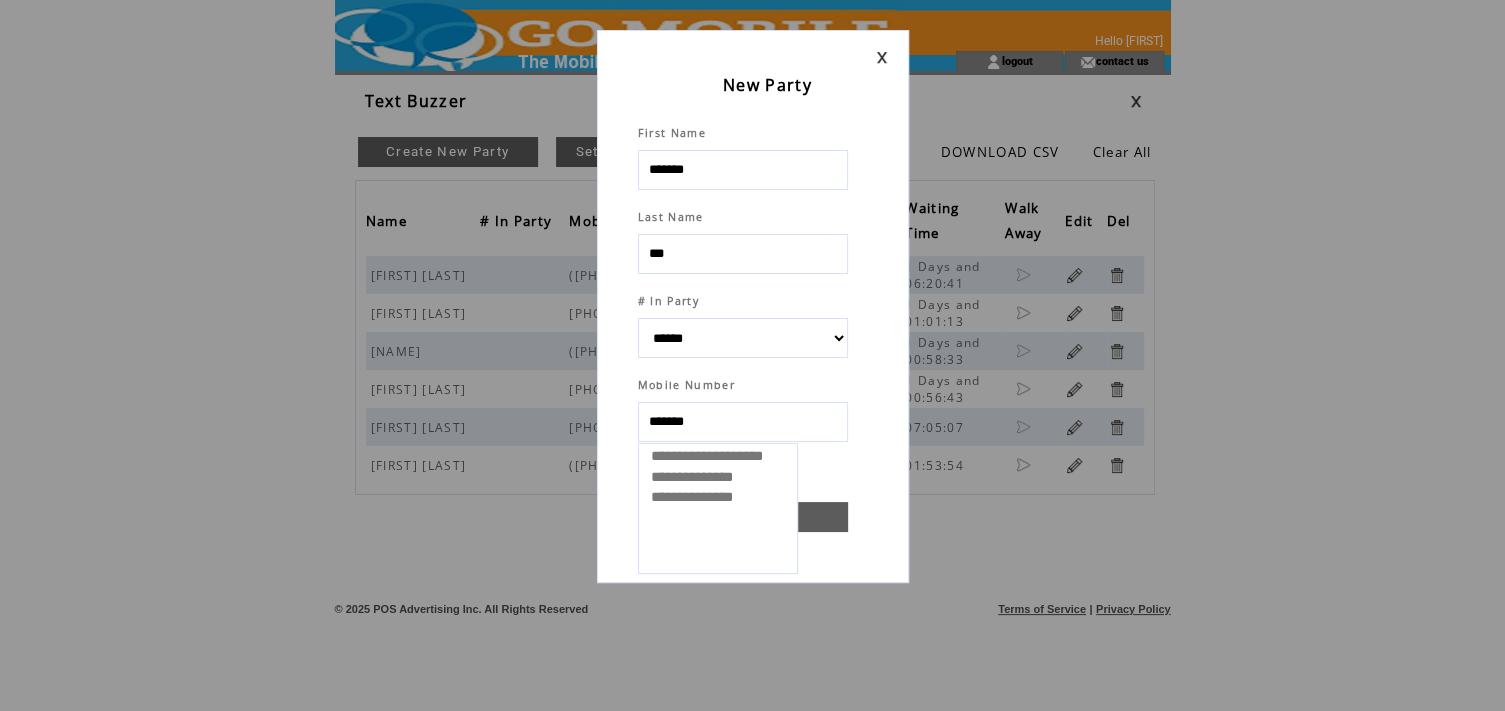 type on "********" 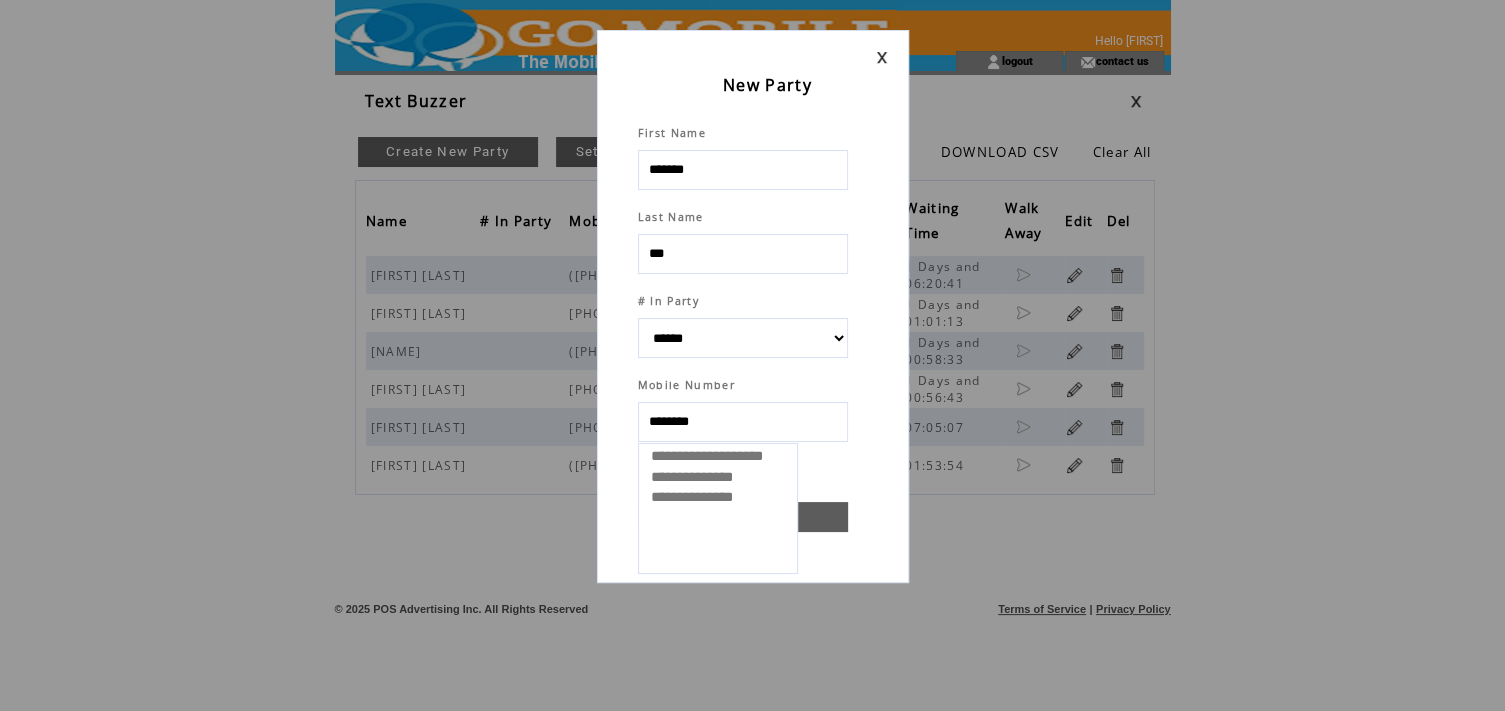 select 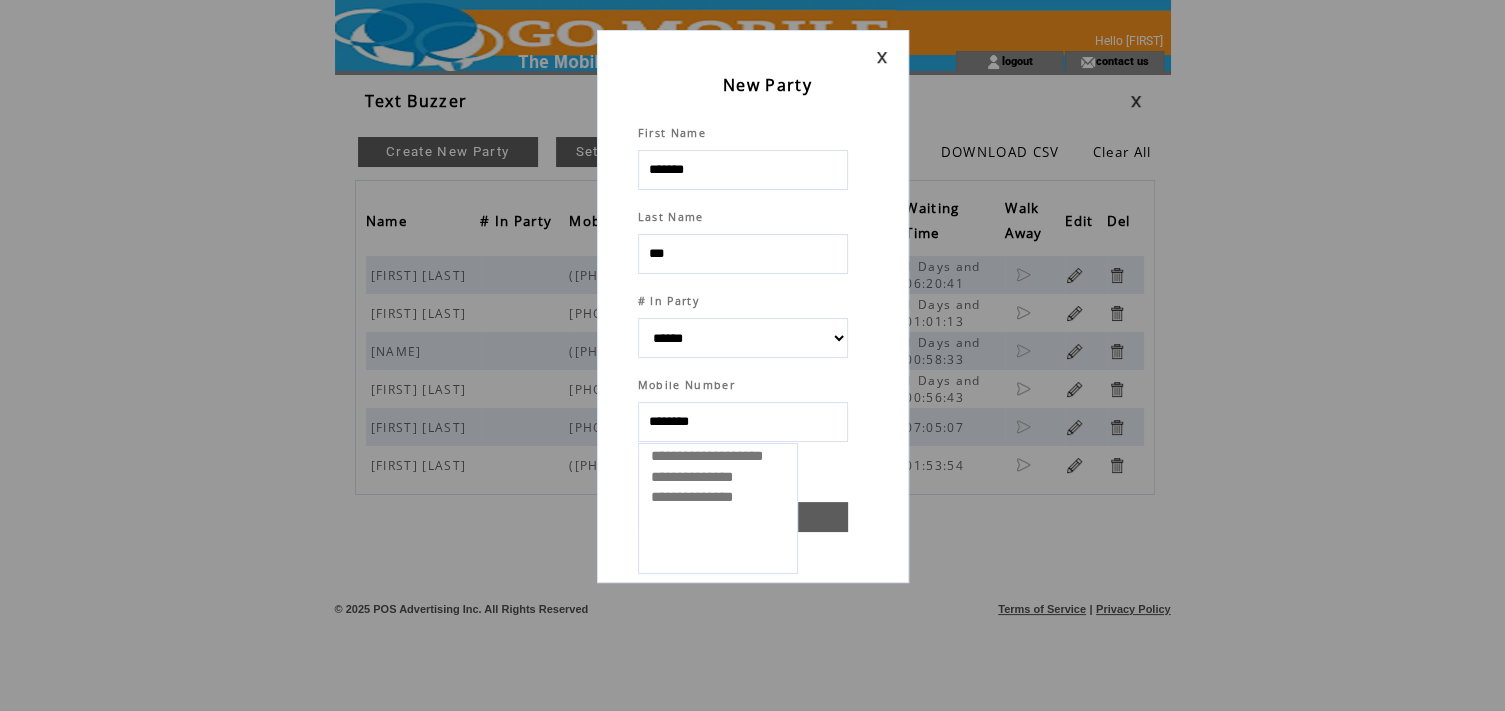 type on "*********" 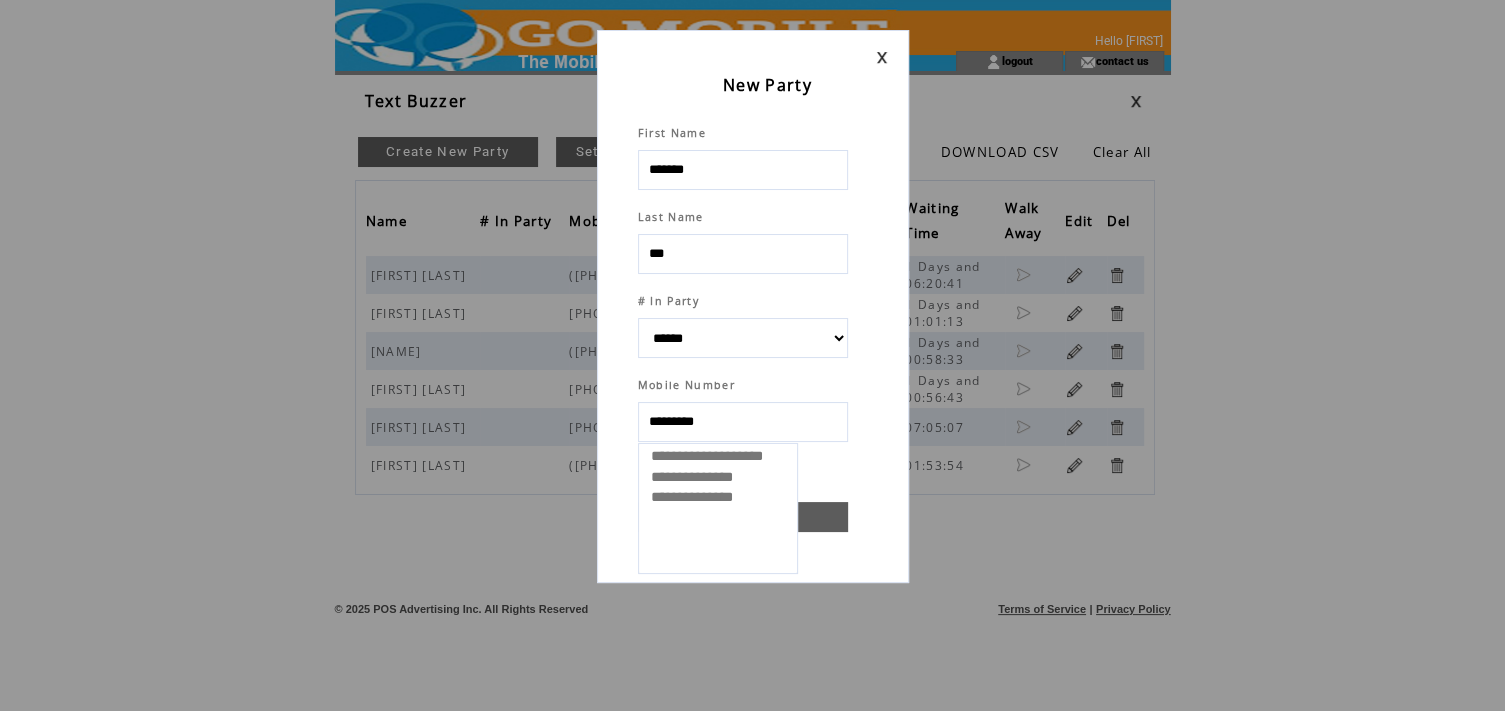 select 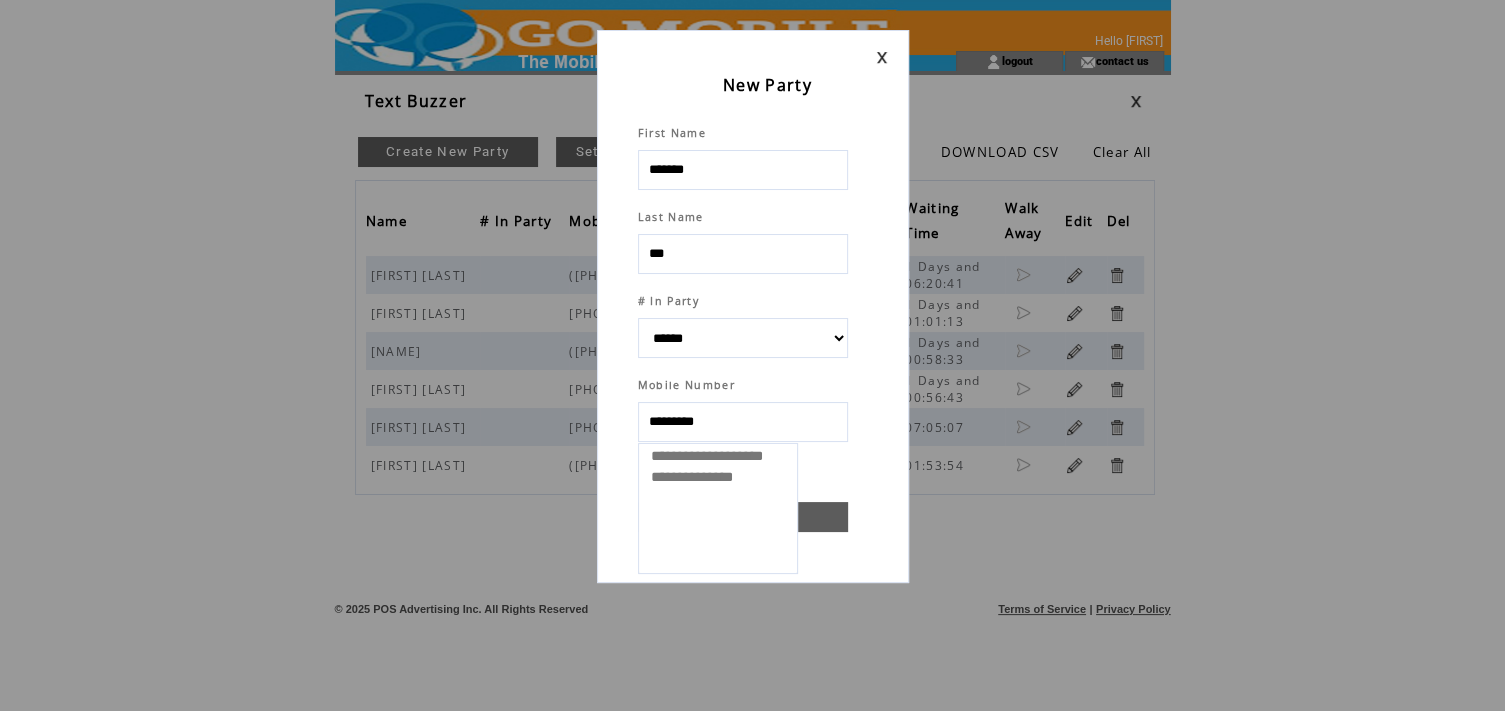type on "**********" 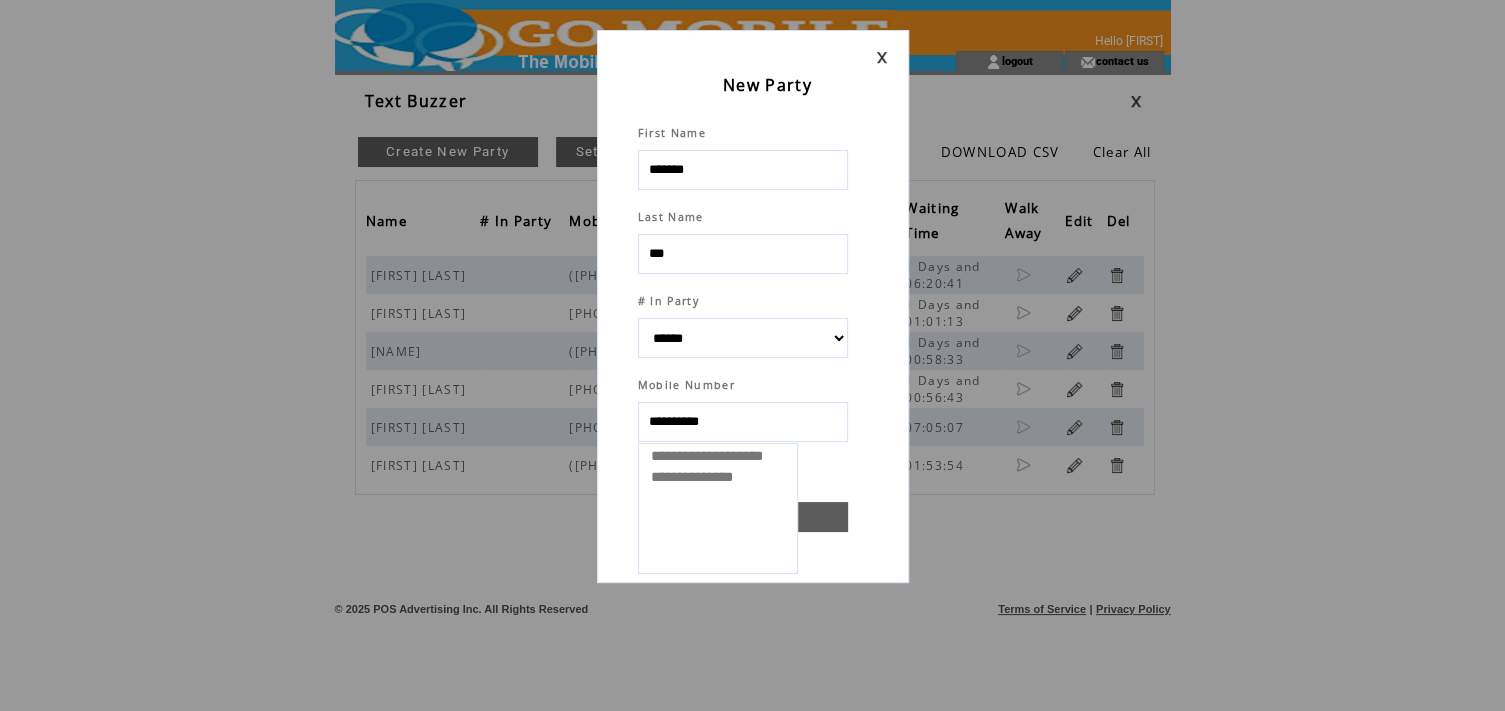 select 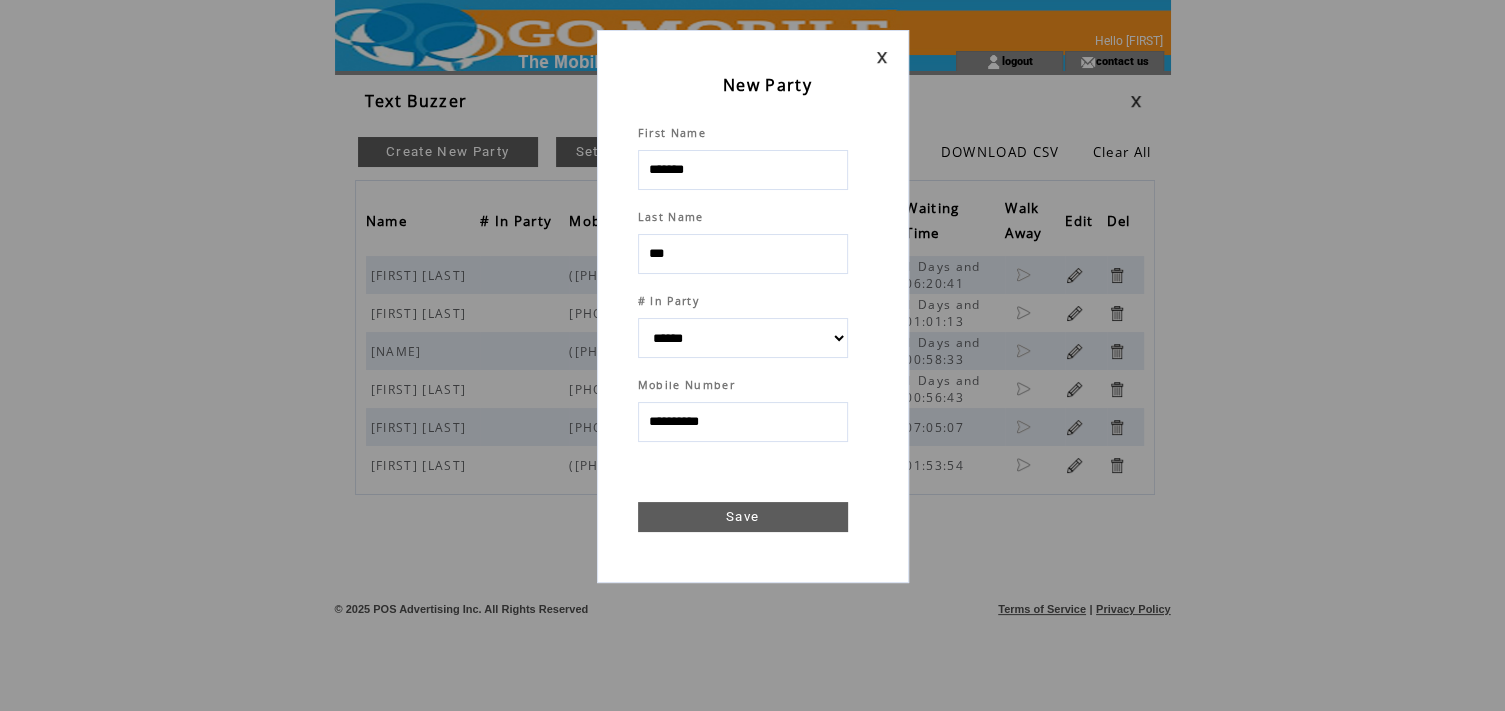 click on "Save" at bounding box center [743, 517] 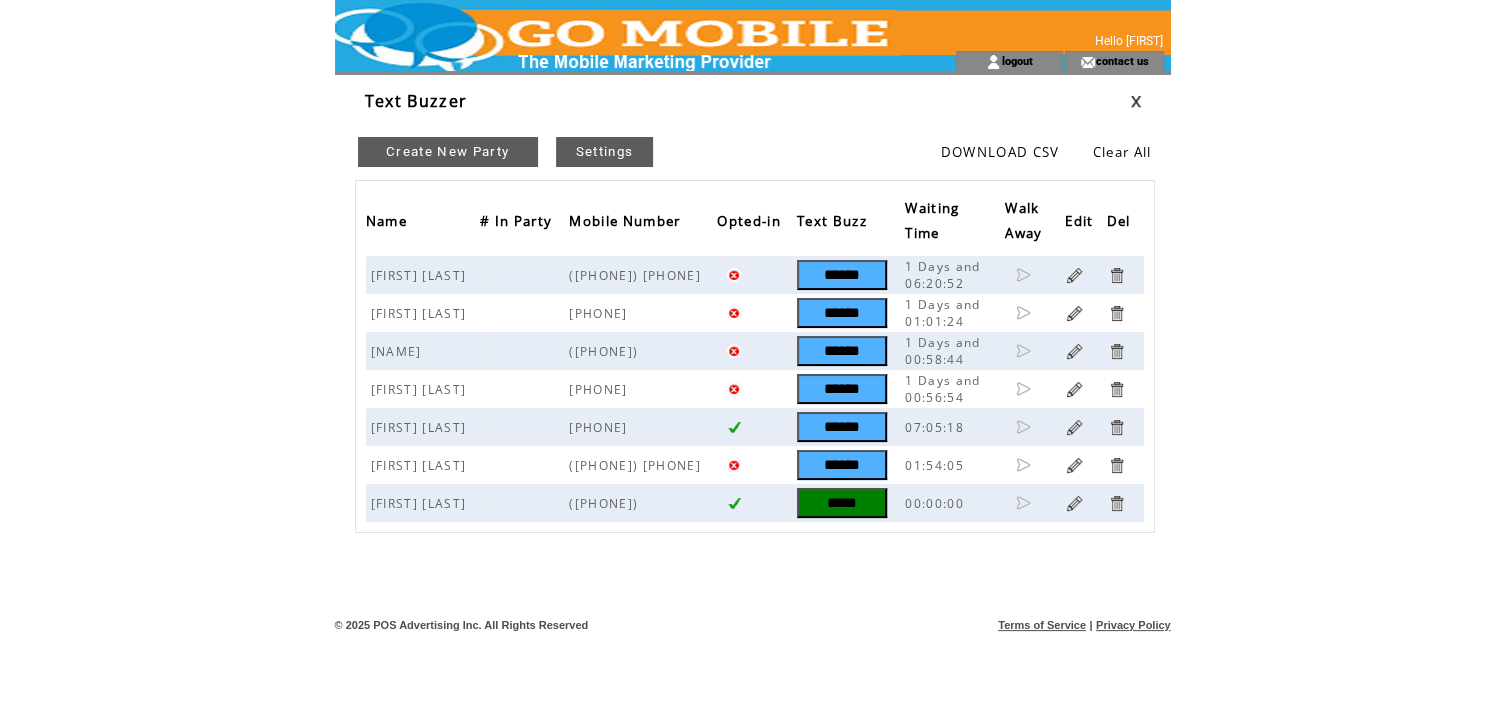 click on "*****" at bounding box center (842, 503) 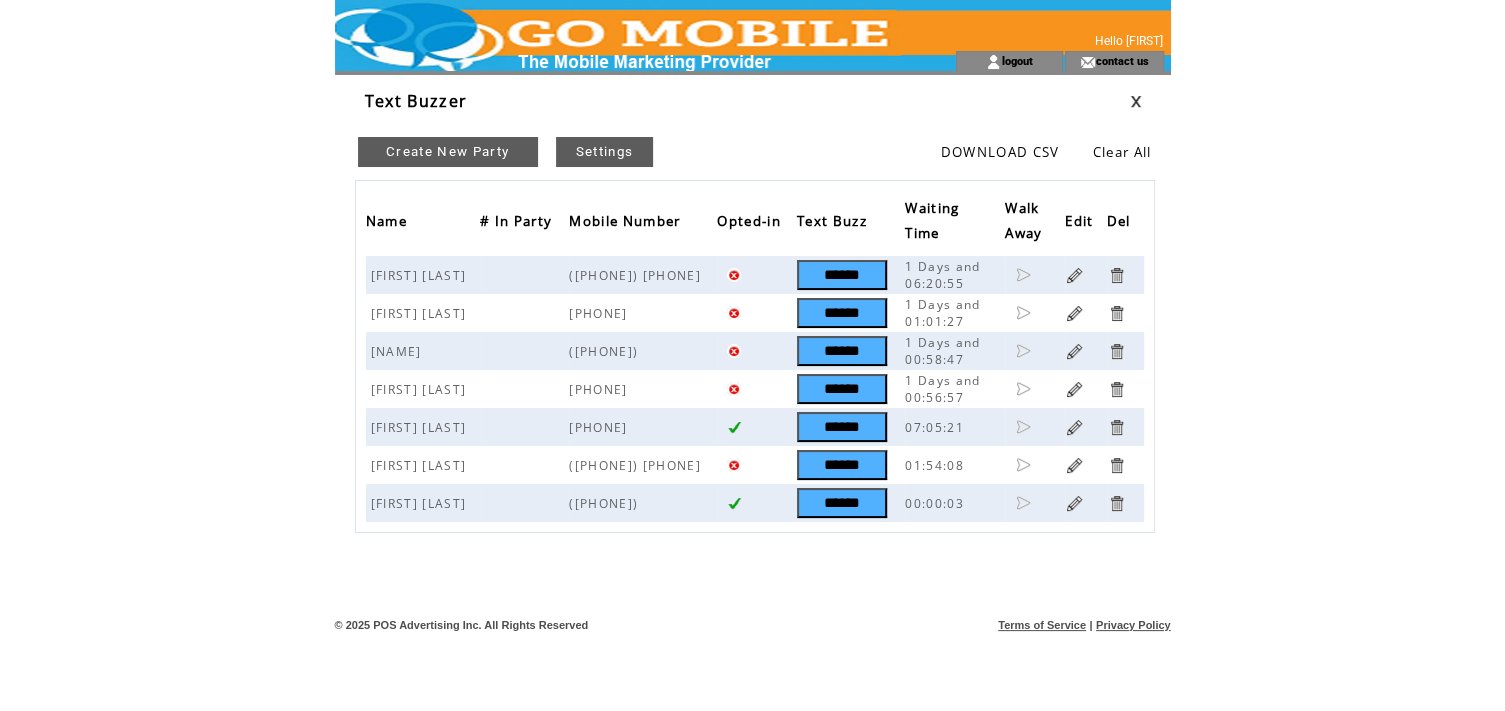 click on "Create New Party" at bounding box center [448, 152] 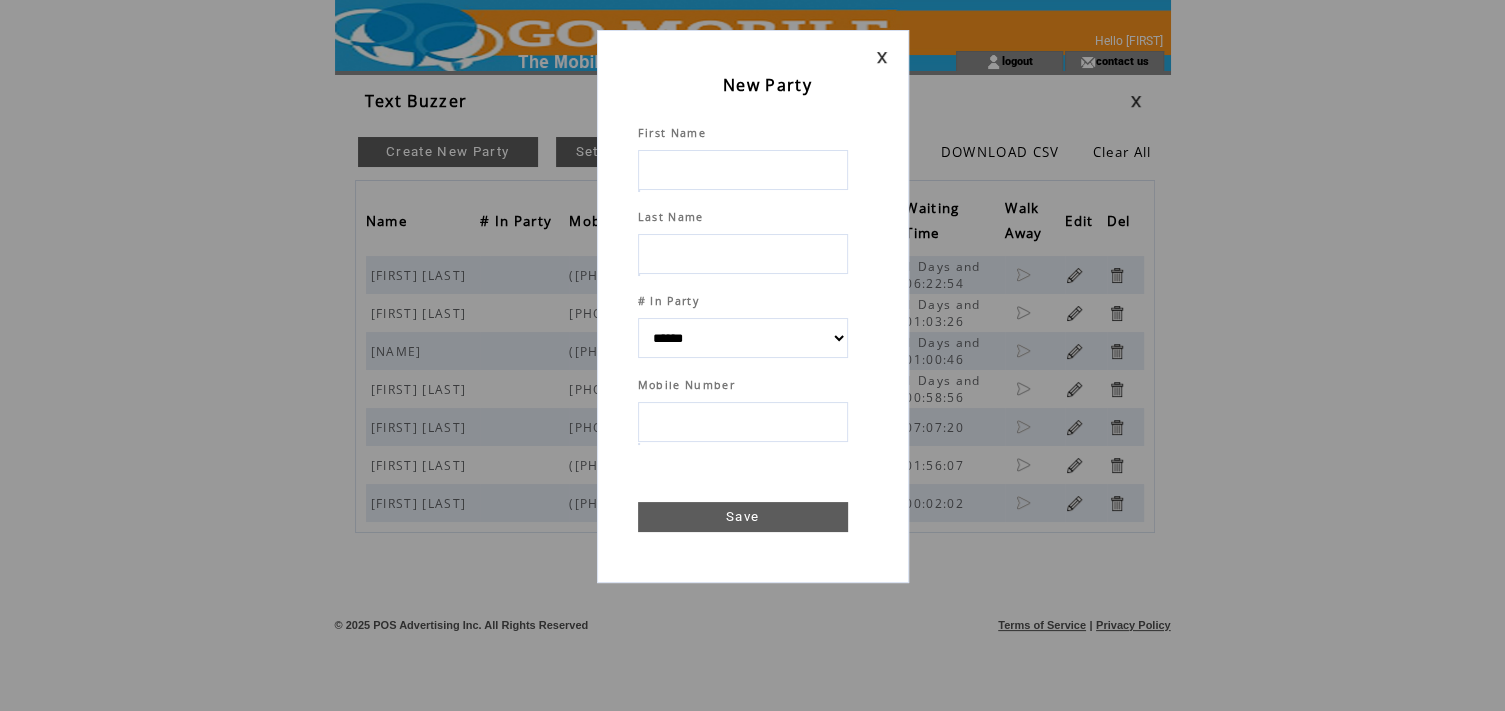 click at bounding box center (743, 170) 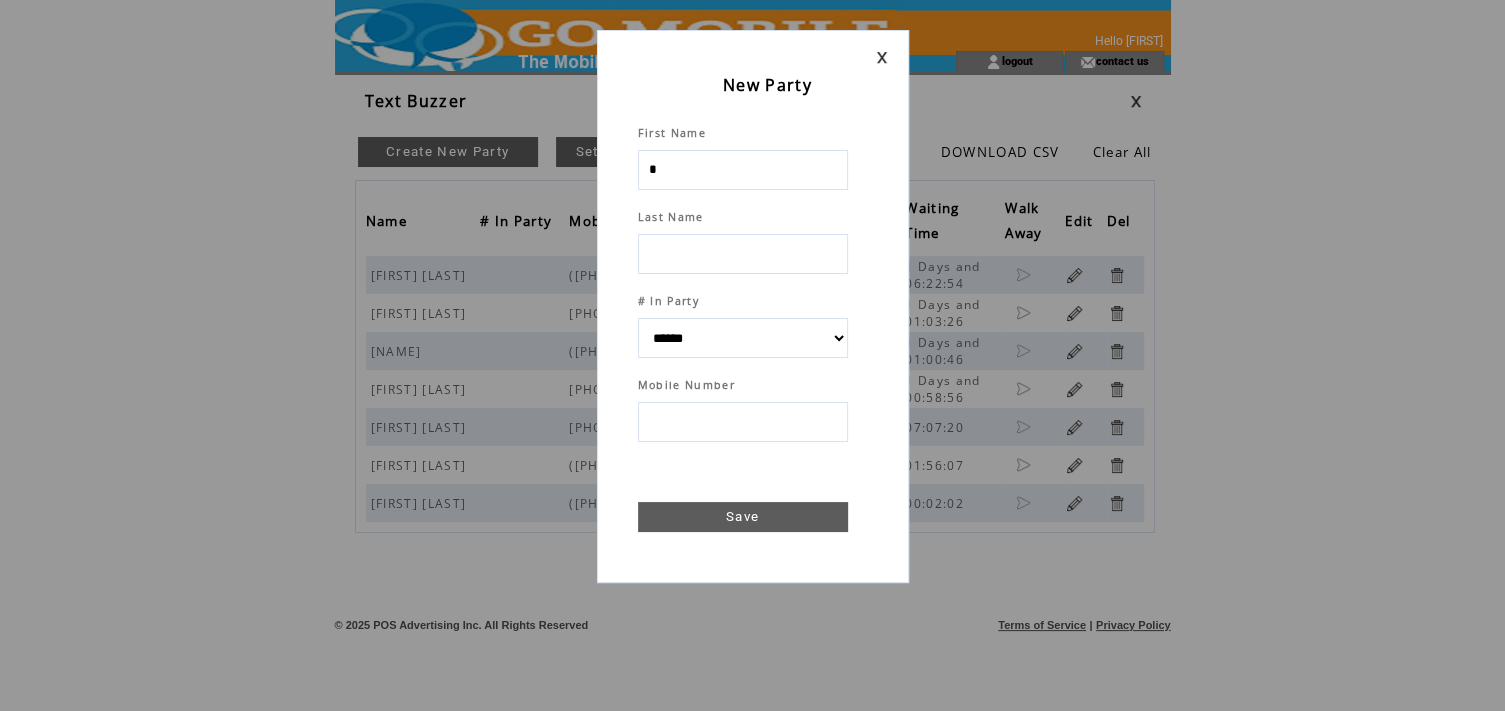 type on "**" 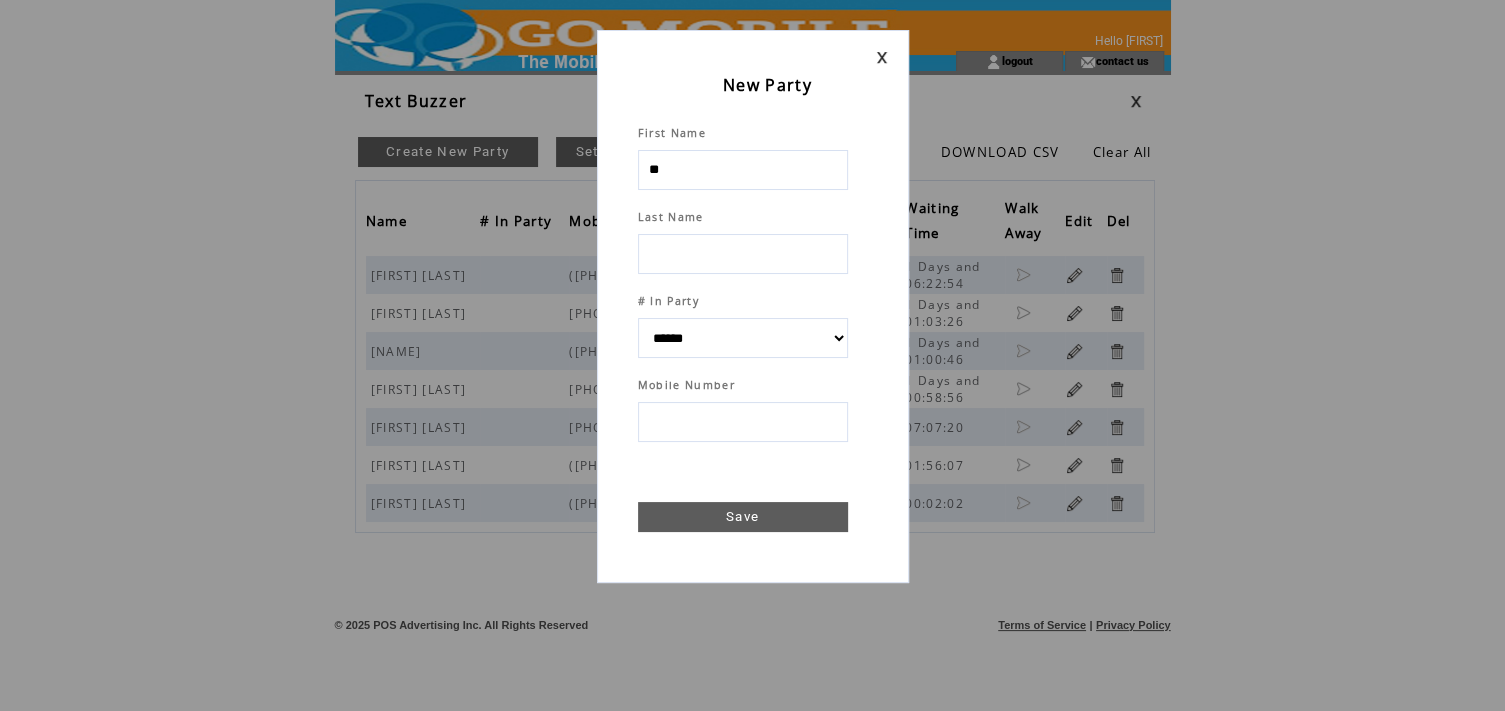 select 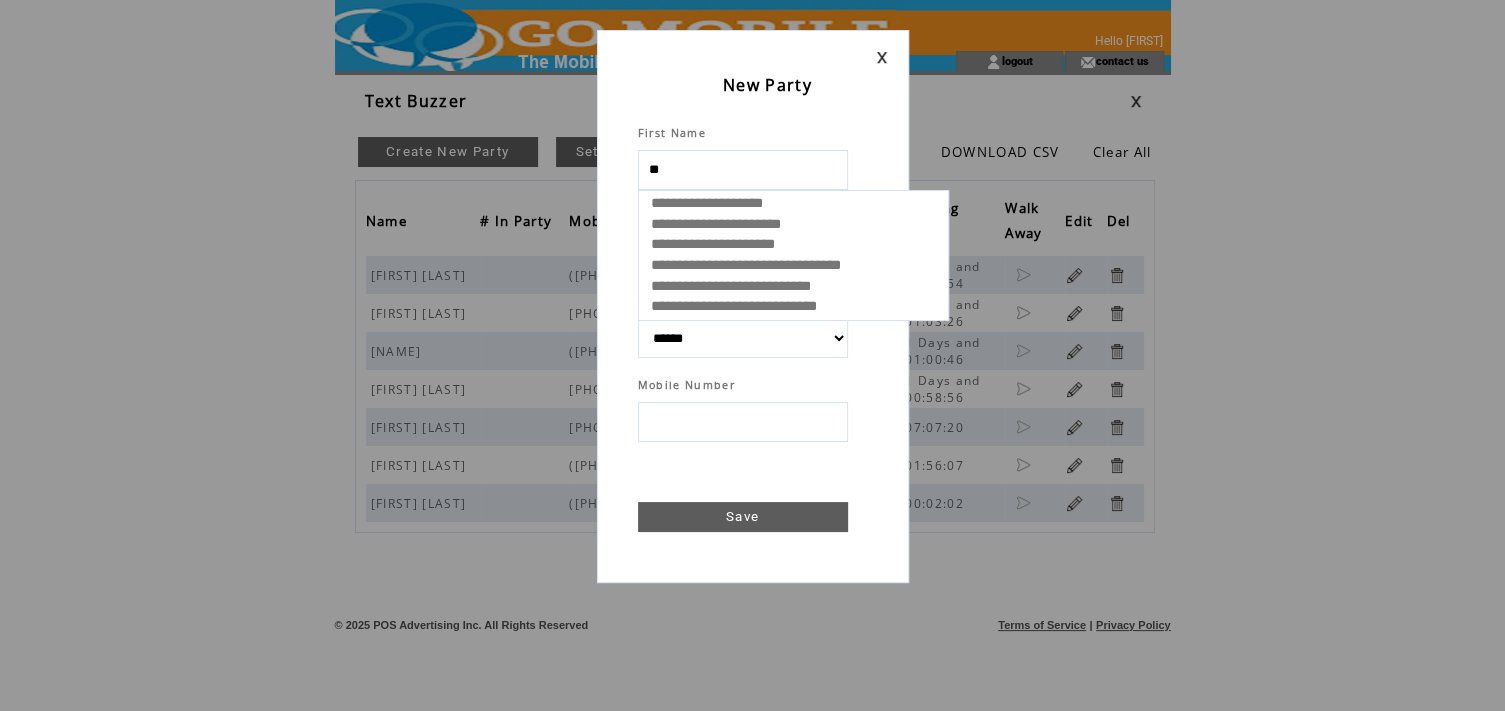 type on "***" 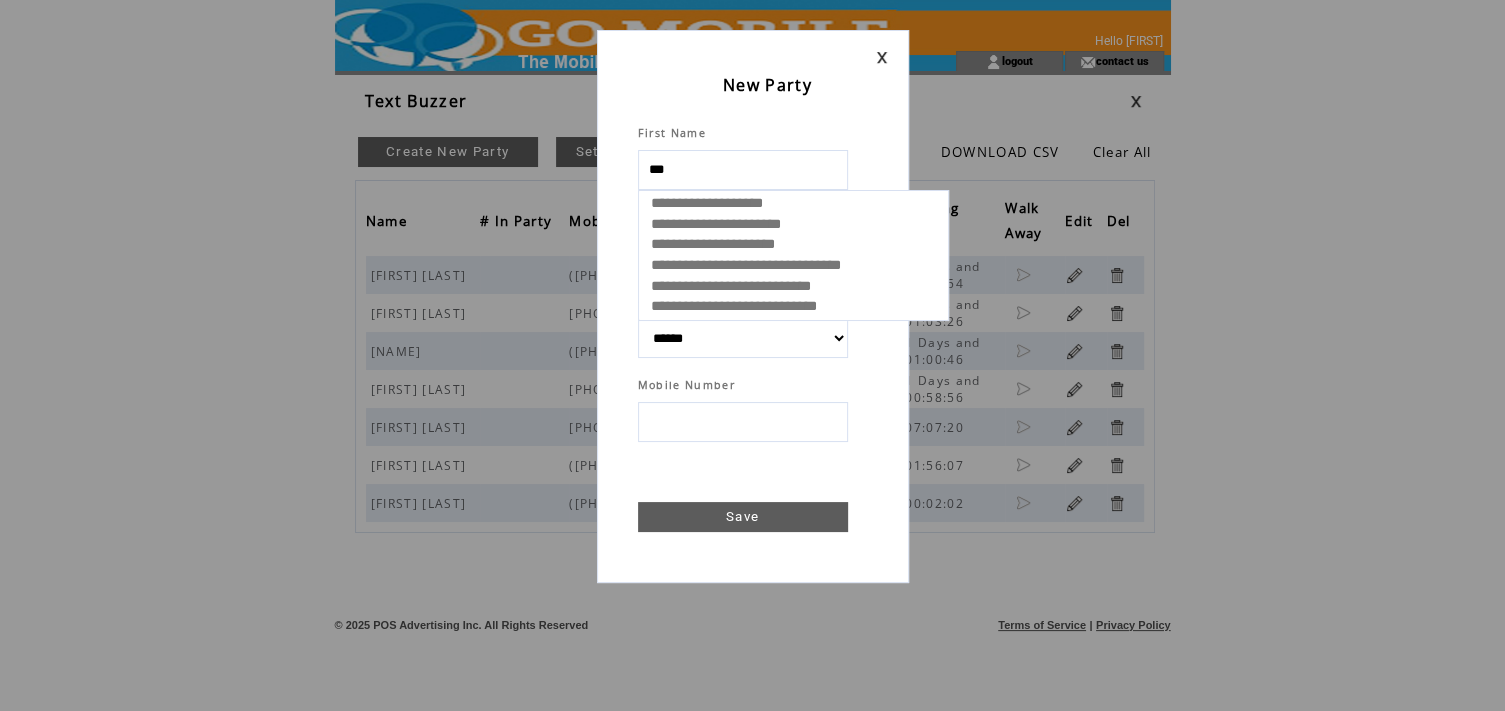 select 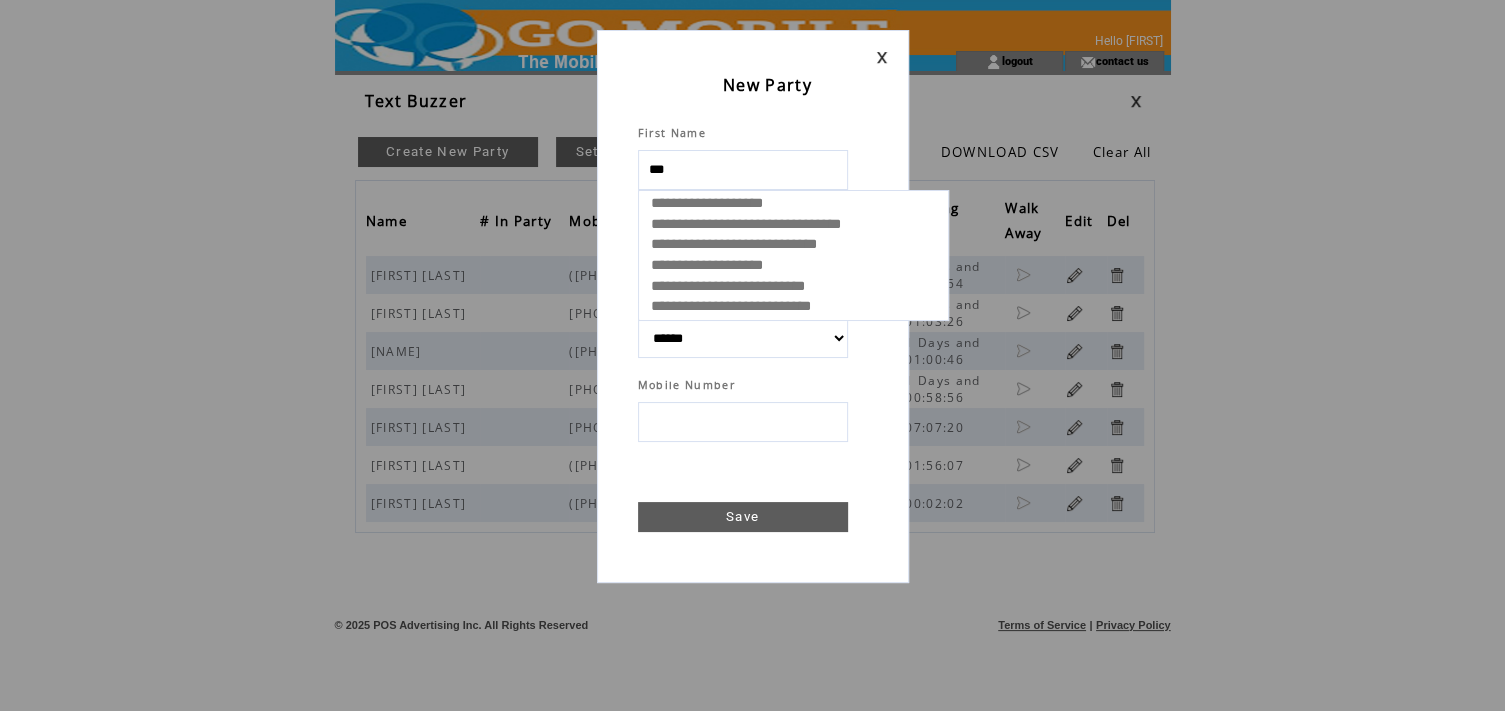 select 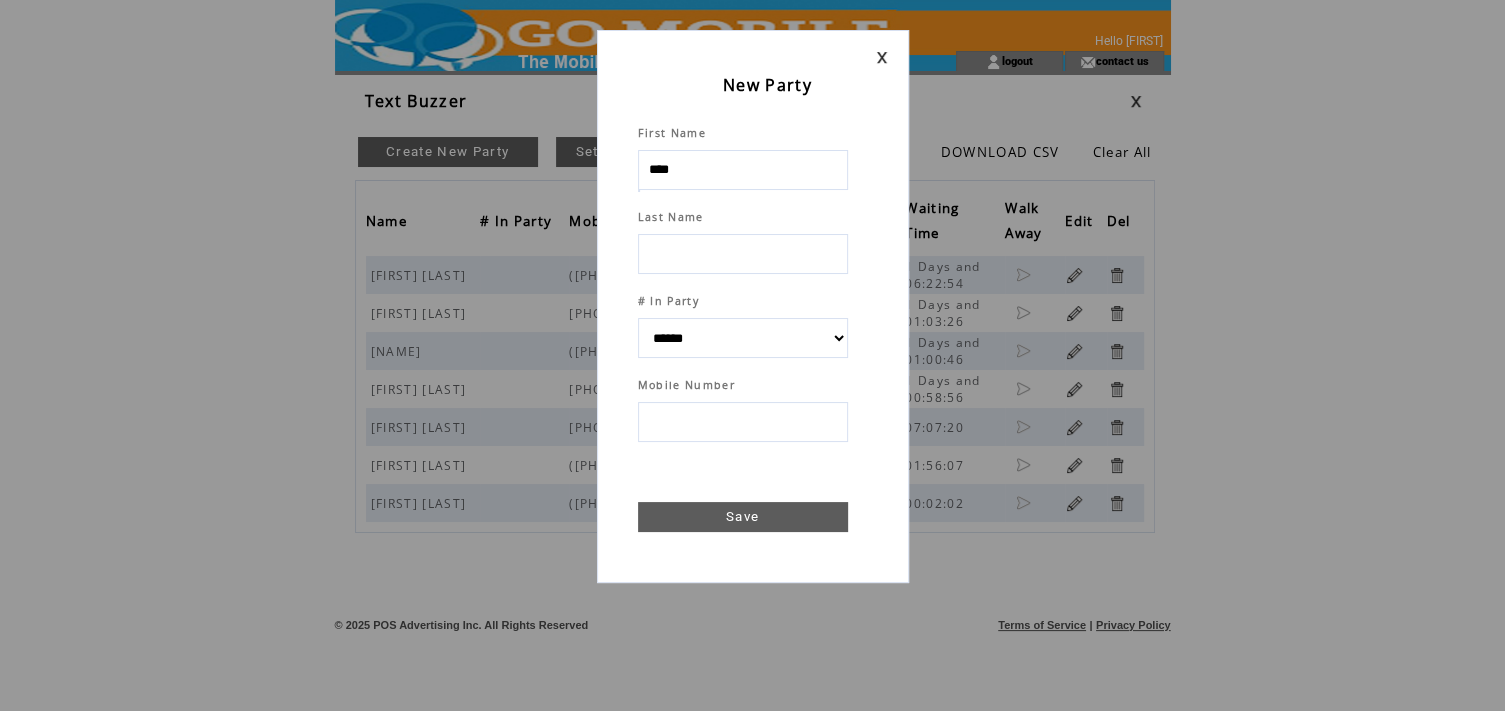 type on "****" 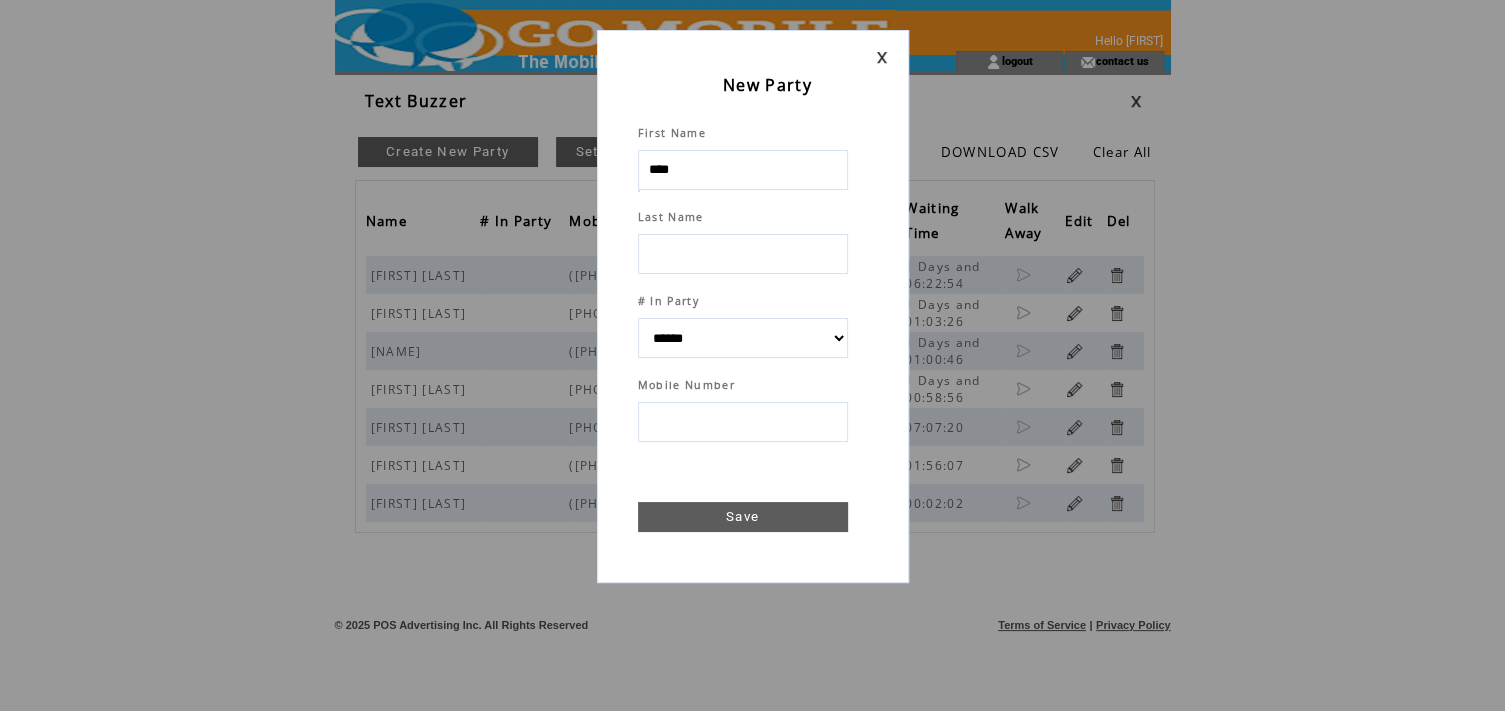 click at bounding box center [743, 254] 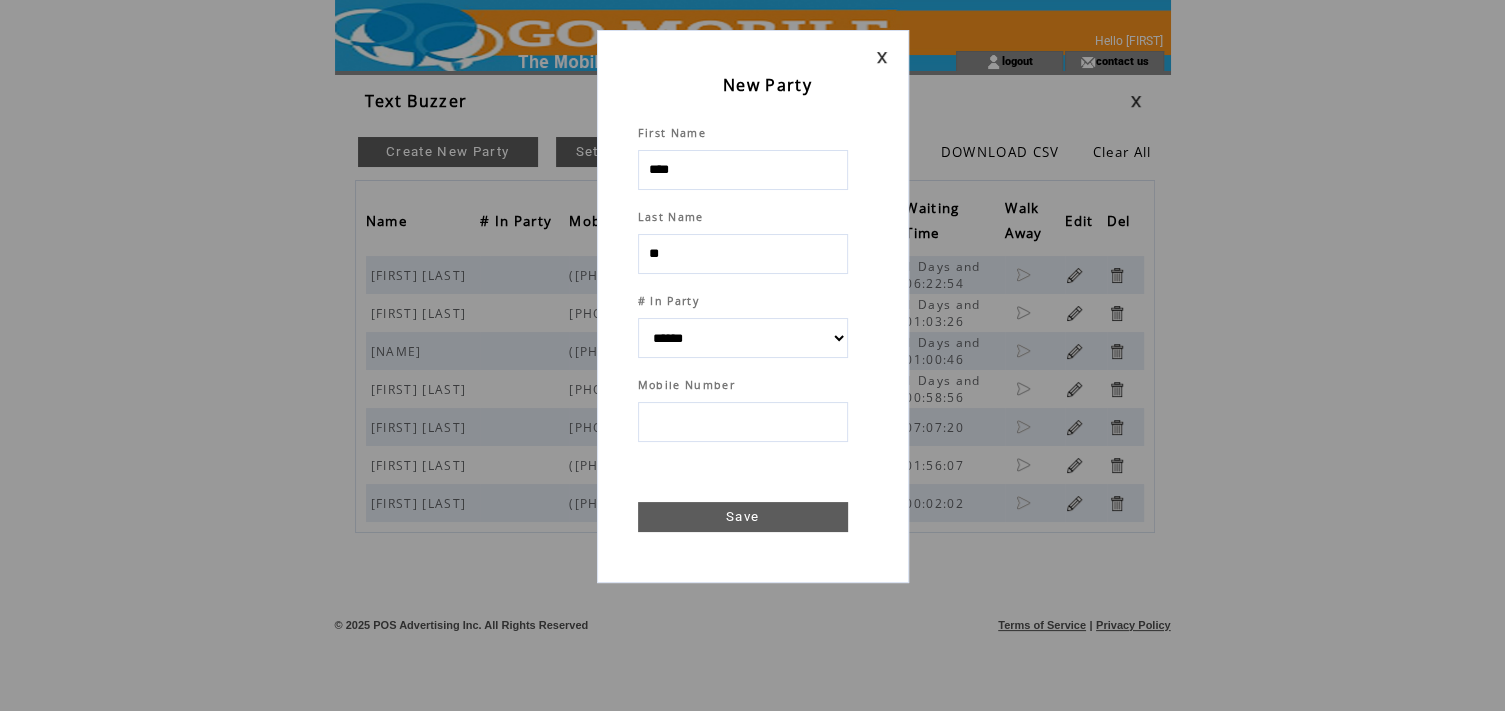 type on "***" 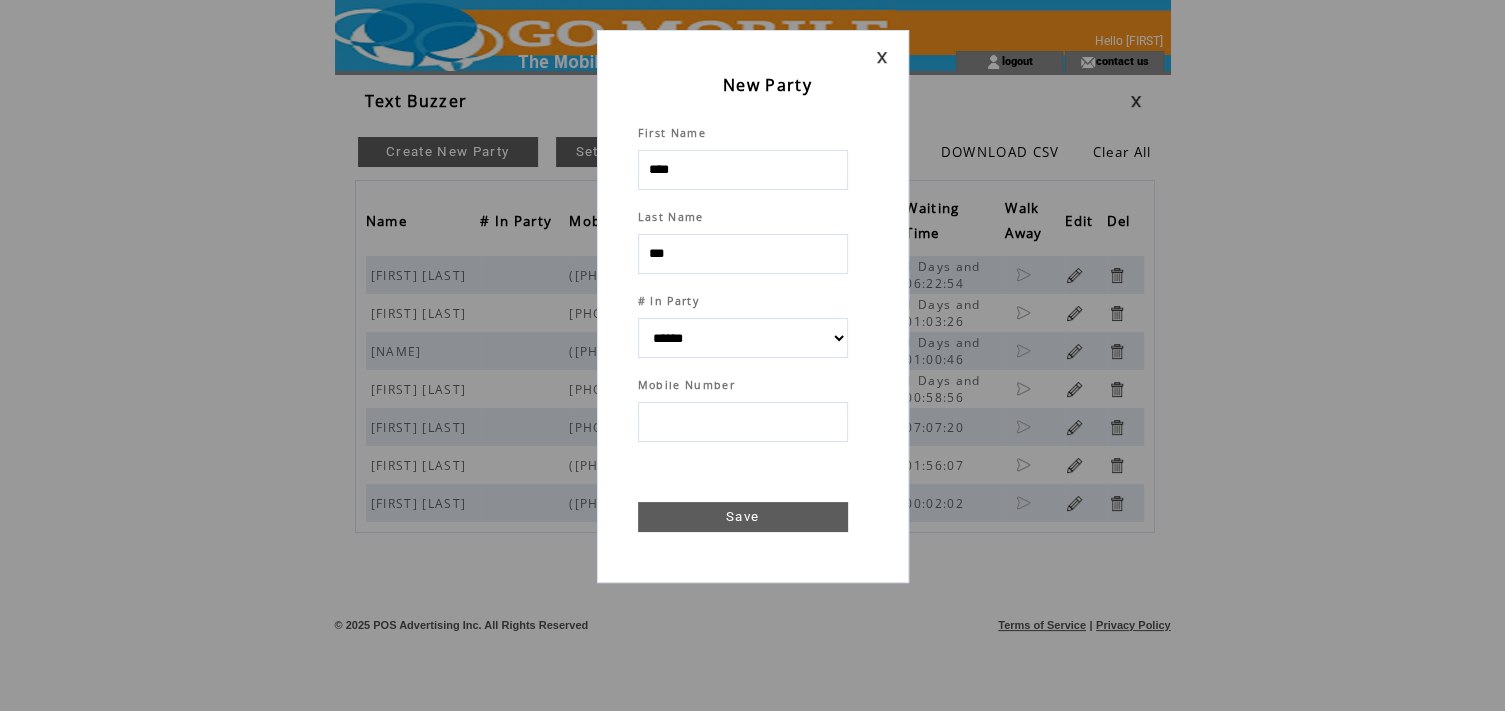 select 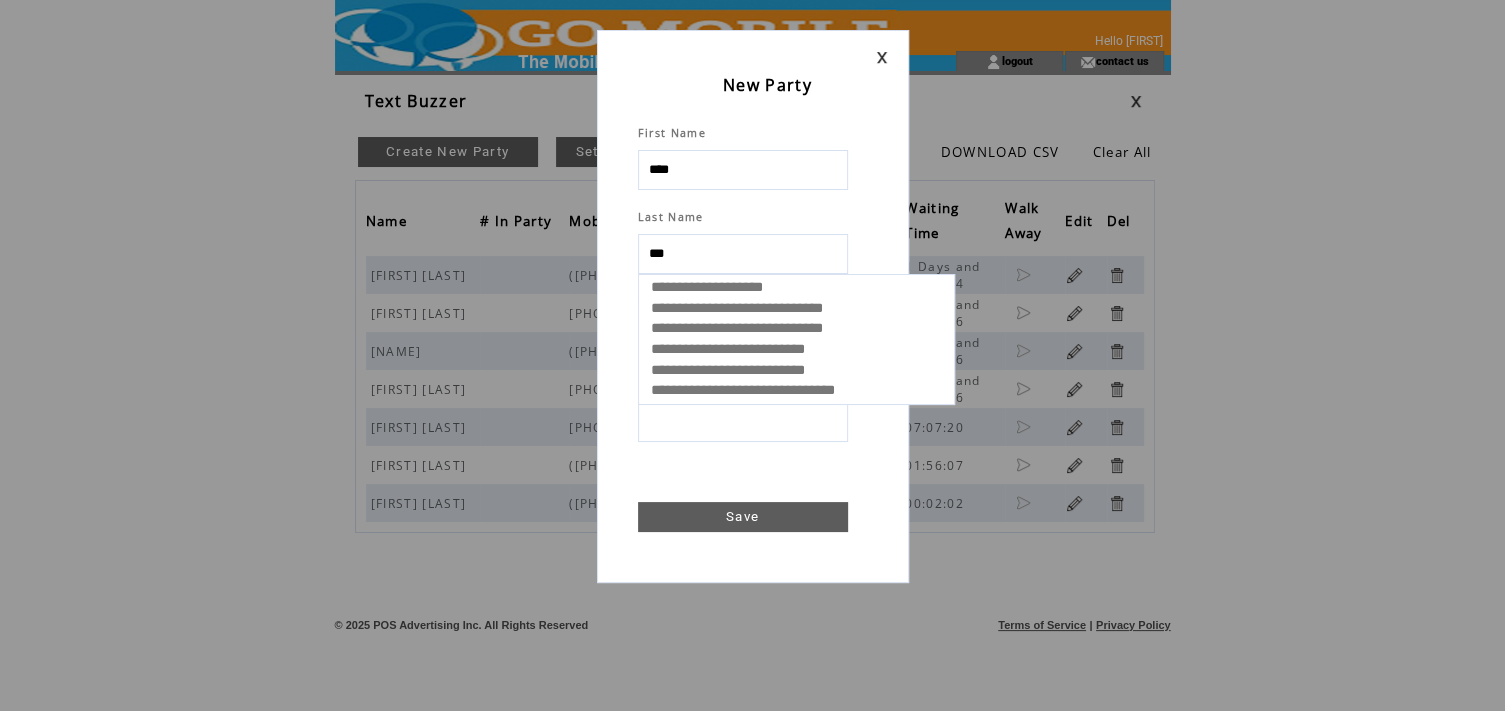 type on "****" 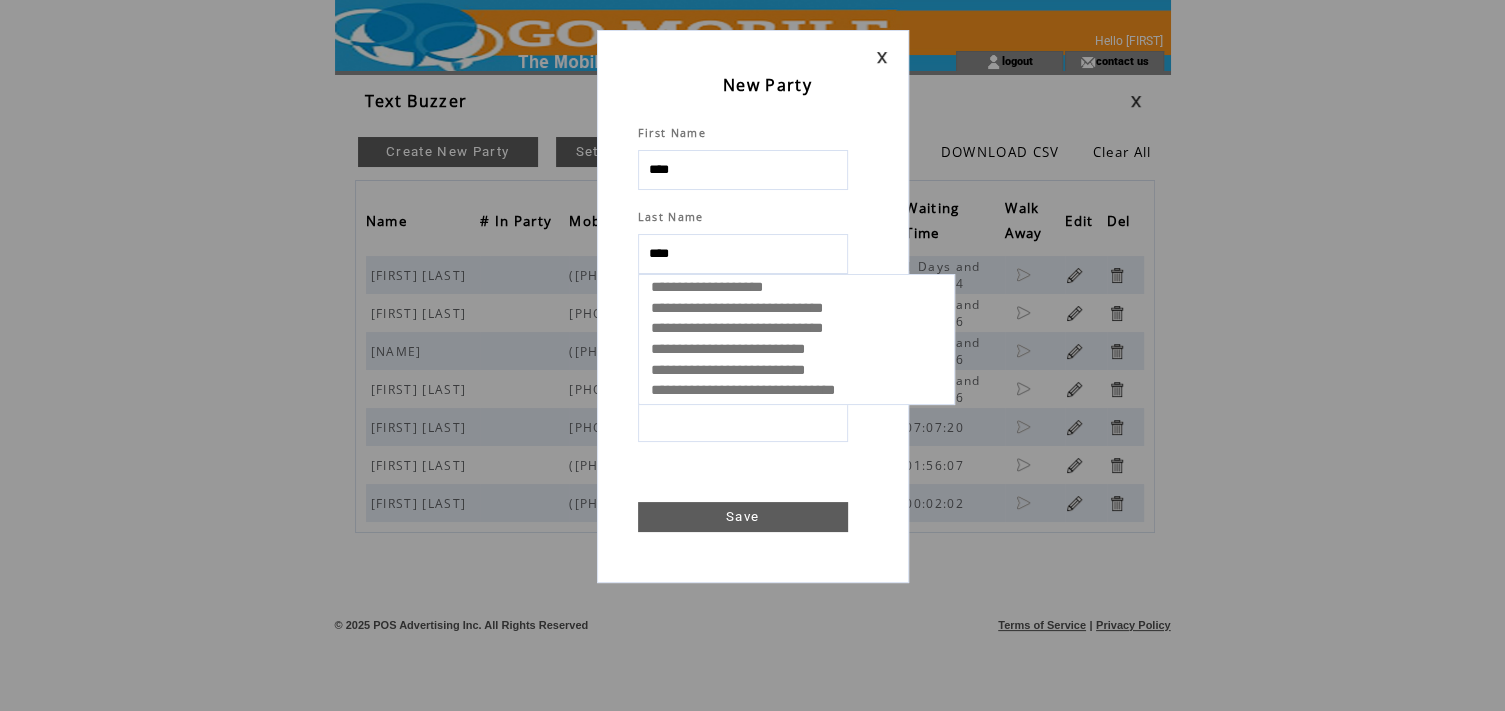select 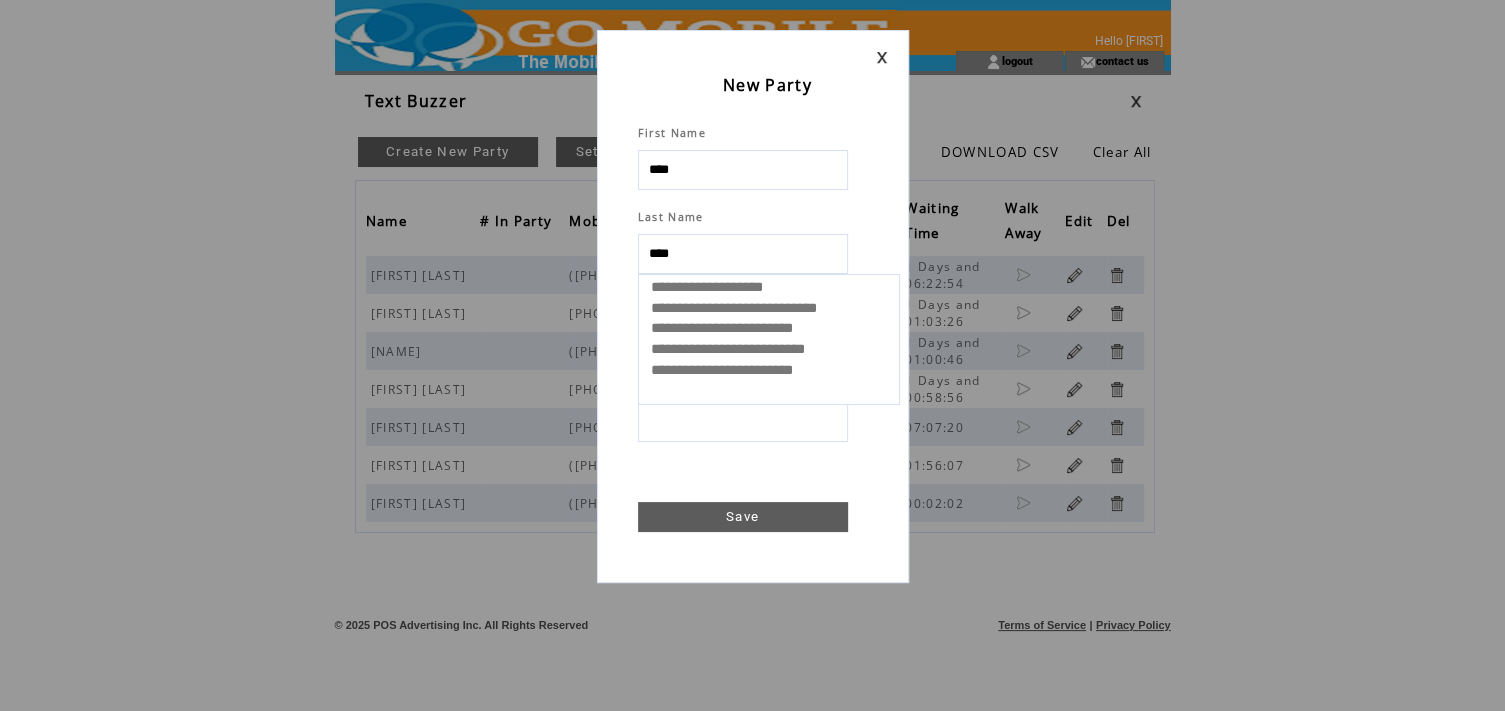 select 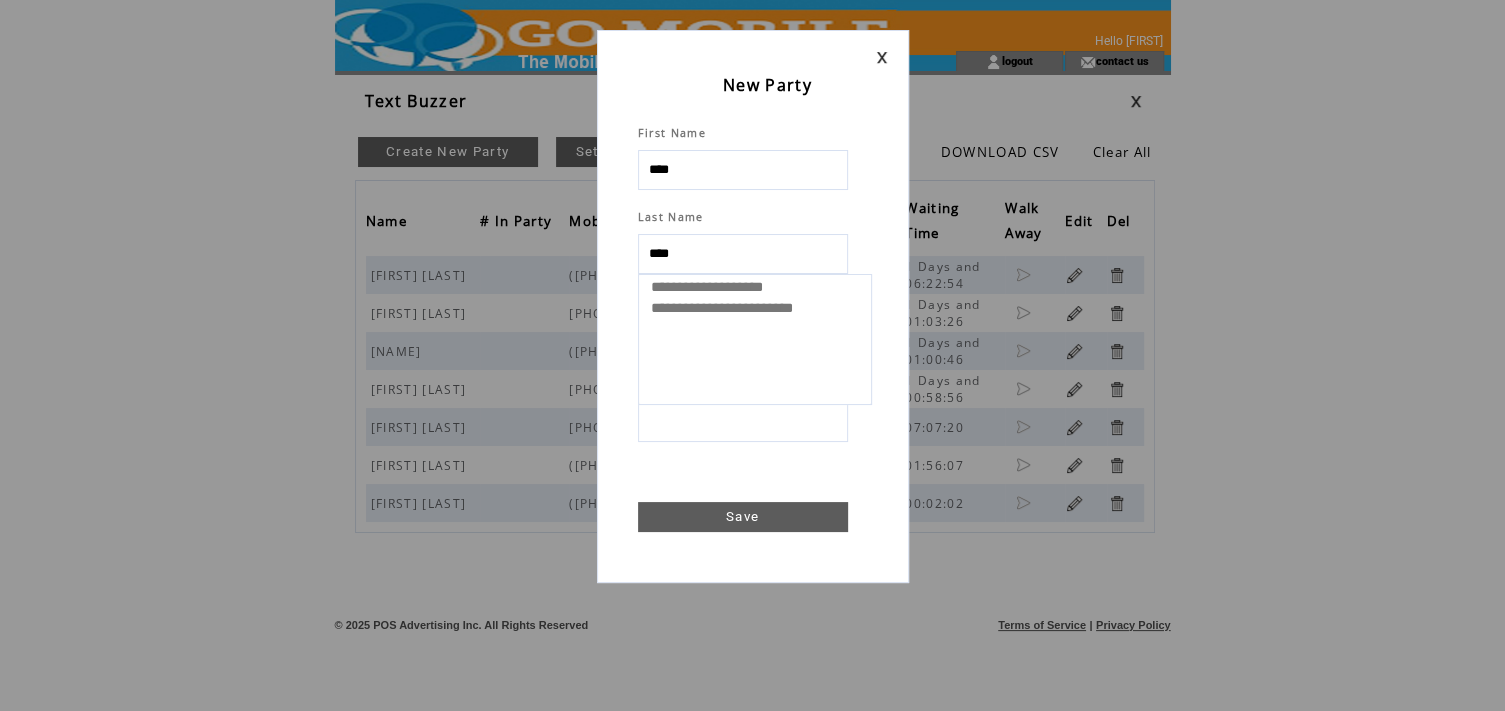 type on "****" 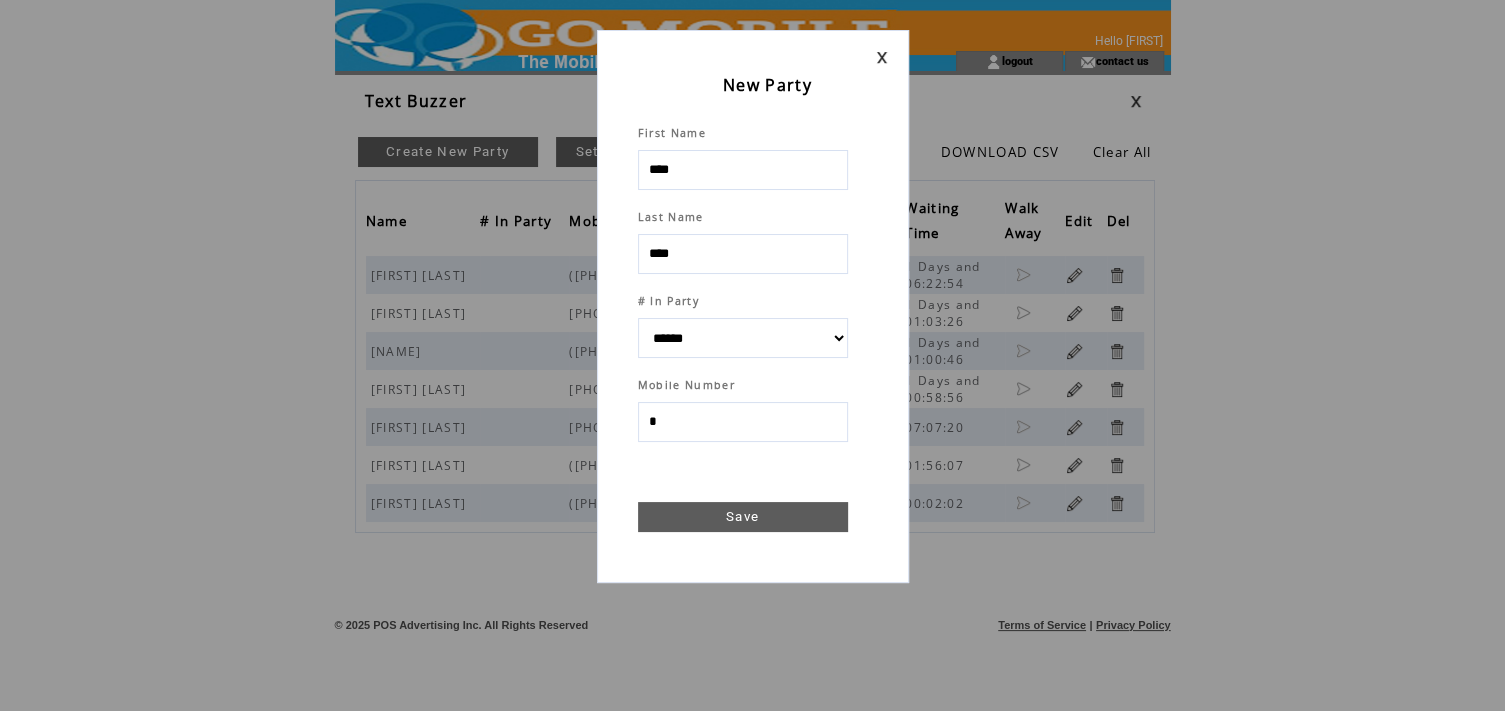 type on "**" 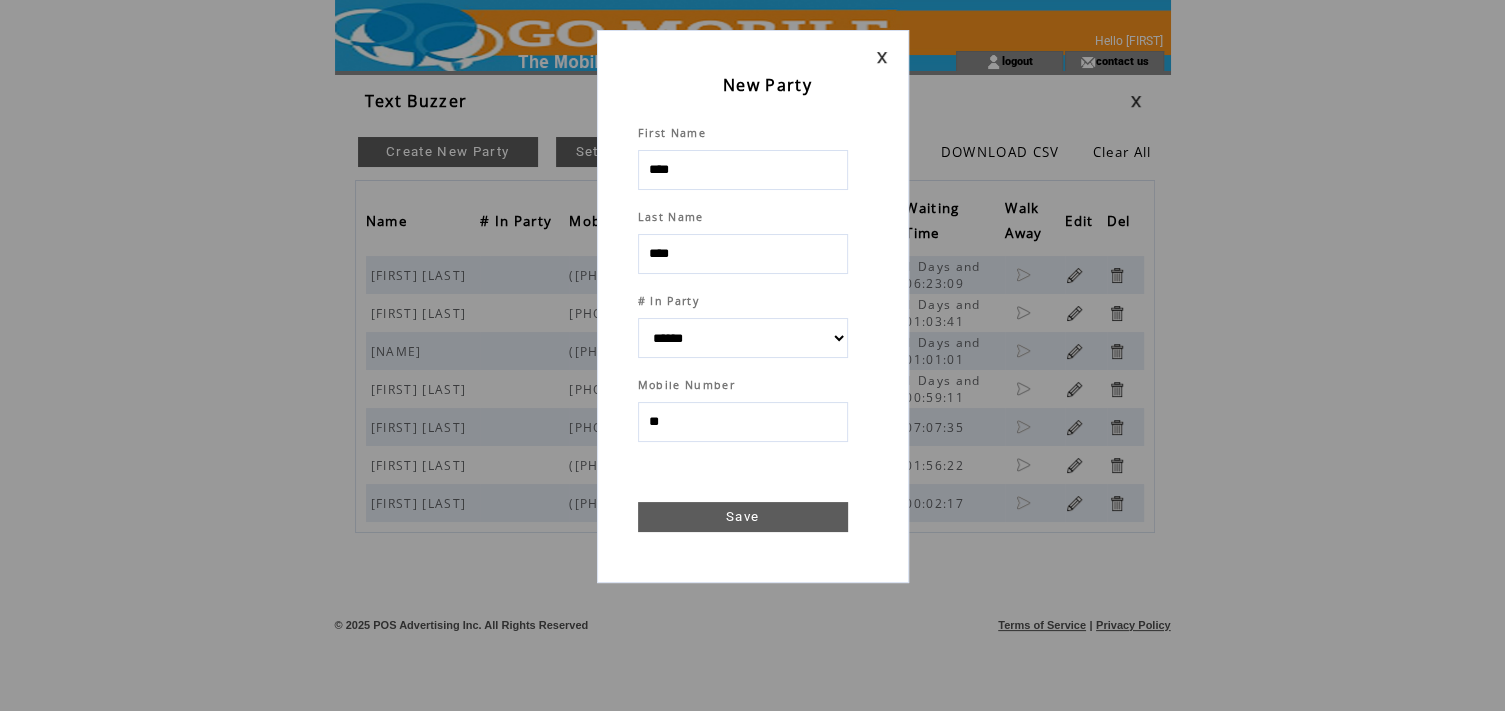 select 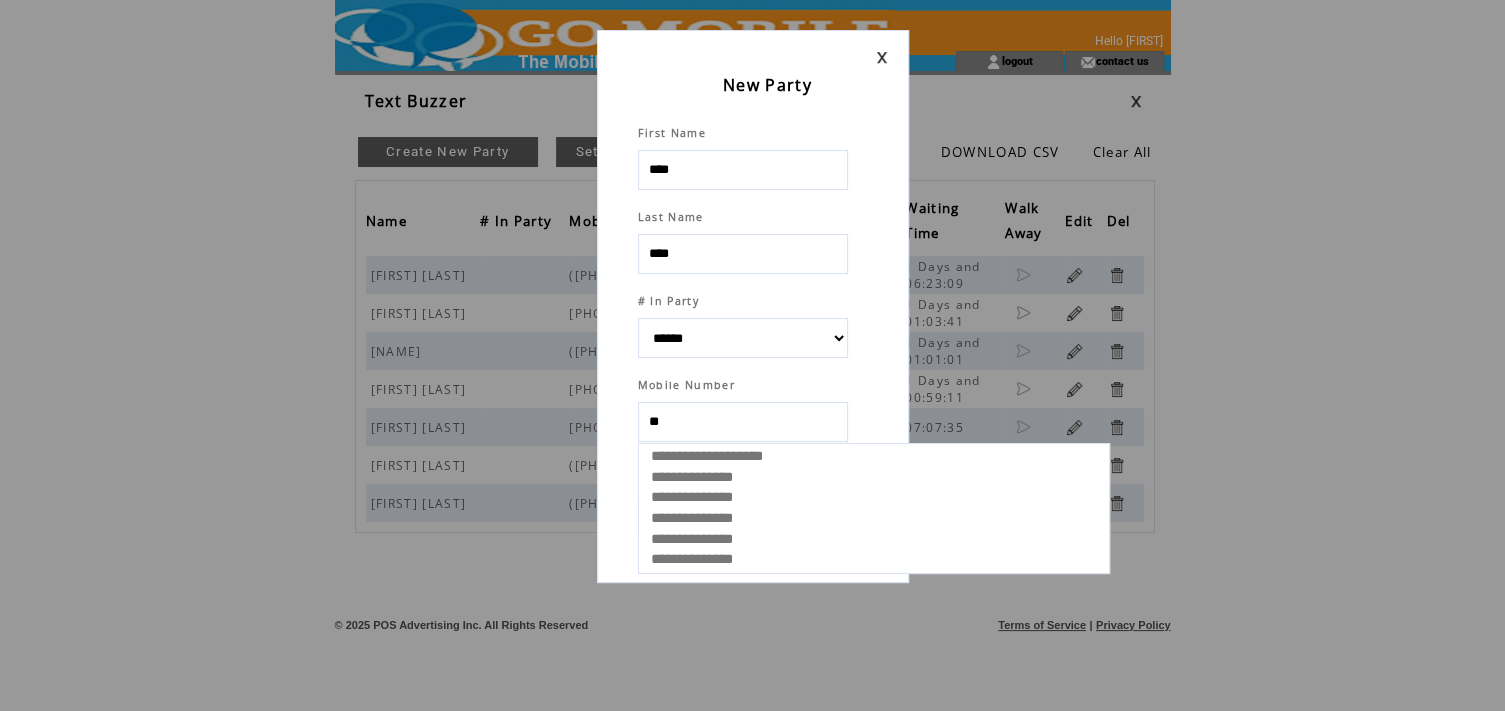 type on "***" 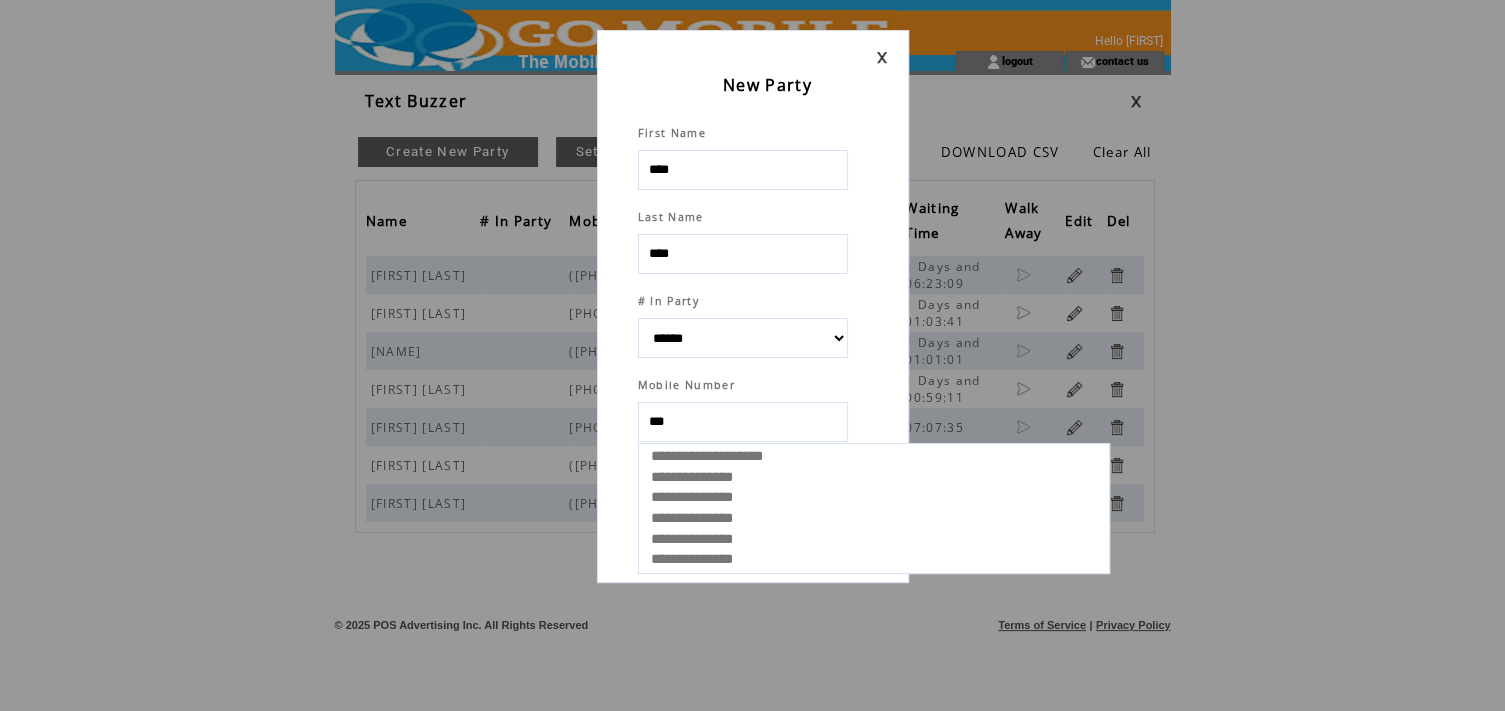 select 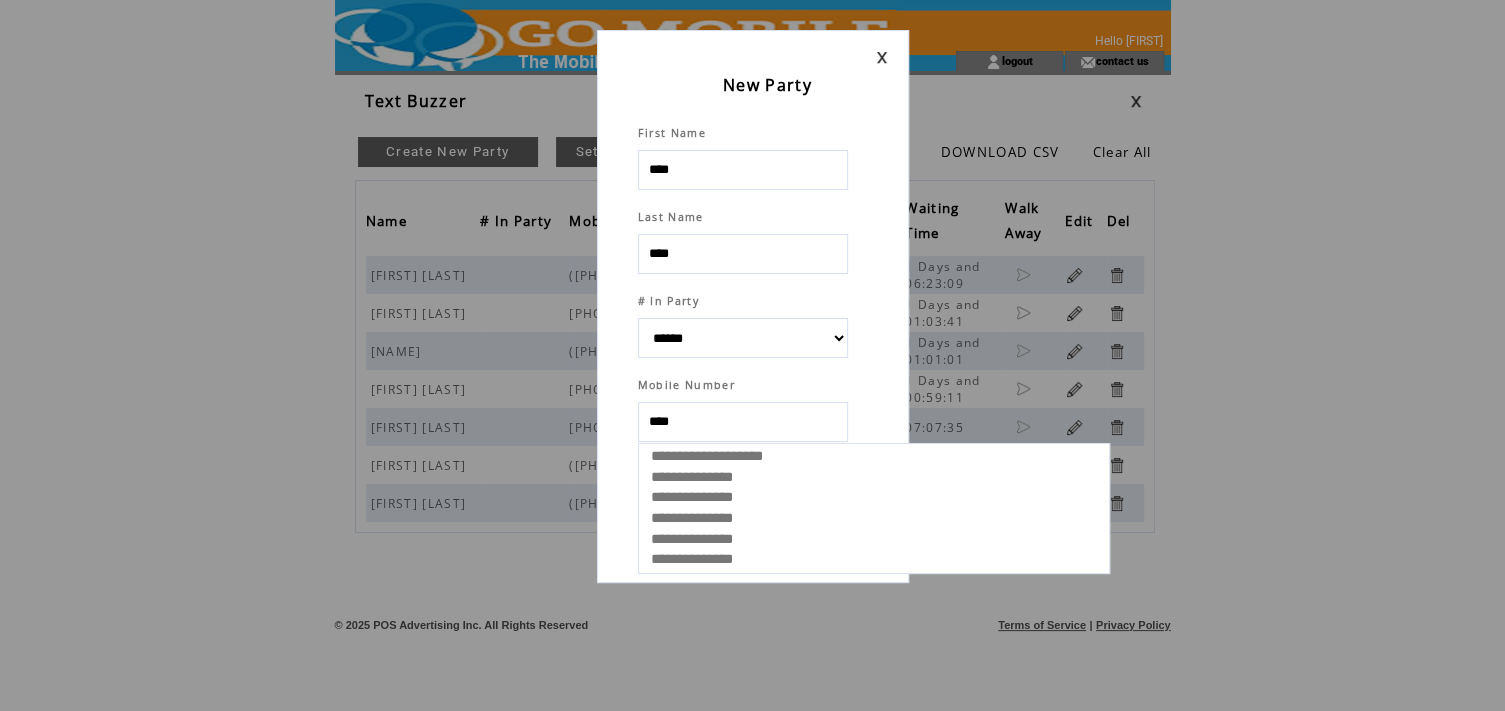 type on "*****" 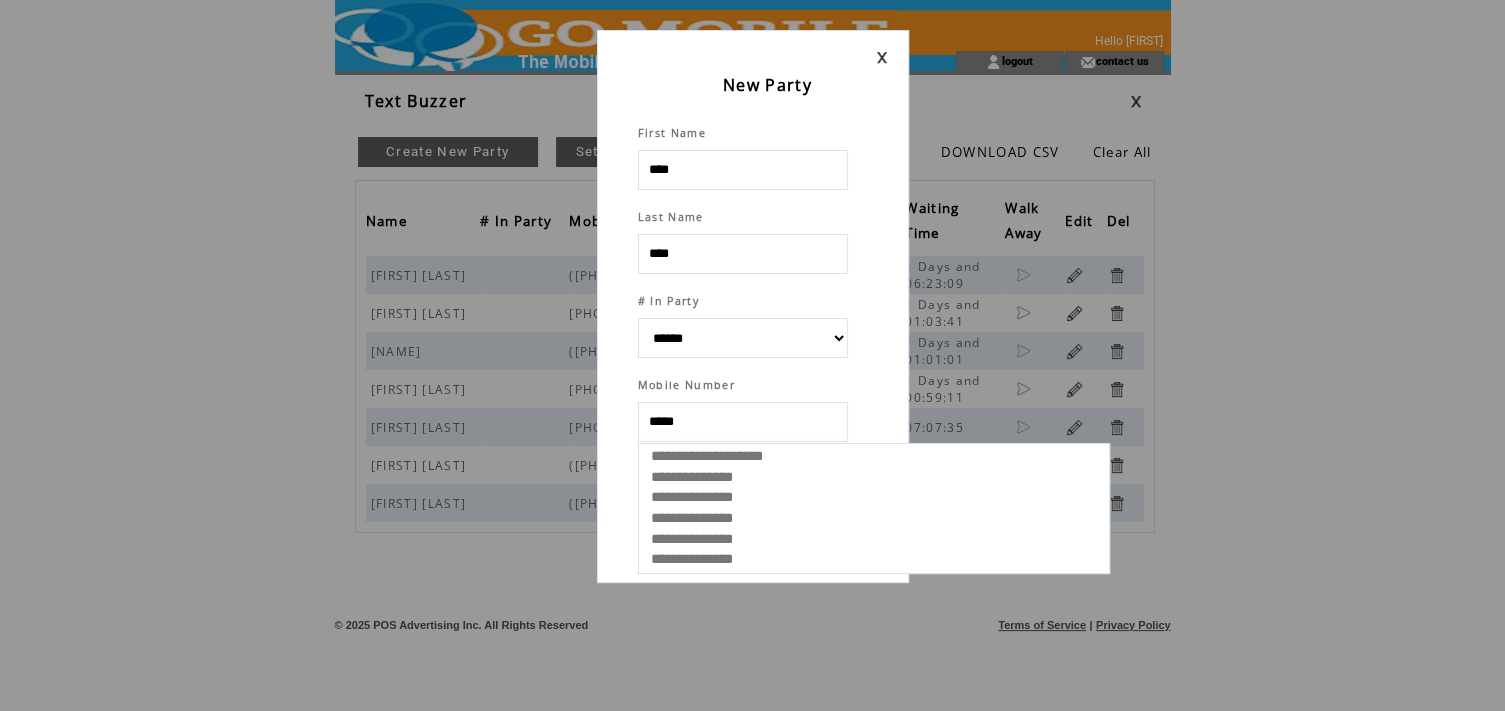 select 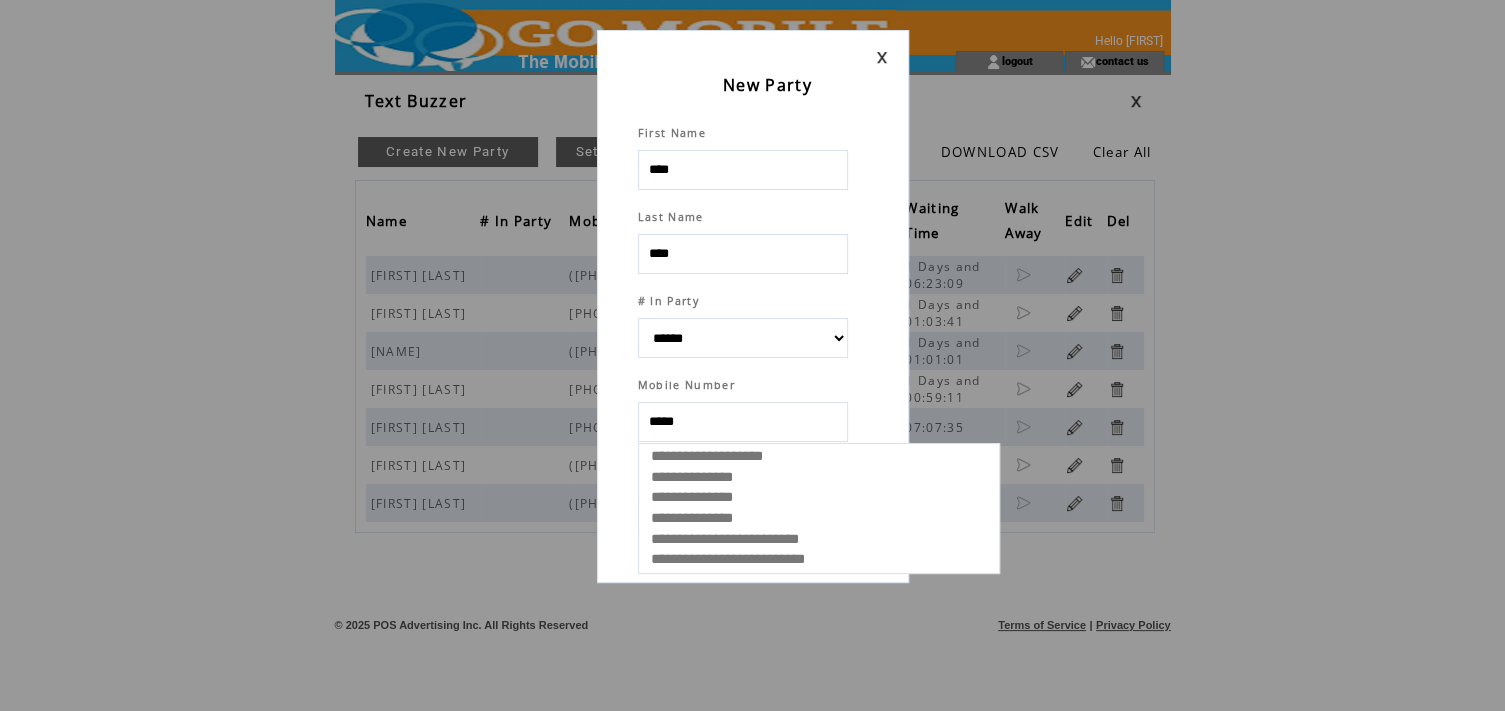type on "******" 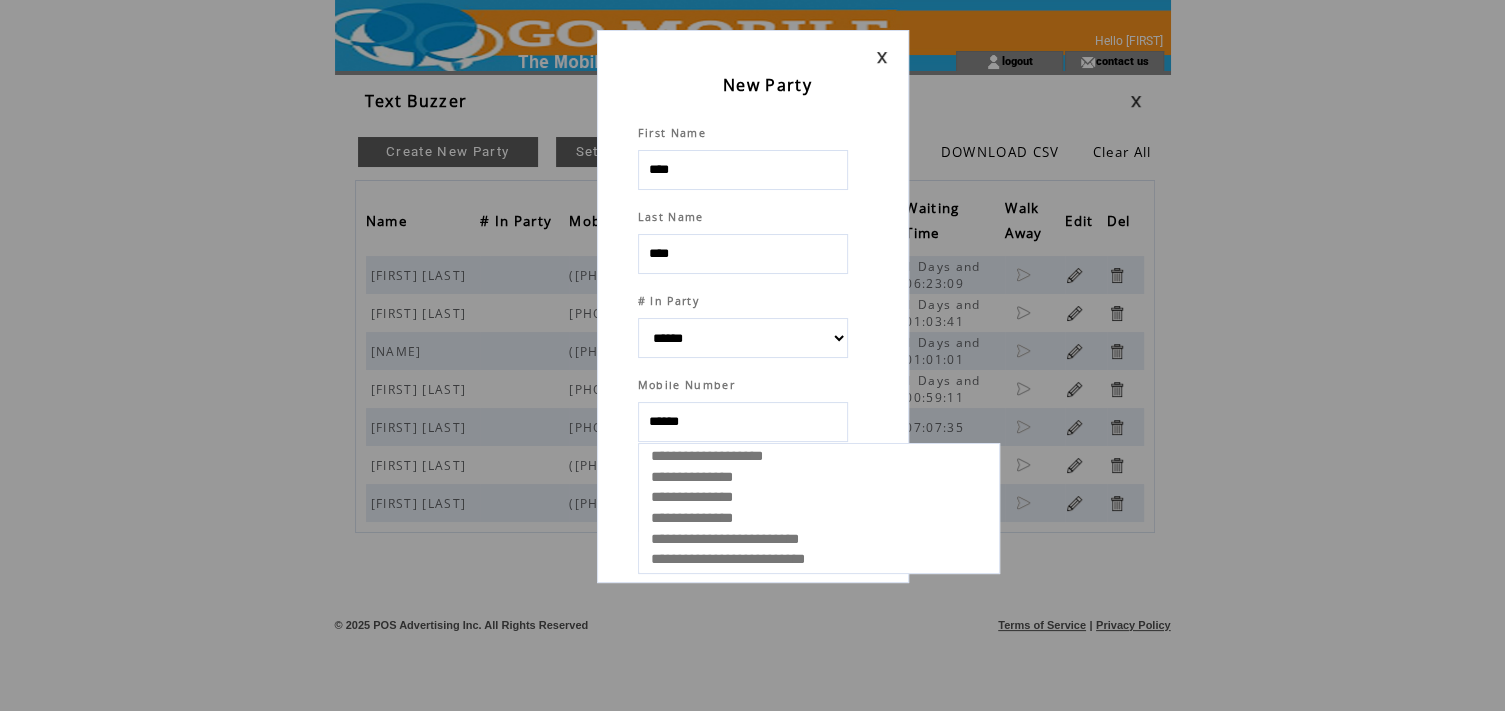 select 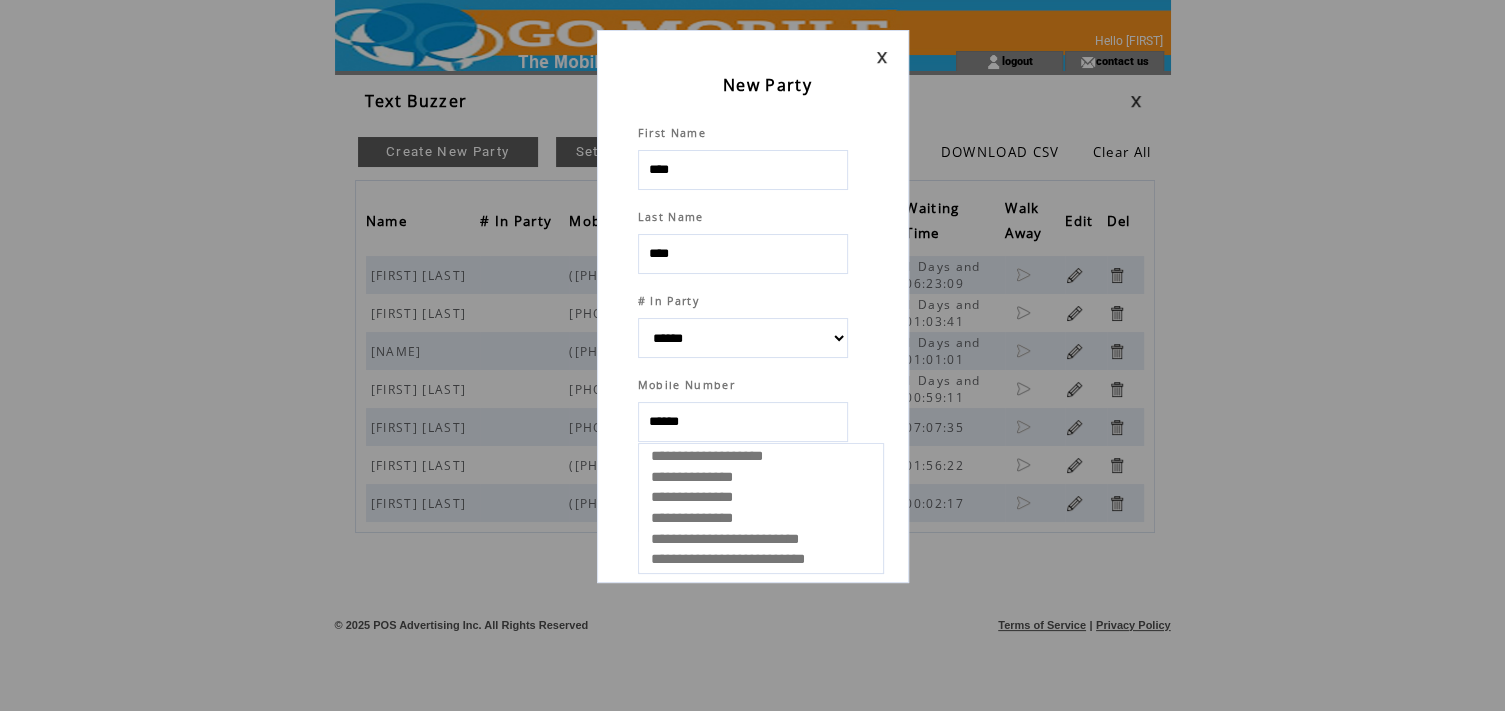 select 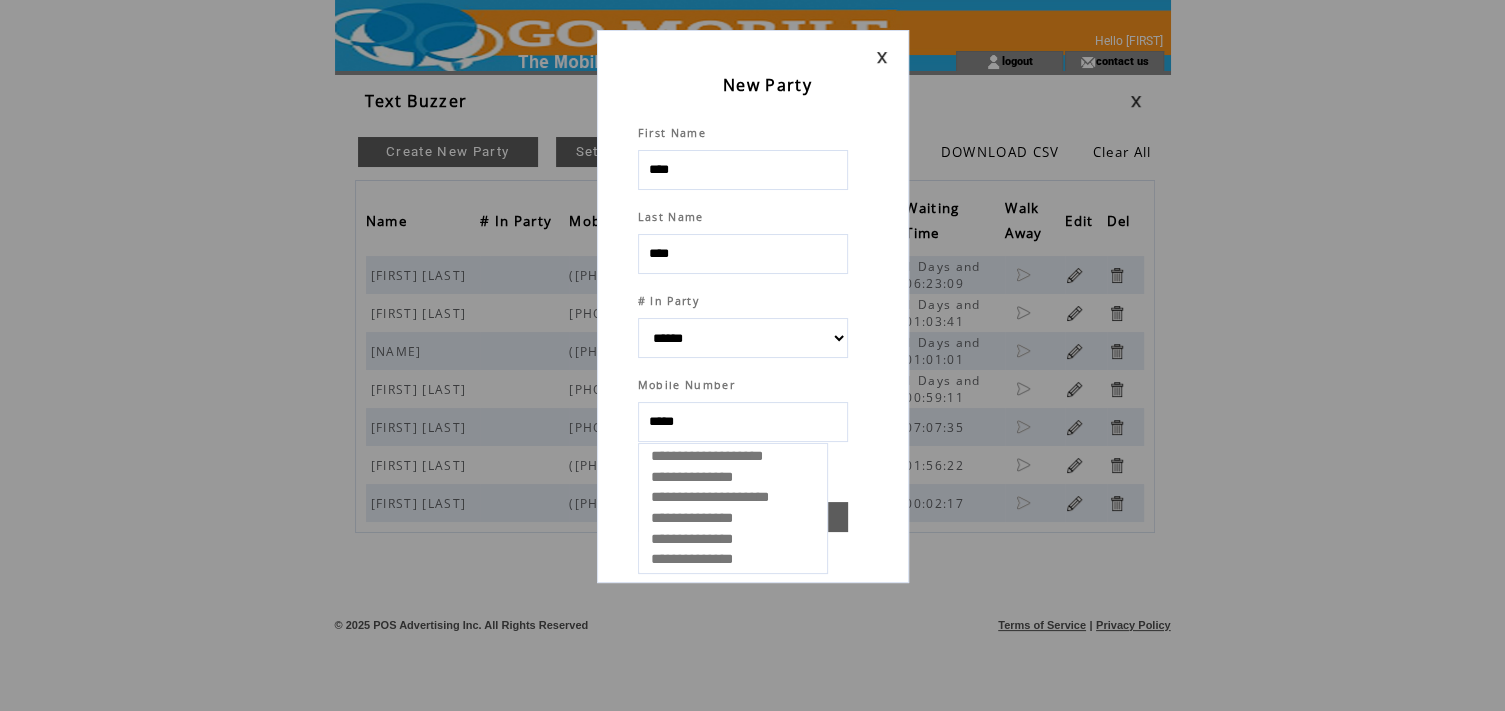 type on "****" 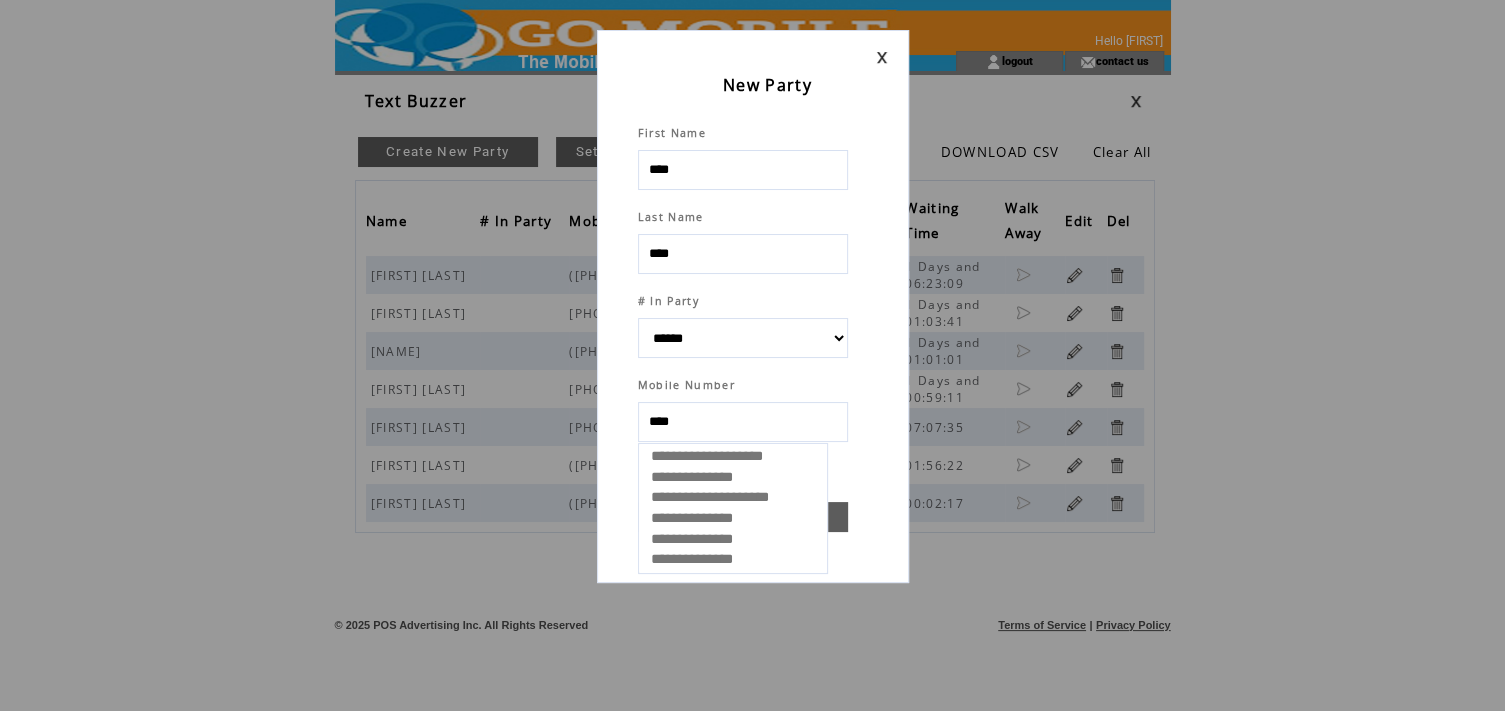 select 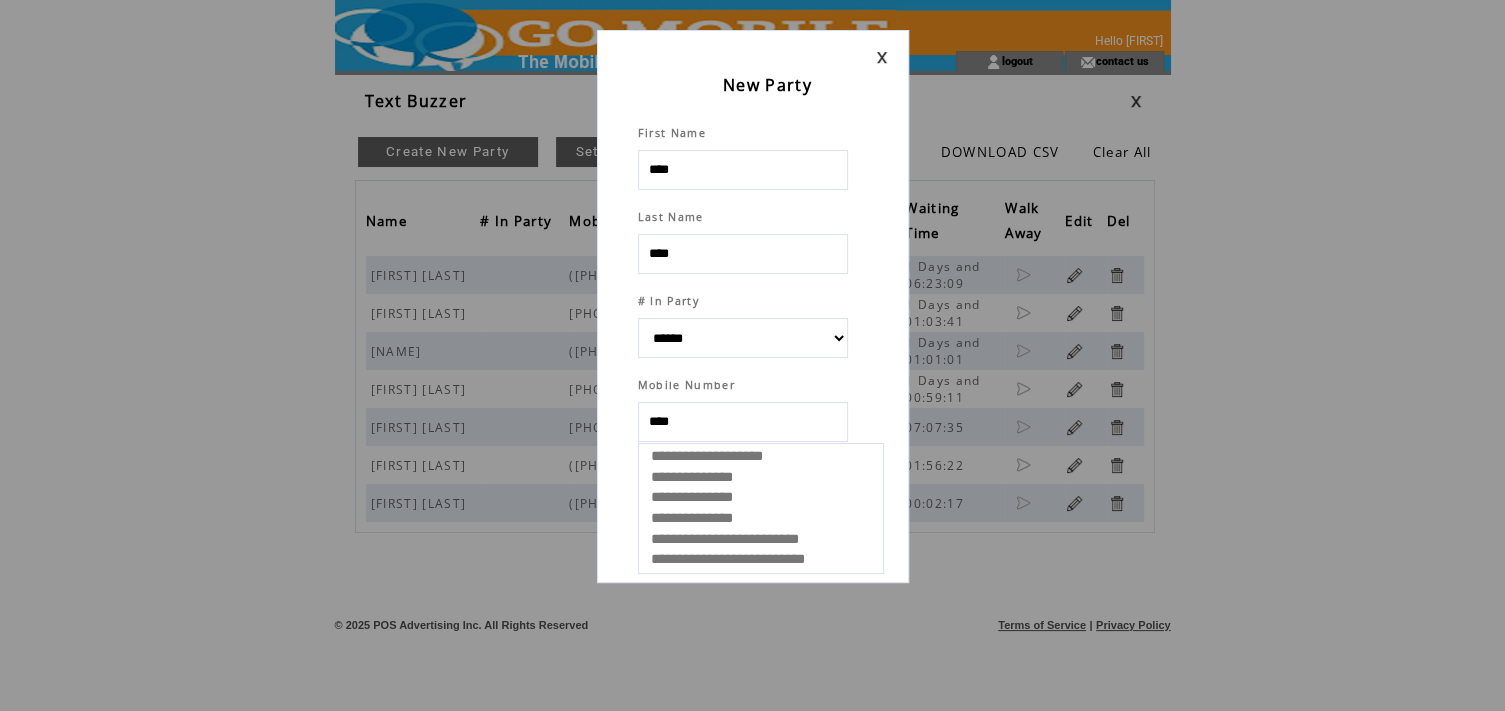 select 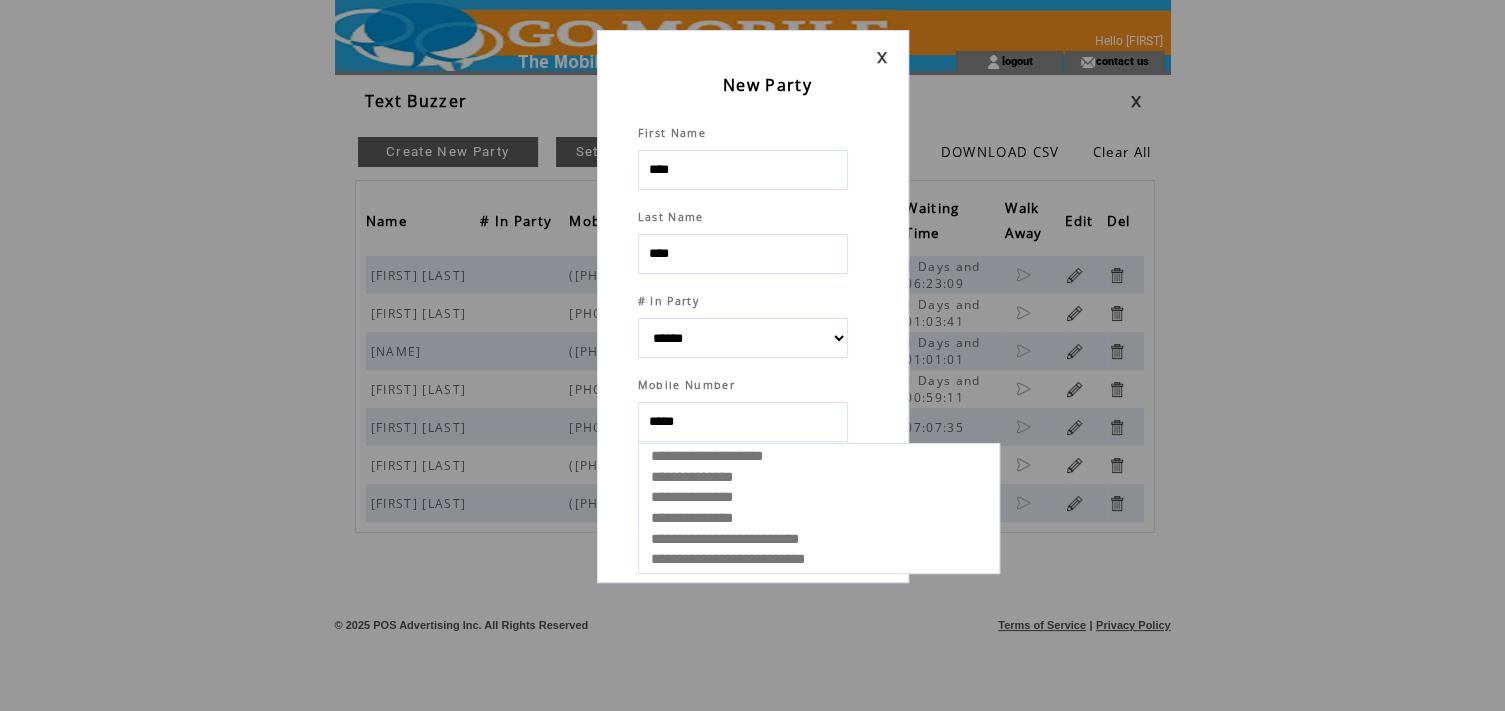 type on "******" 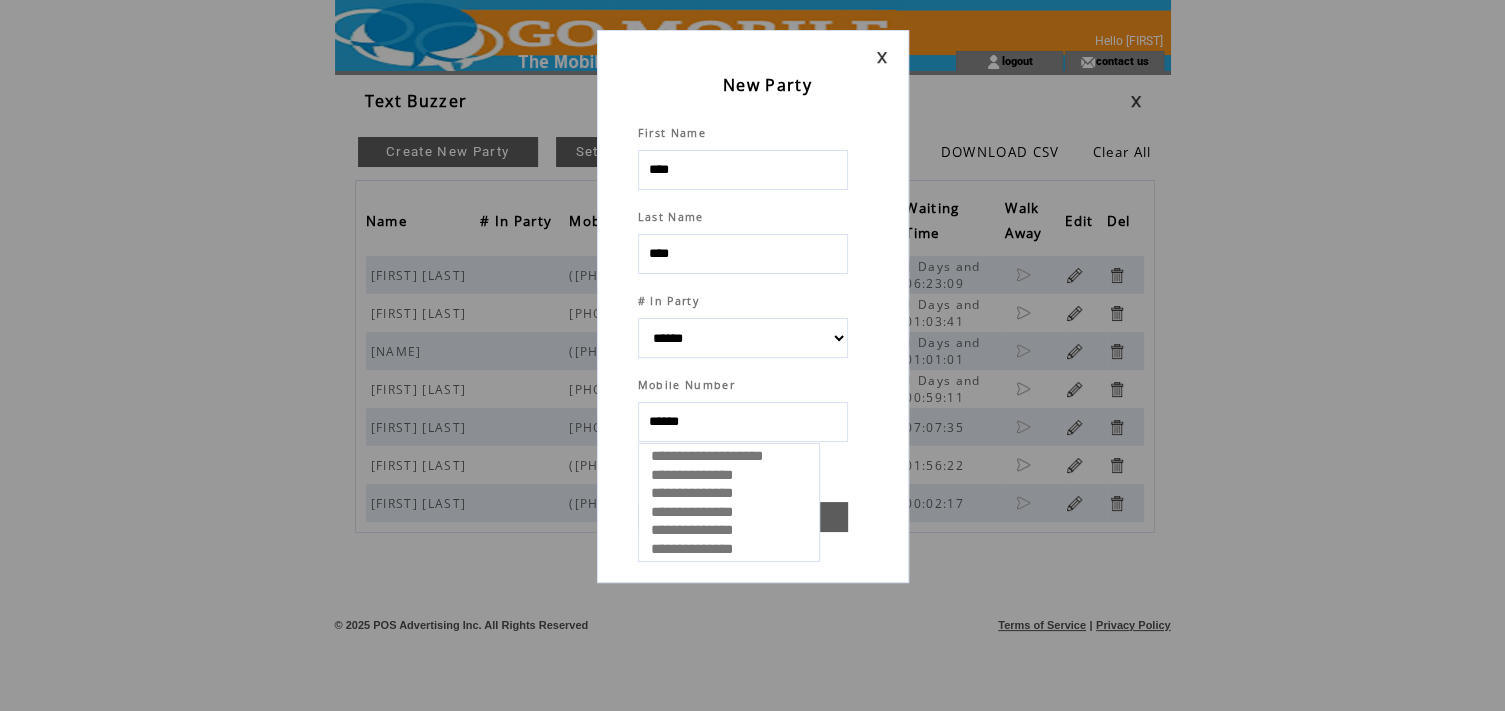 select 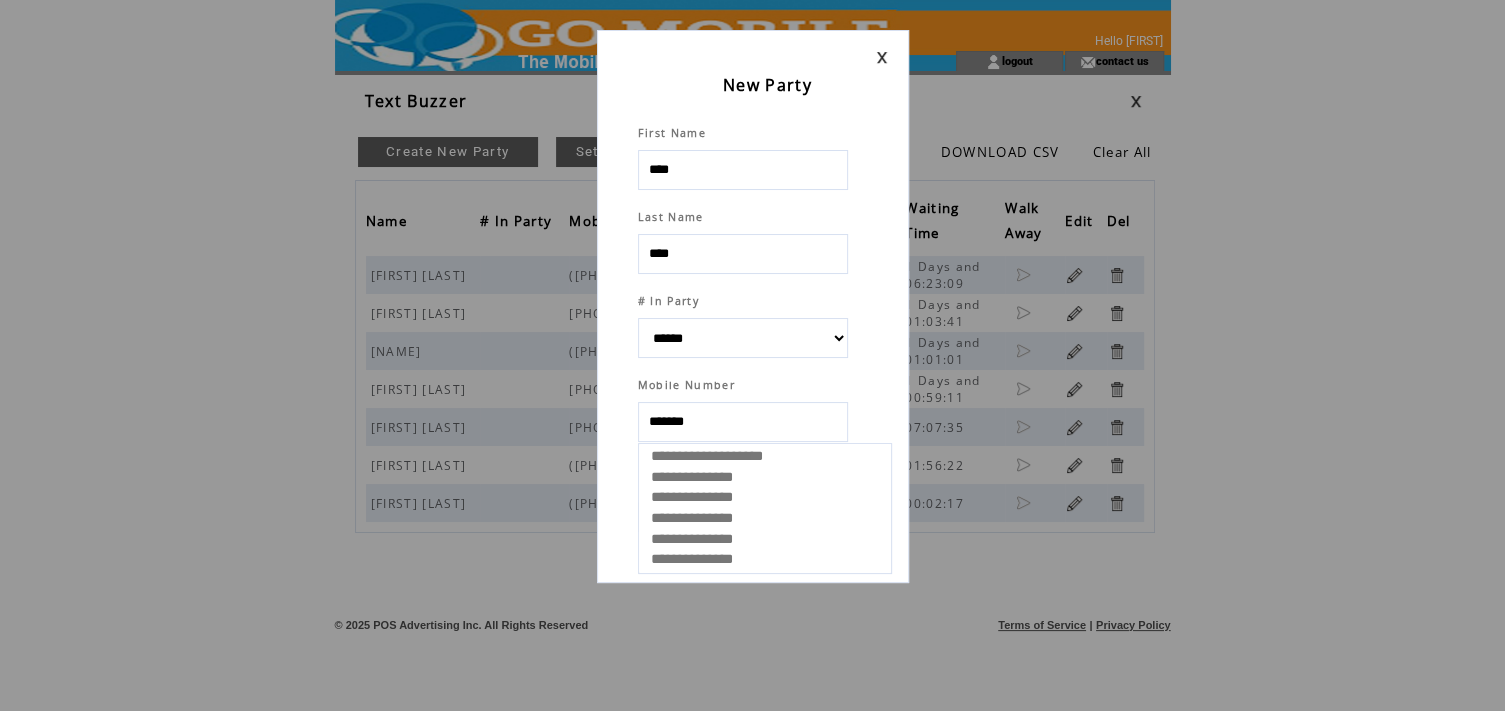 type on "********" 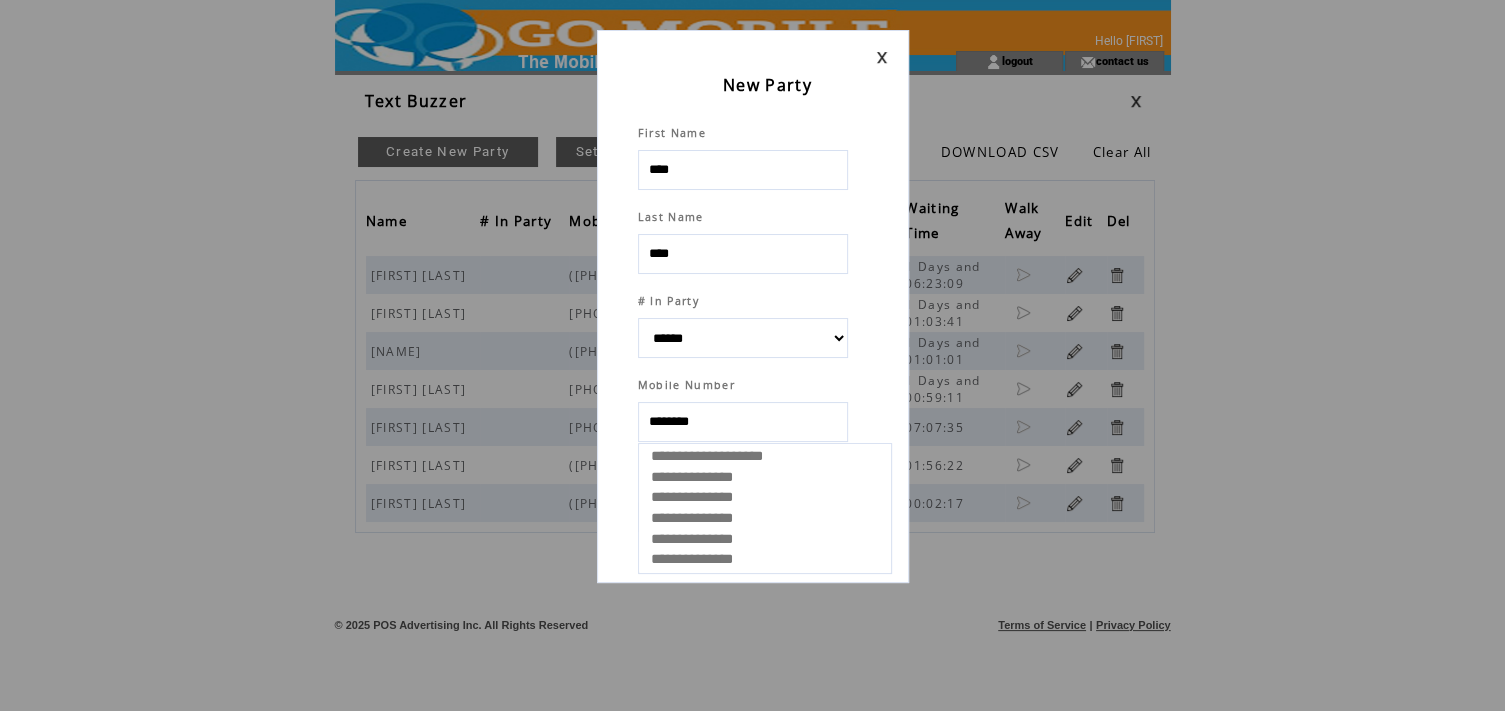 select 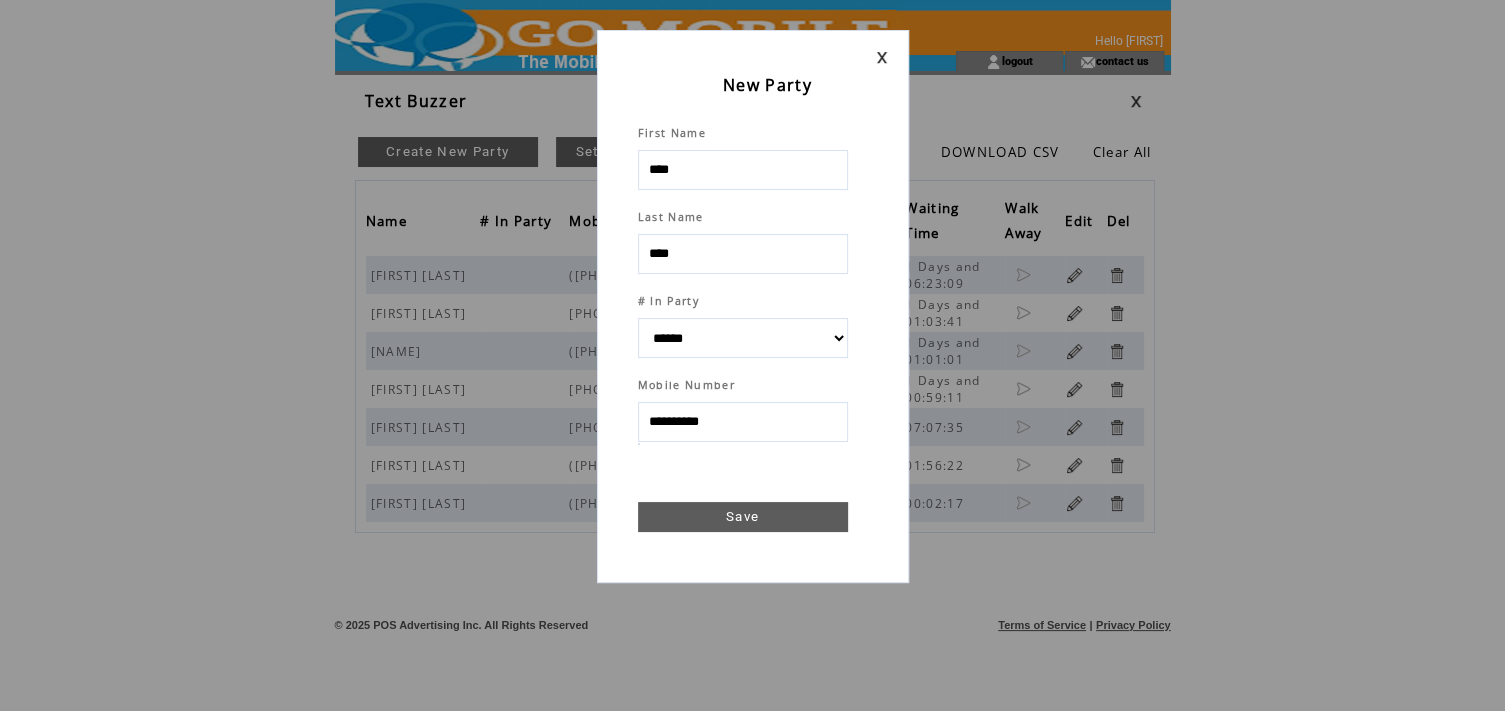 type on "**********" 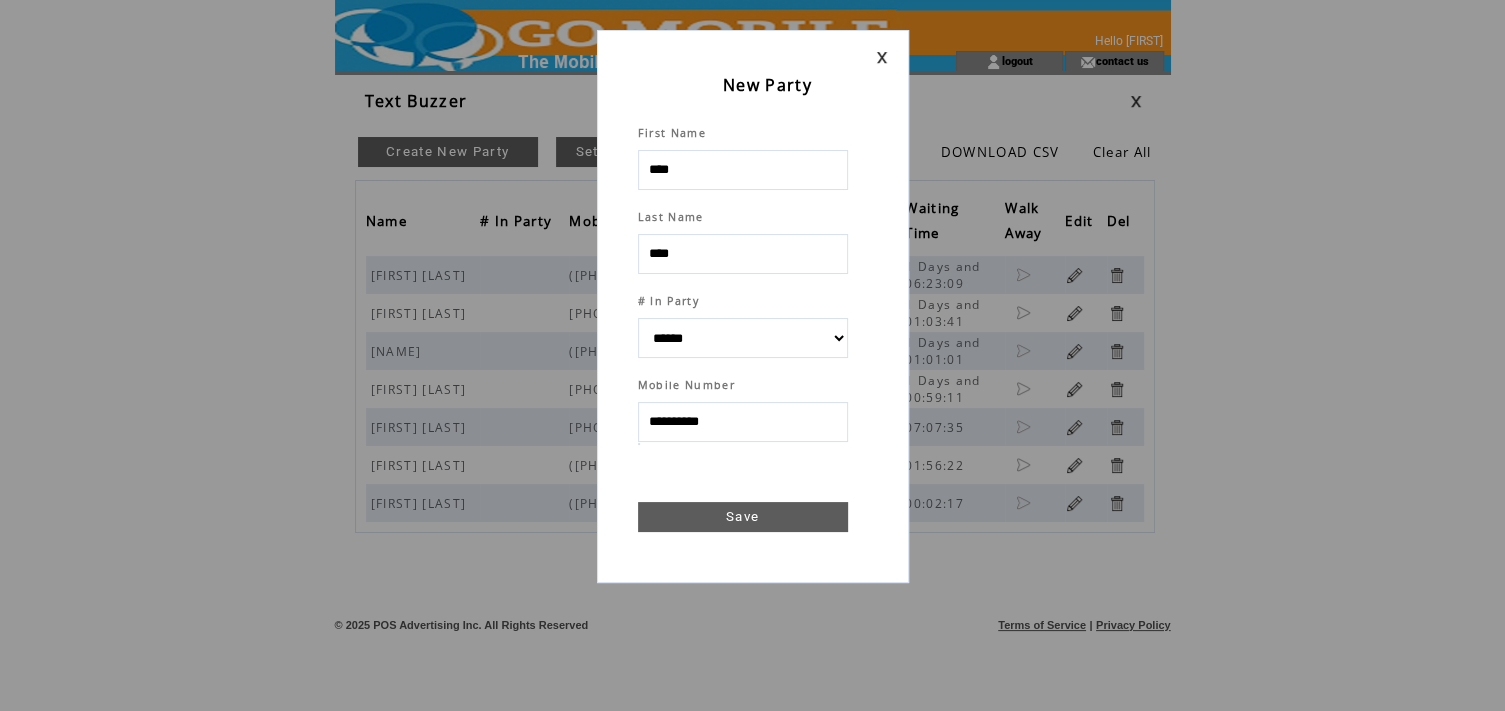 click on "Save" at bounding box center (743, 517) 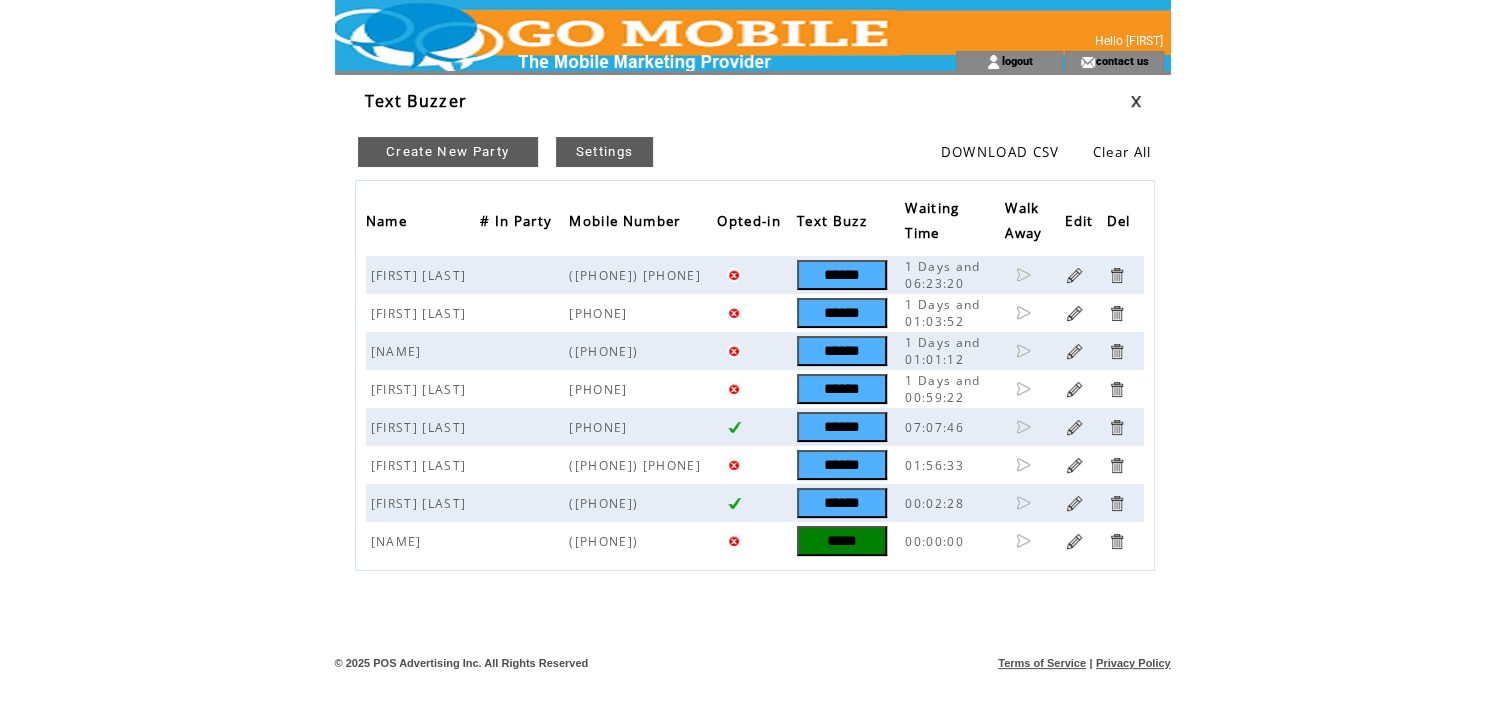 click on "*****" at bounding box center (842, 541) 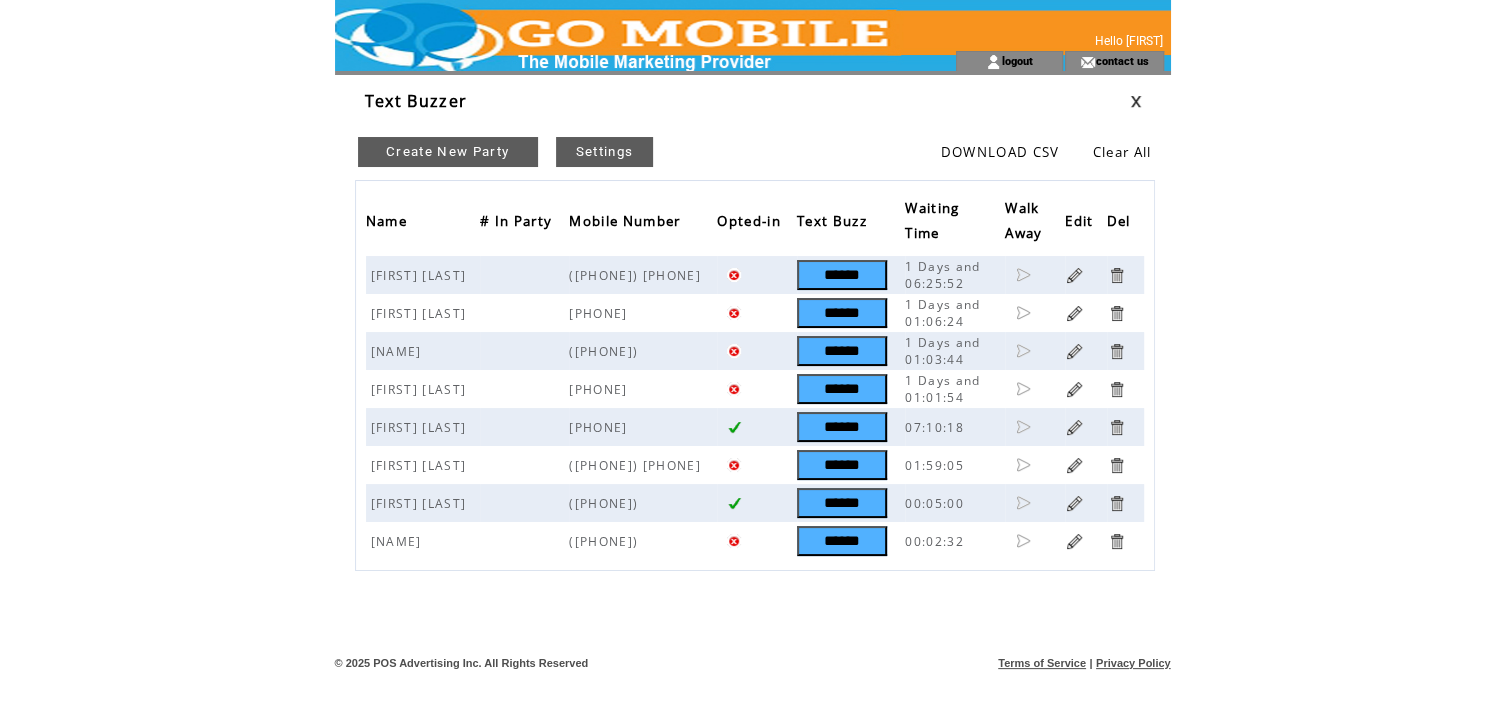 click on "Create New Party" at bounding box center (448, 152) 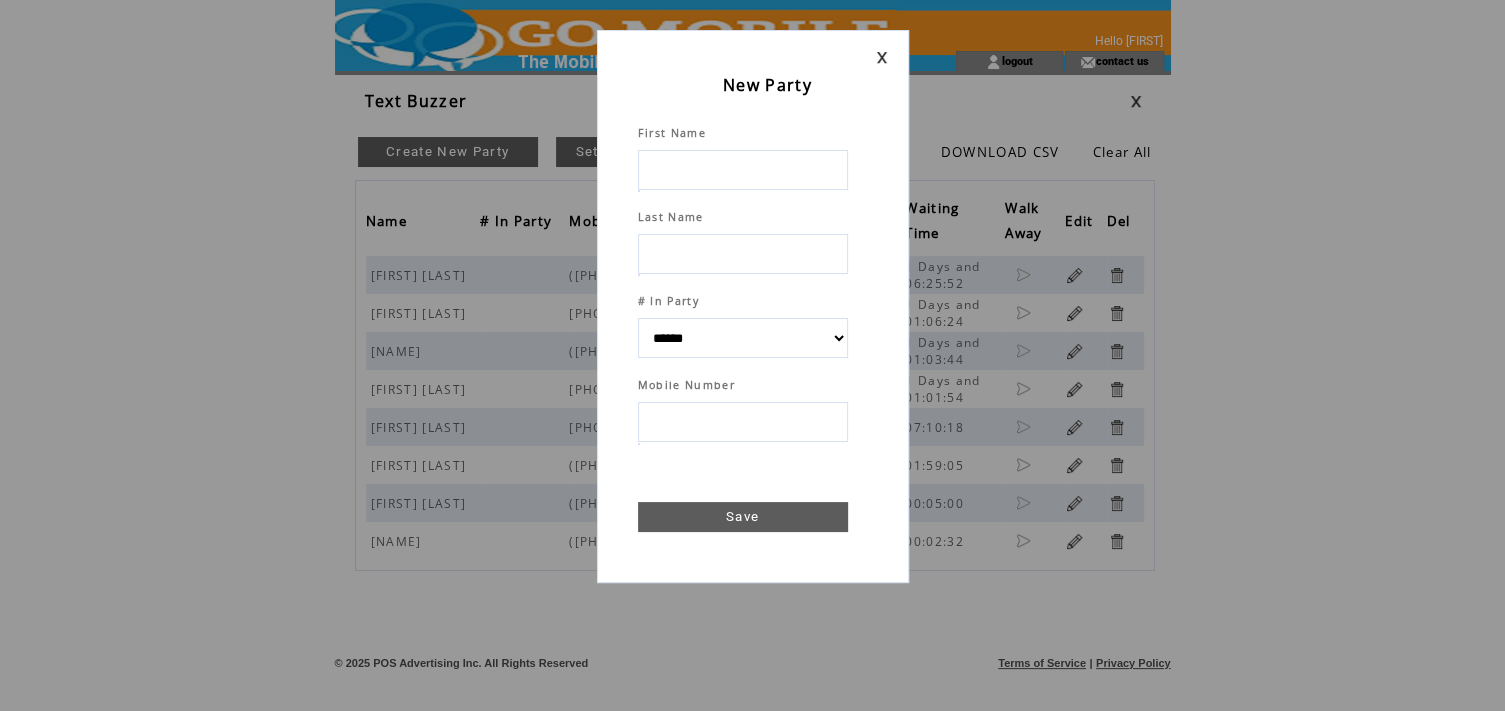 click at bounding box center (743, 170) 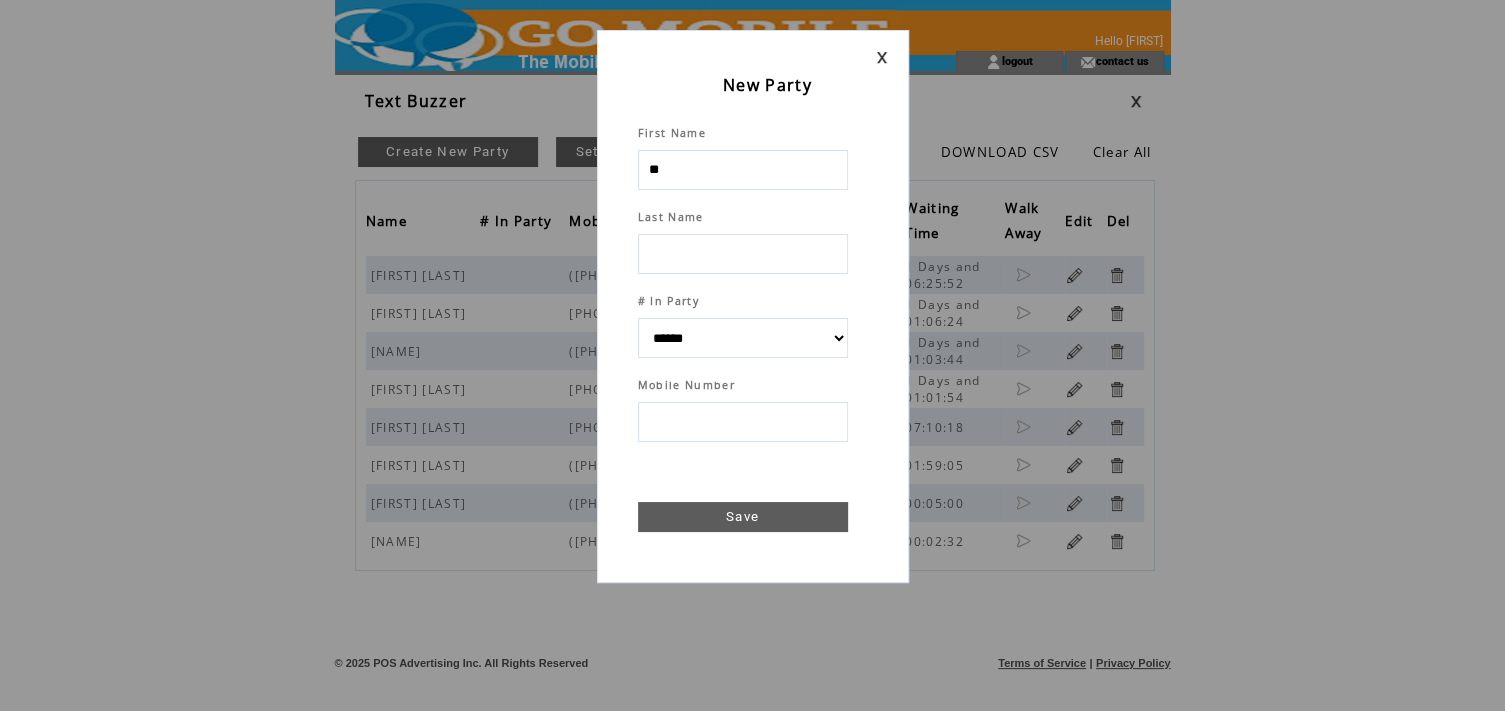 type on "***" 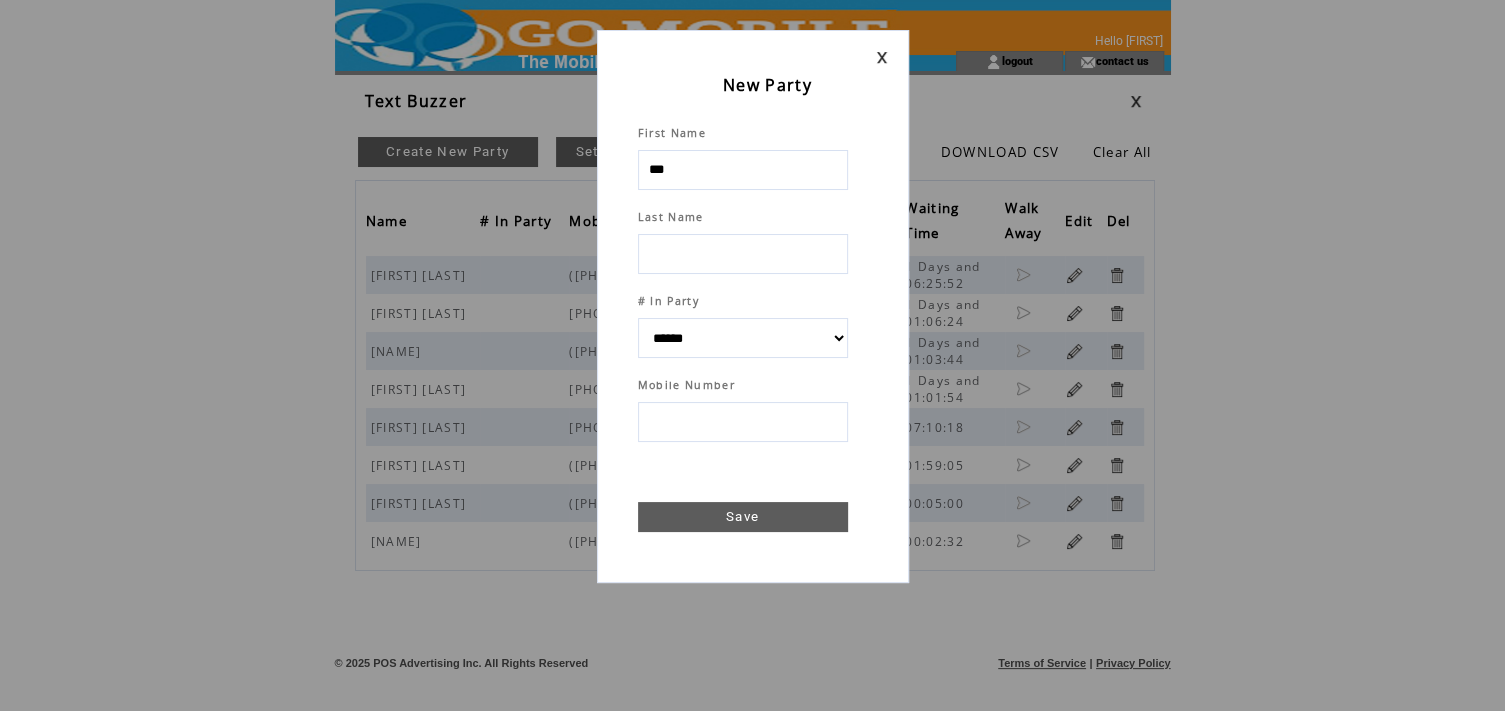 select 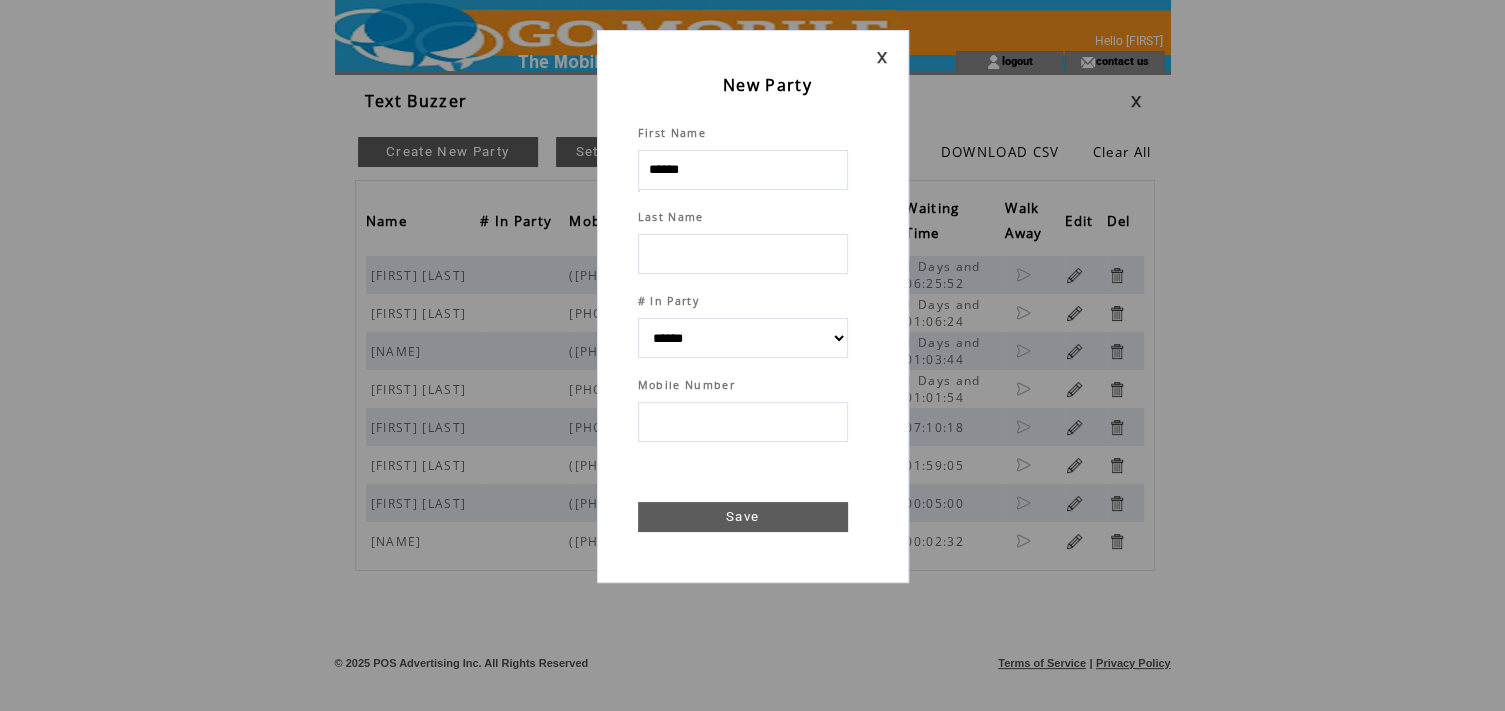 type on "******" 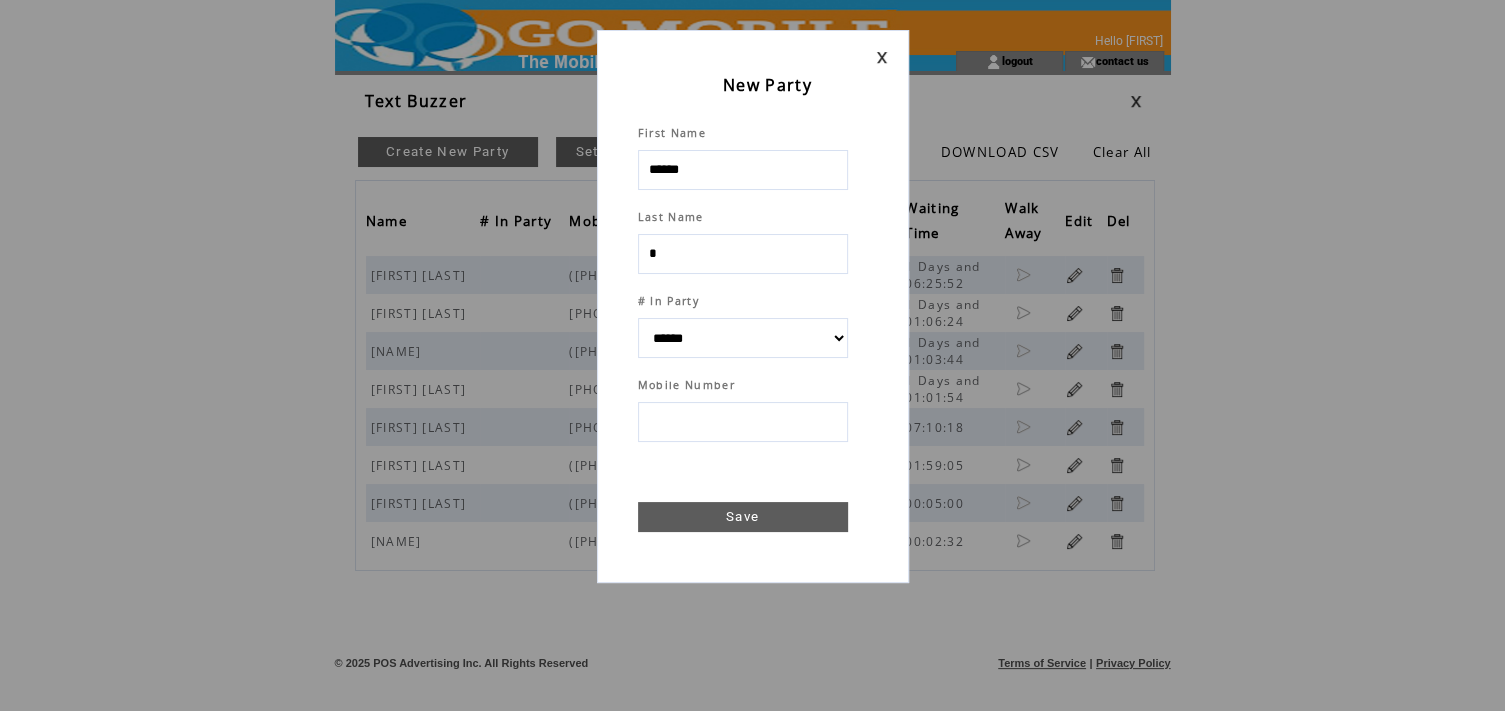 type on "**" 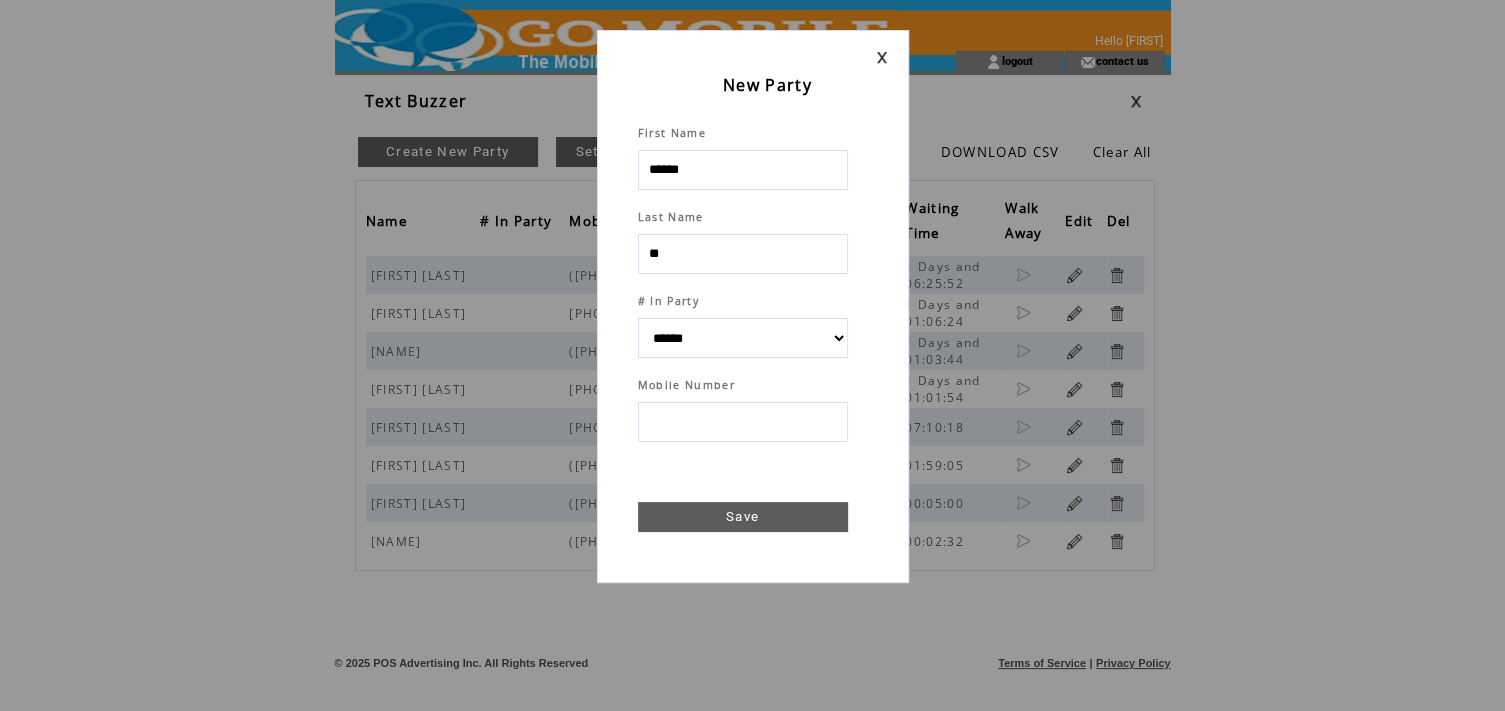 select 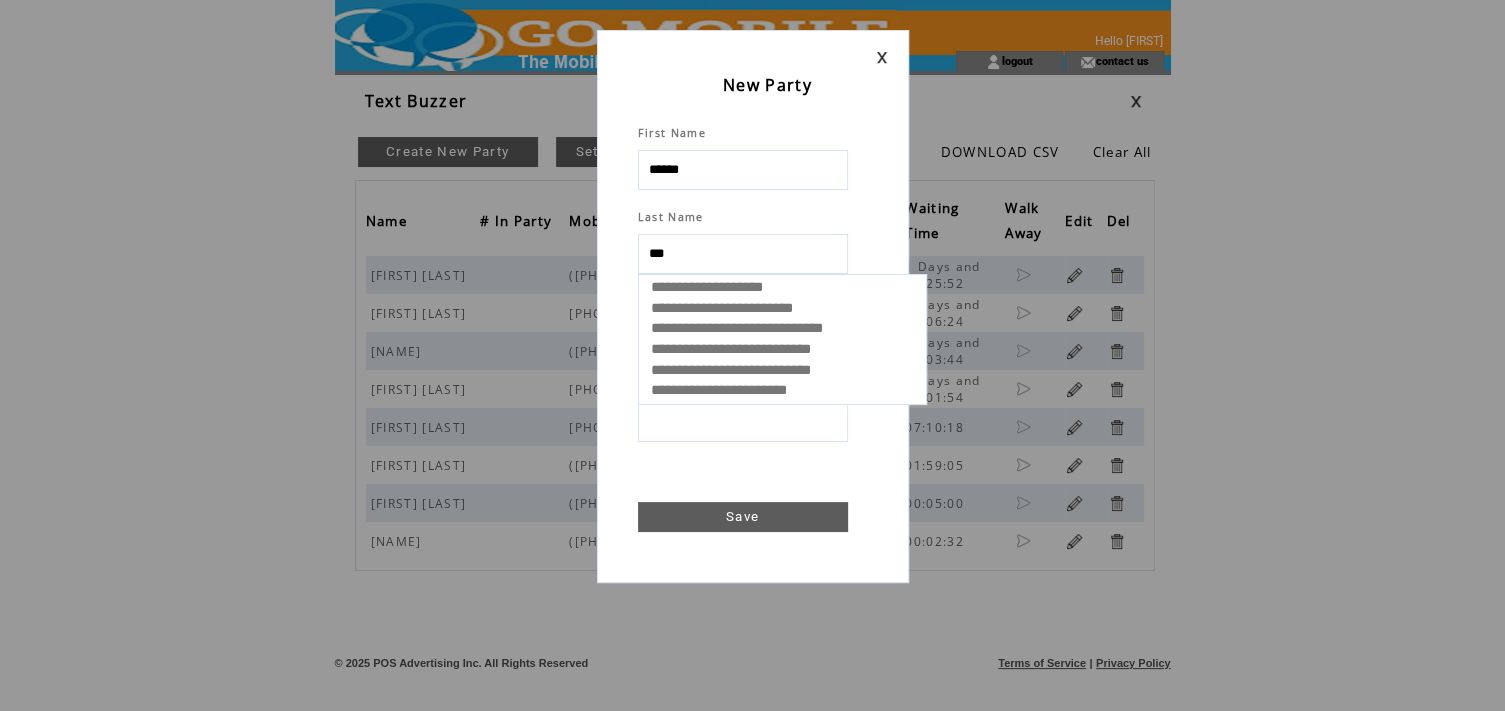 type on "****" 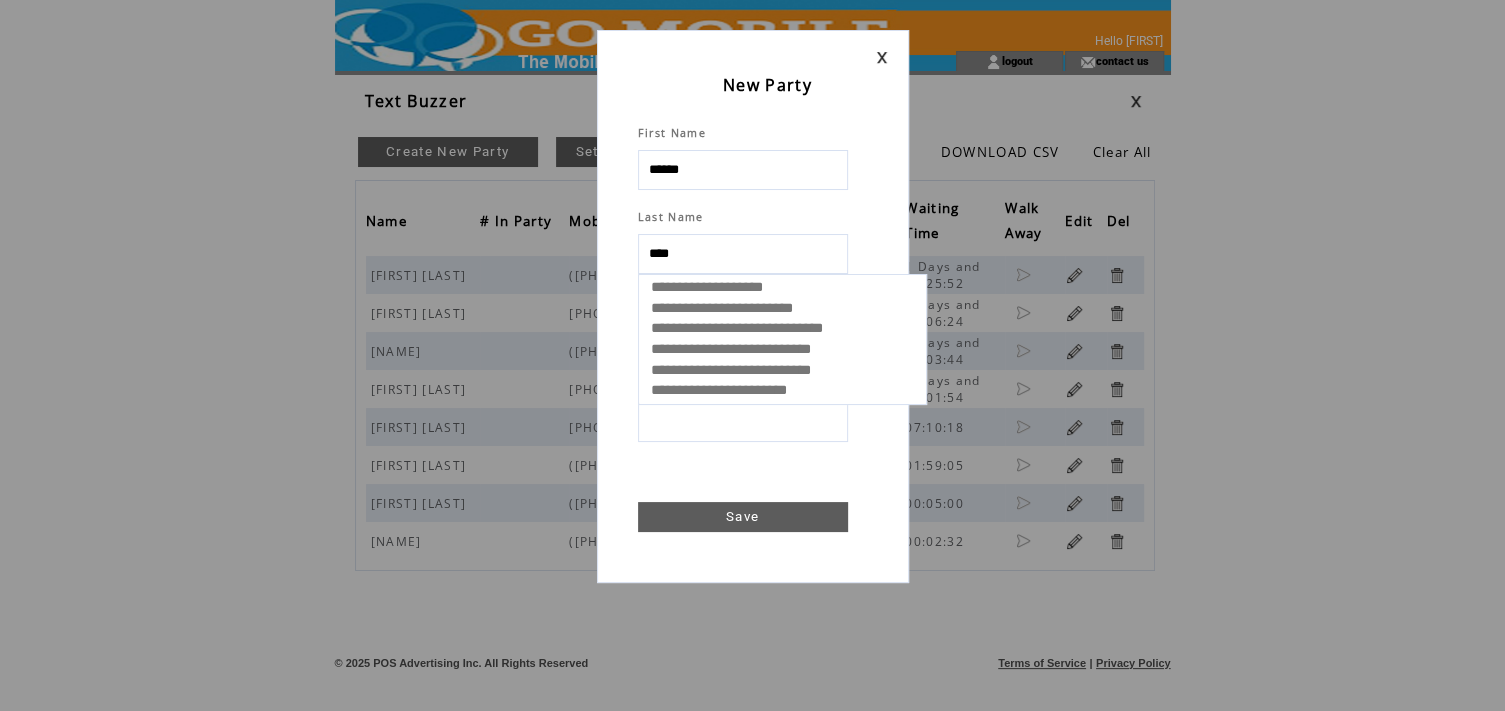 select 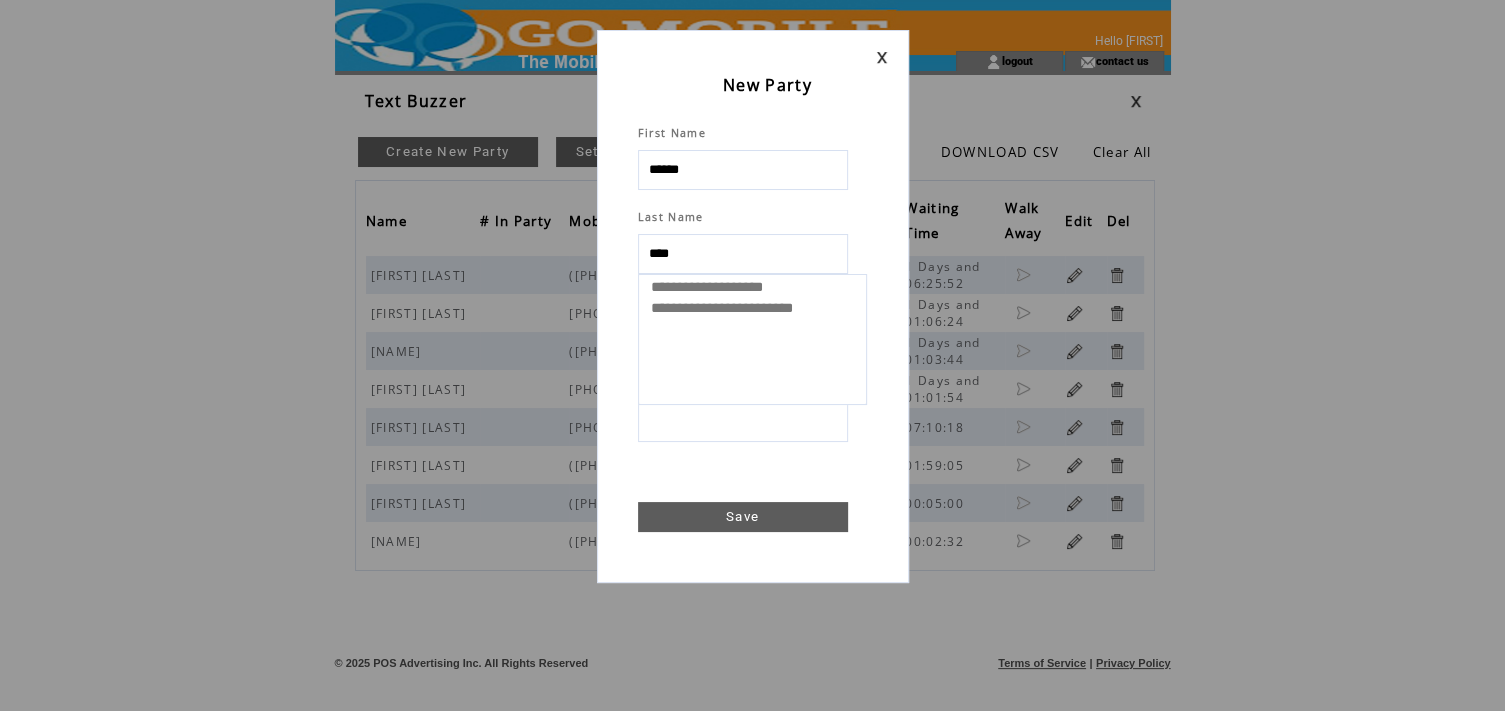 select 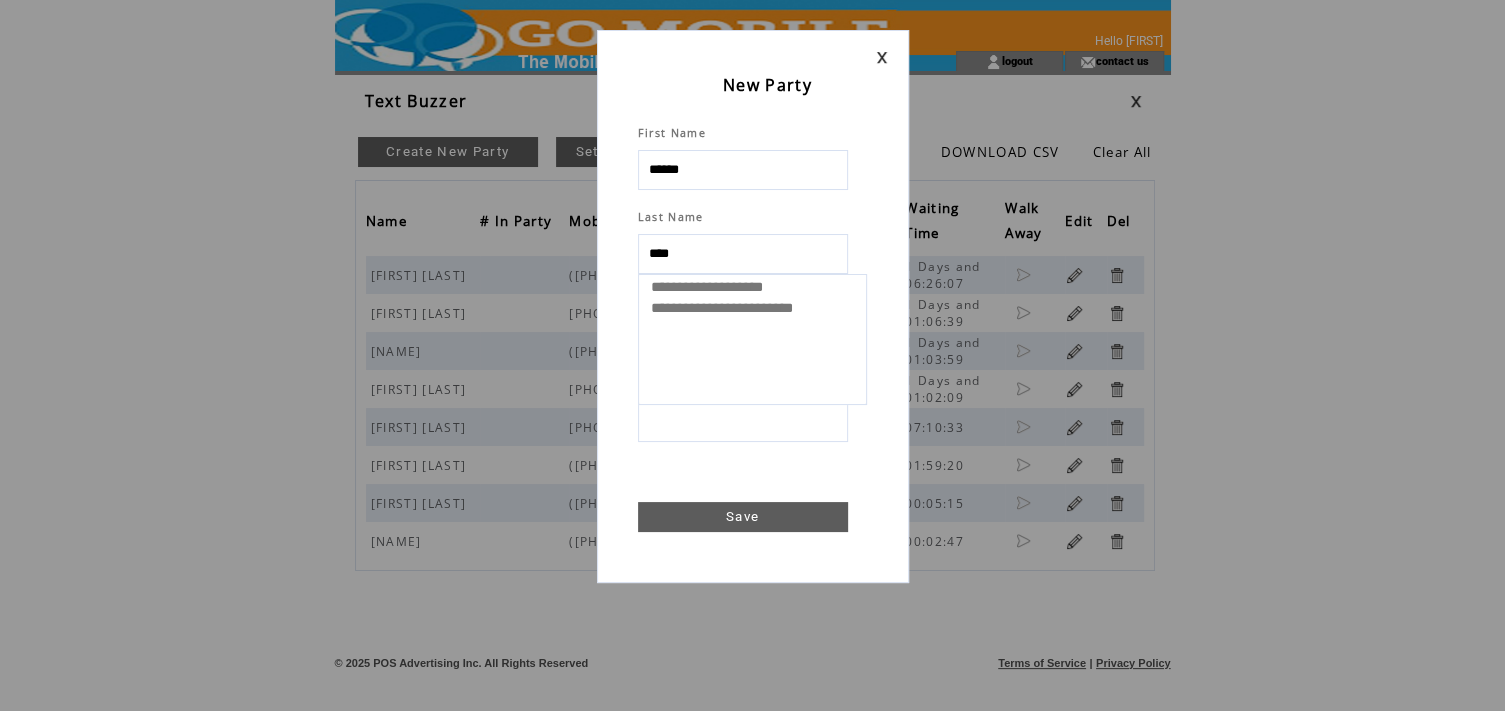 type on "****" 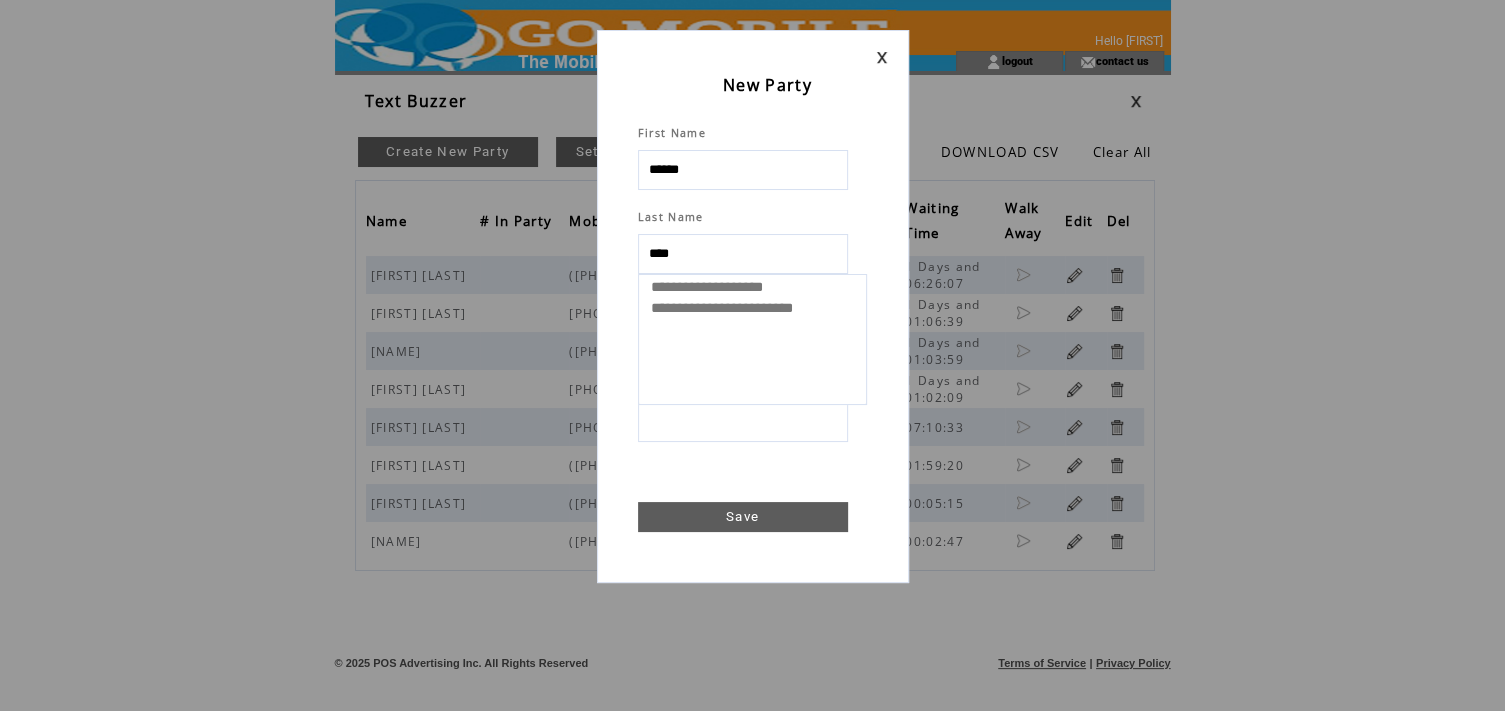 click on "New Party First Name [FIRST] [LAST] ****** * * * * * * * * * ** ** ** ** ** ** ** ** ** ** ** Mobile Number Save" at bounding box center [753, 306] 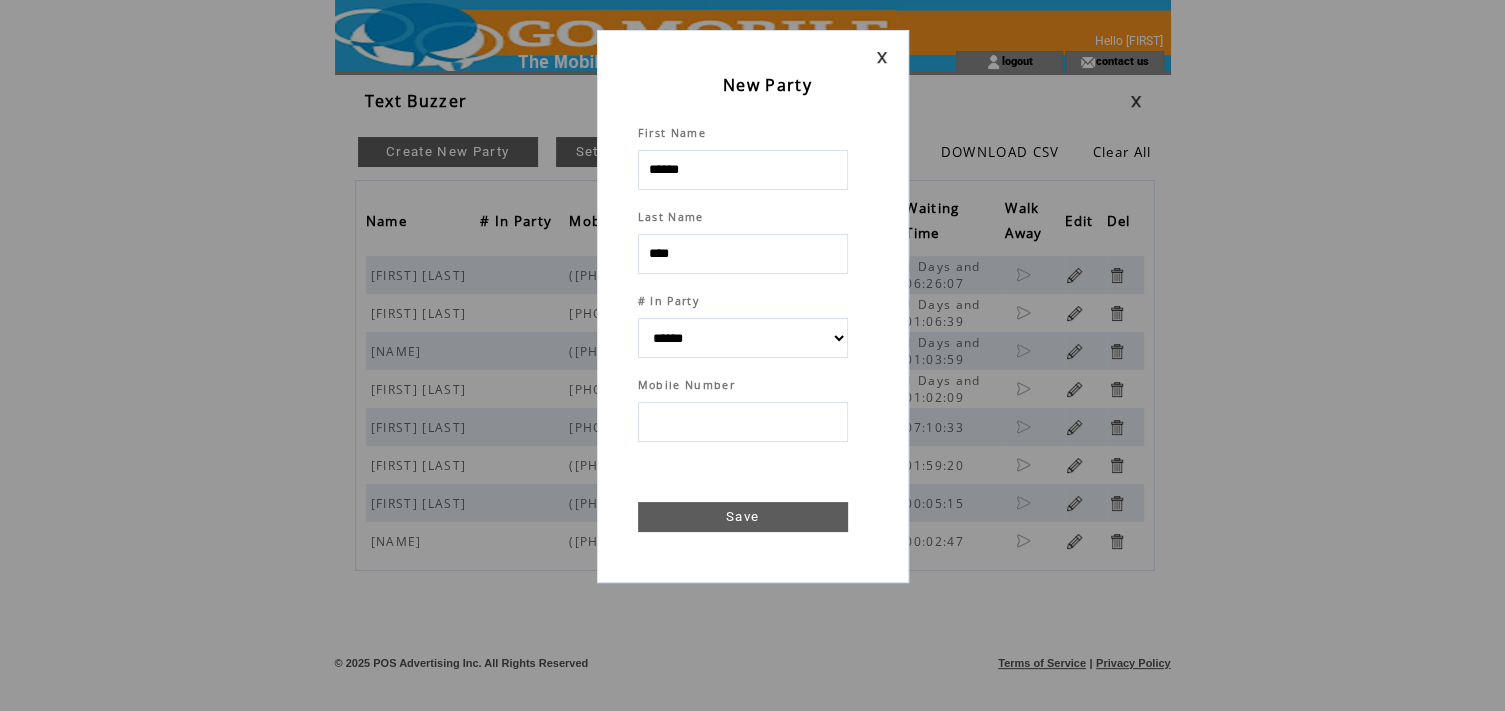 click at bounding box center (743, 422) 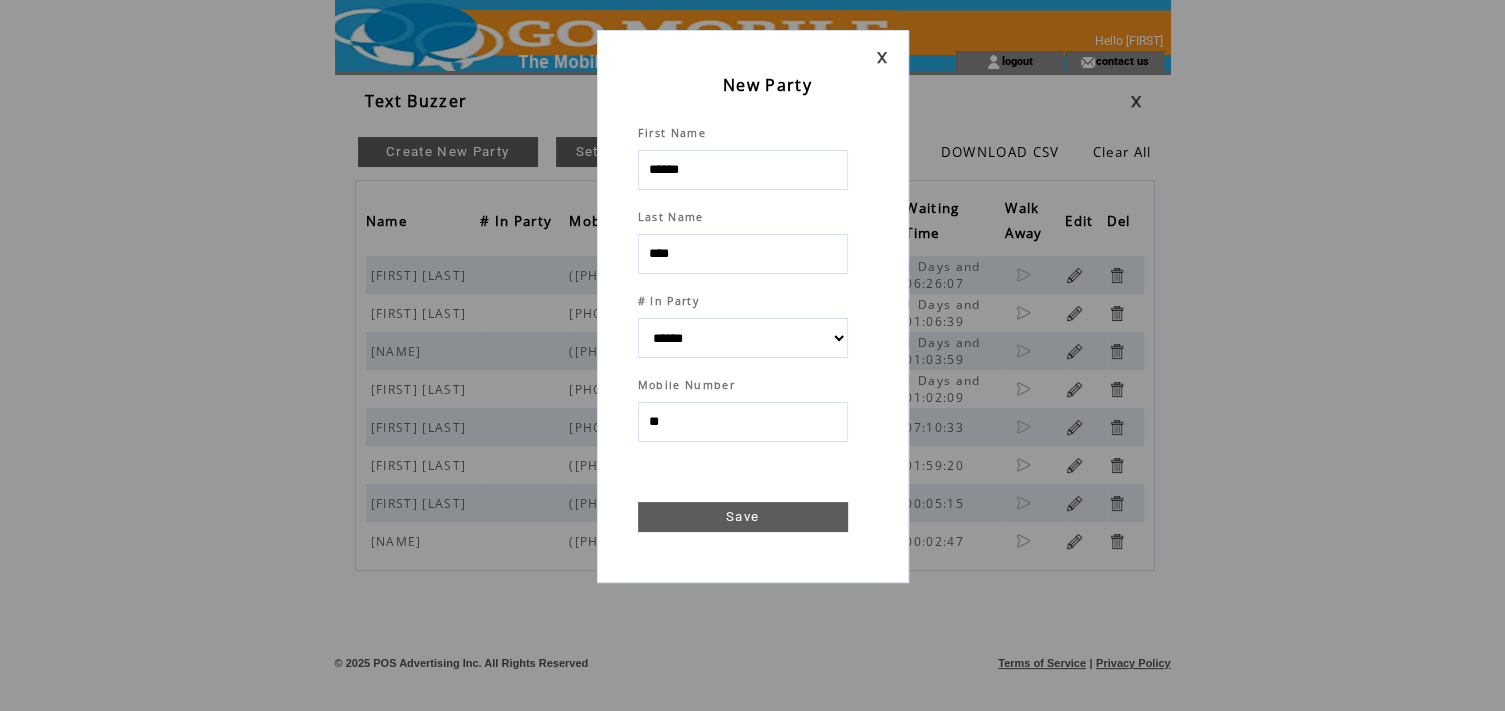 type on "***" 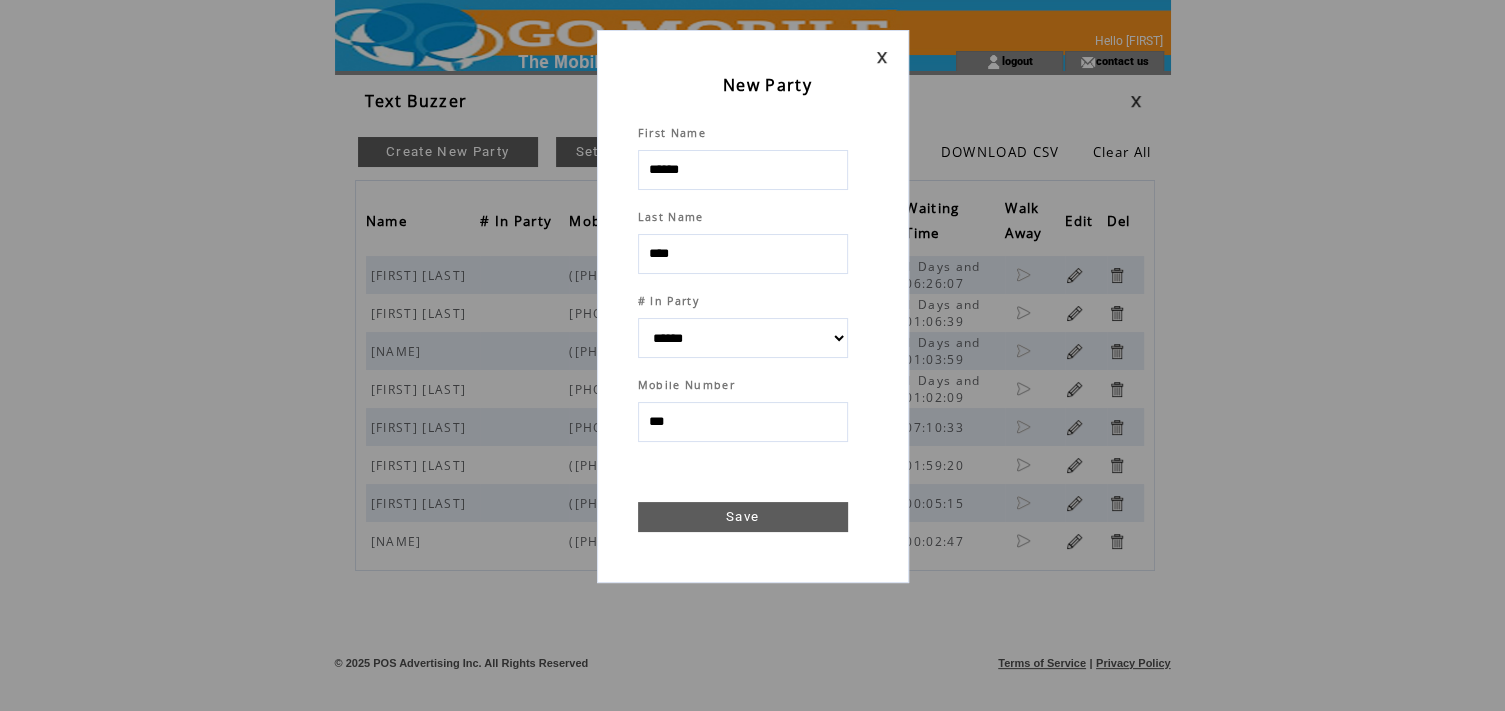 select 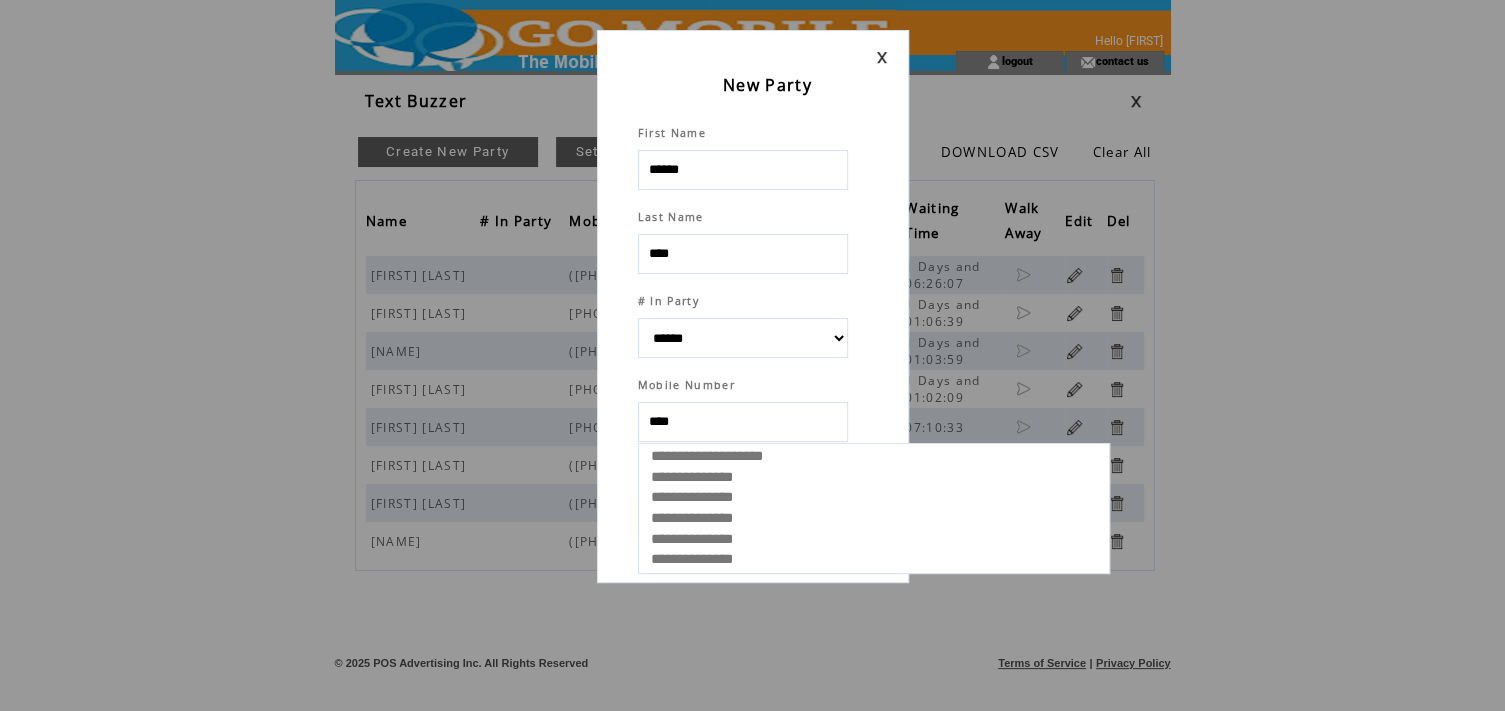 type on "*****" 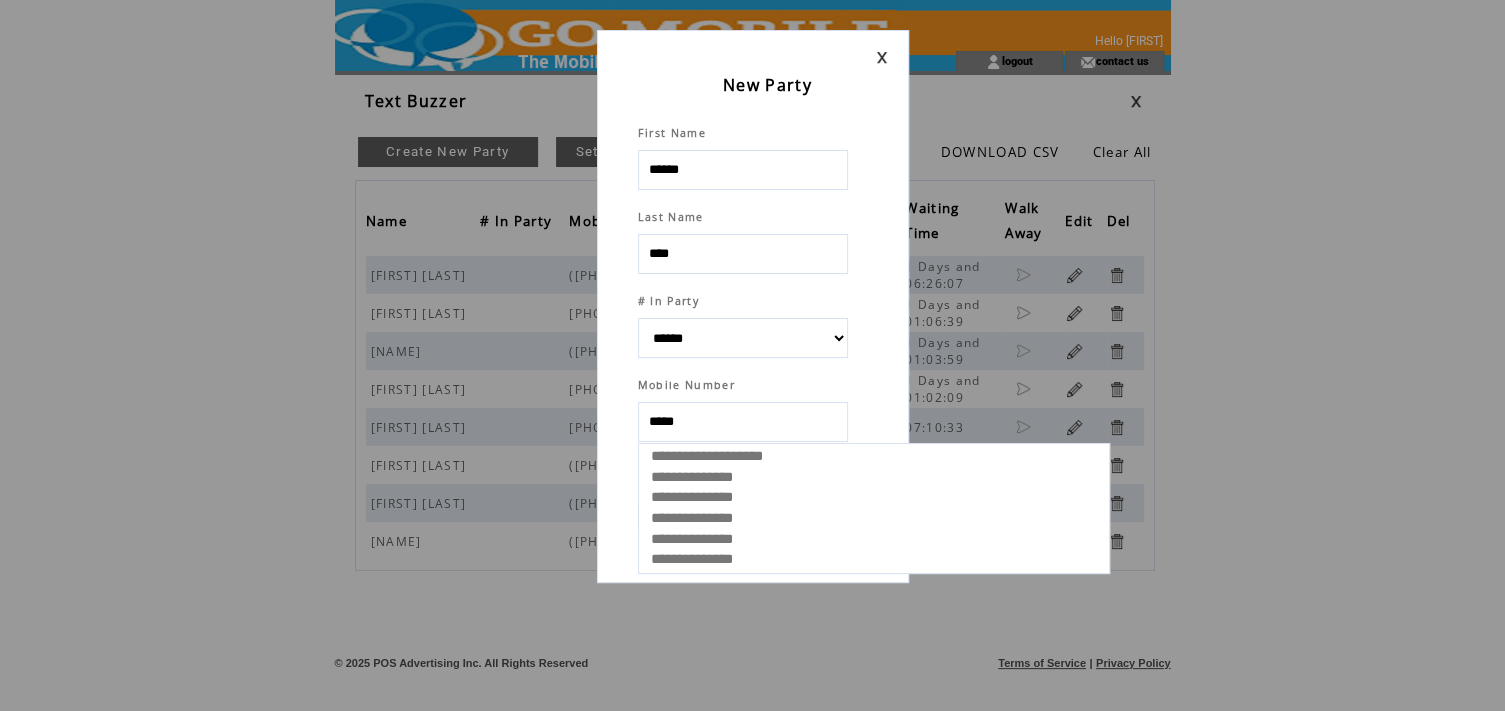 select 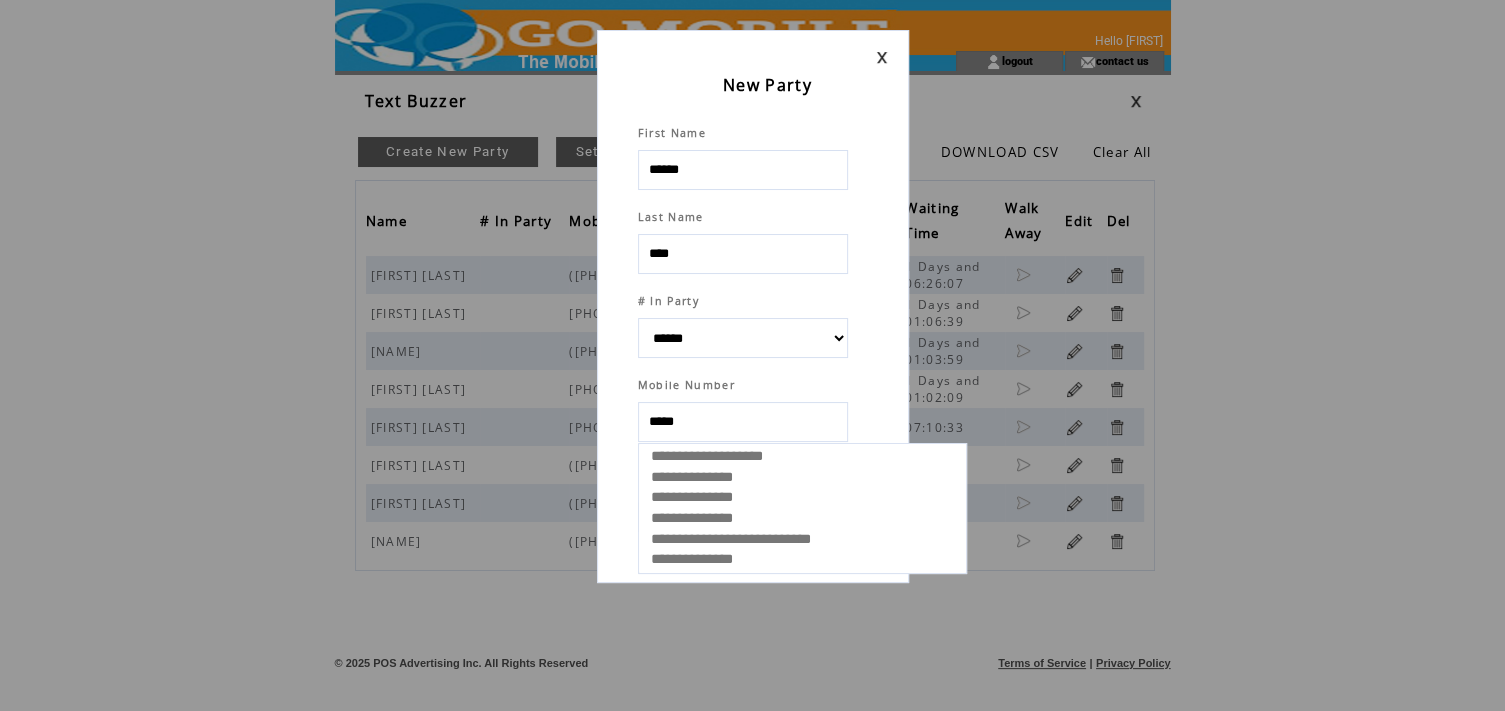 select 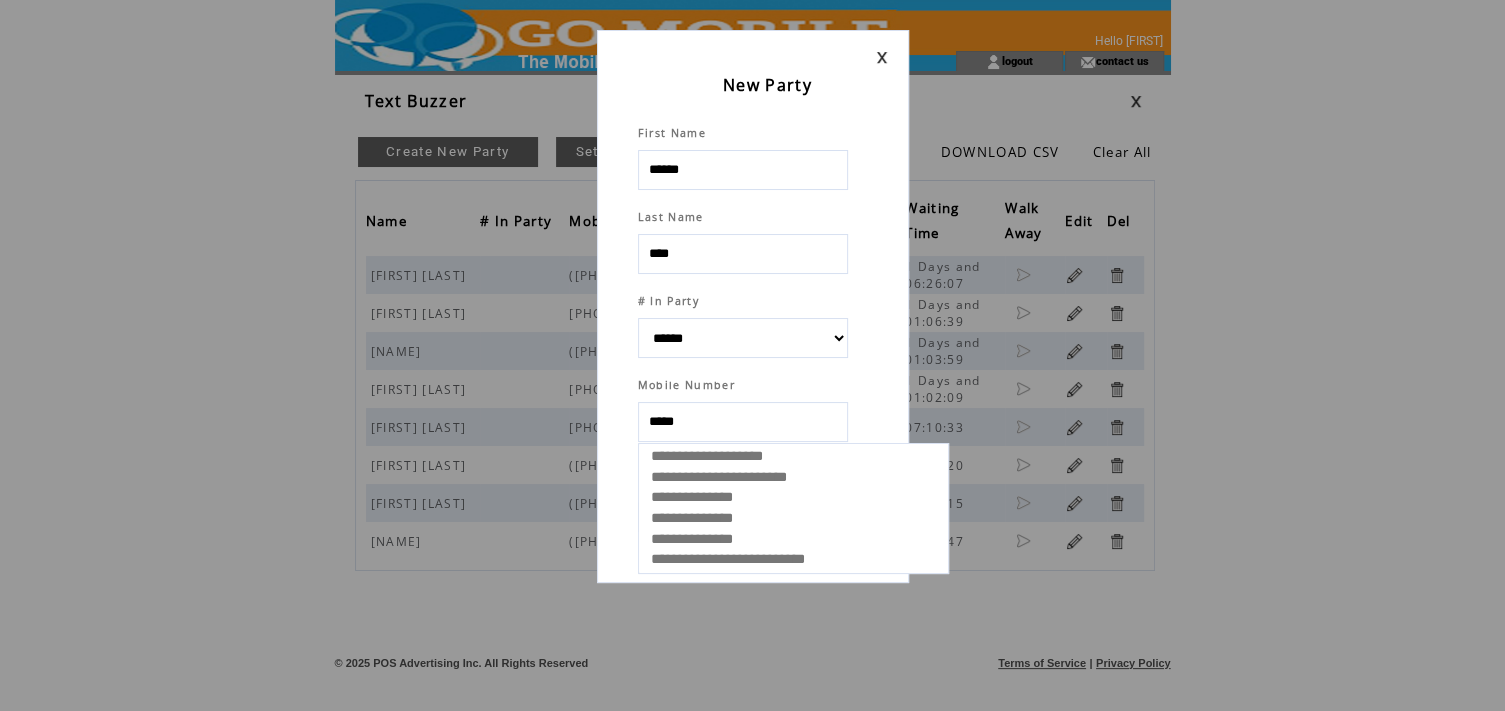 type on "******" 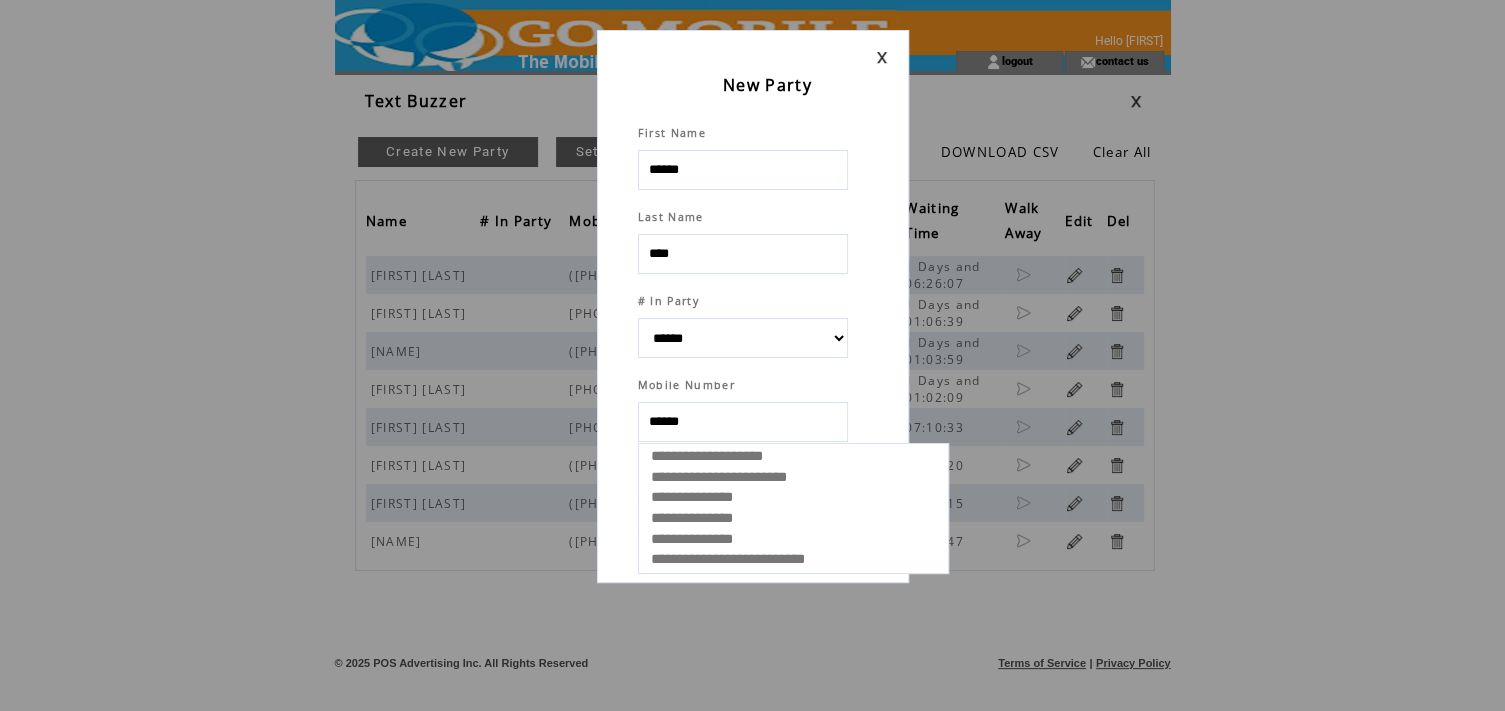 select 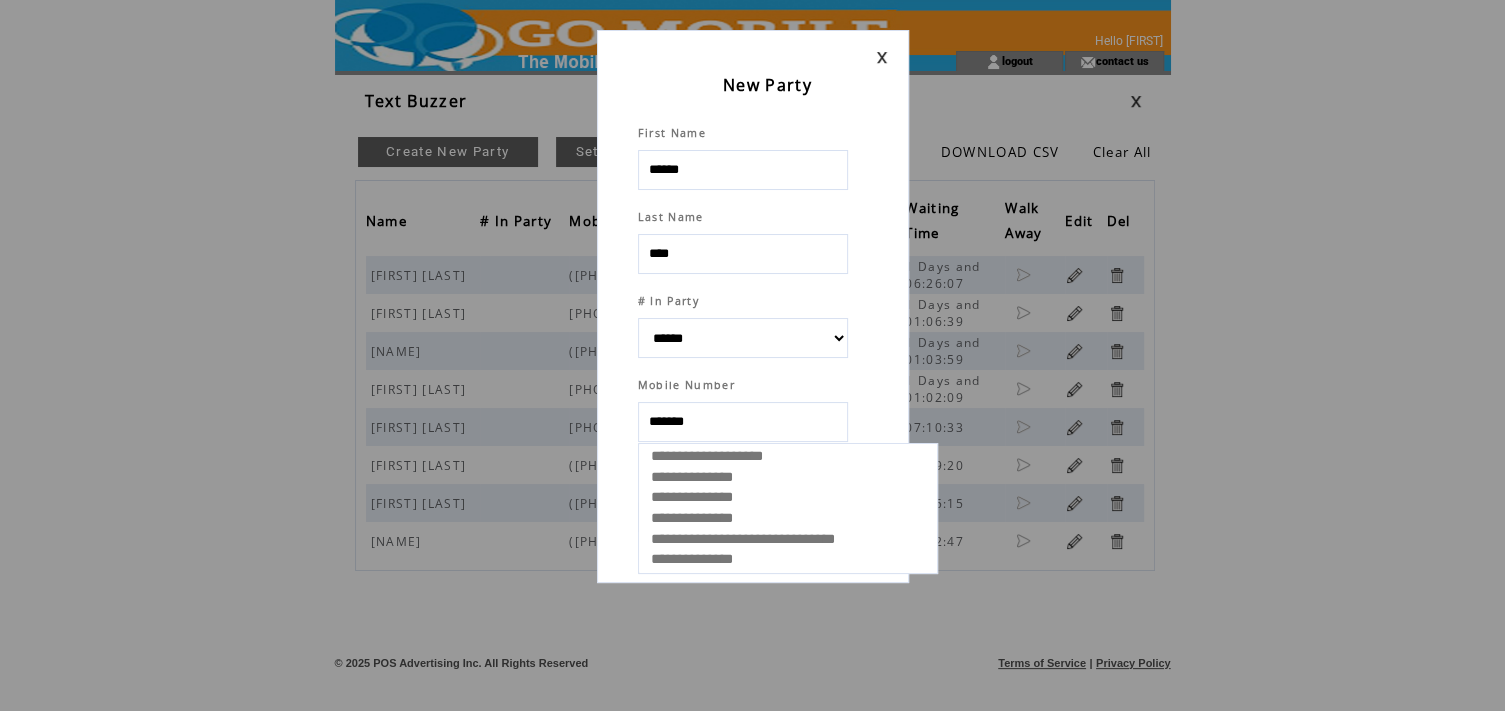 type on "********" 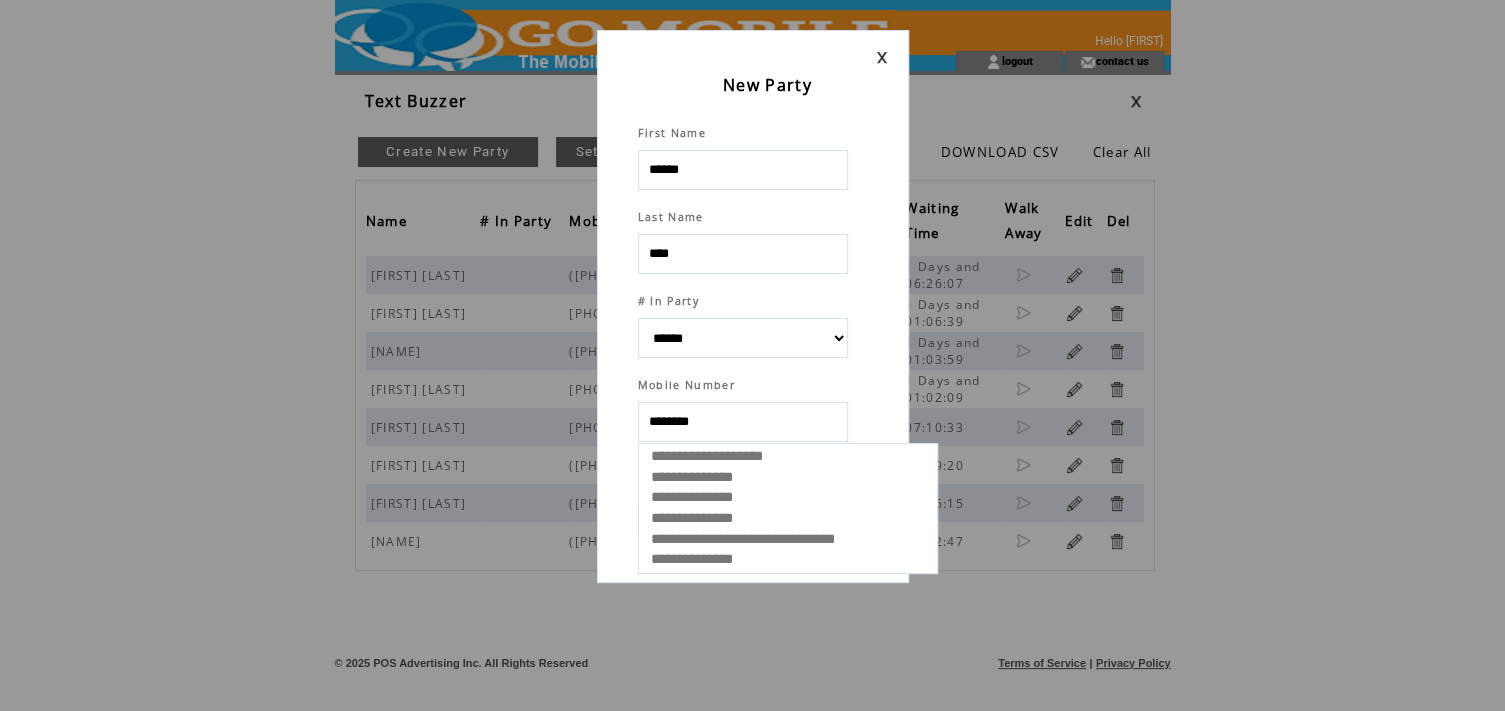 select 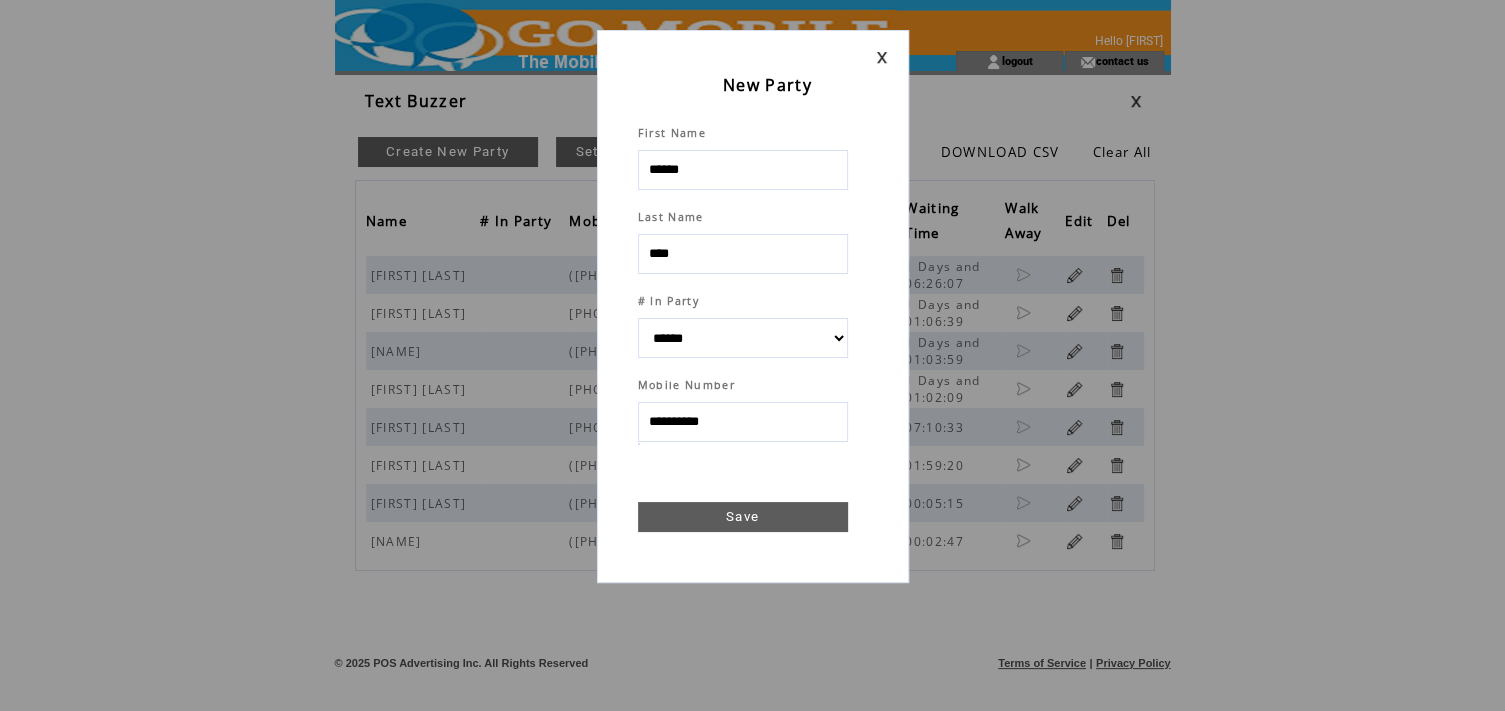 type on "**********" 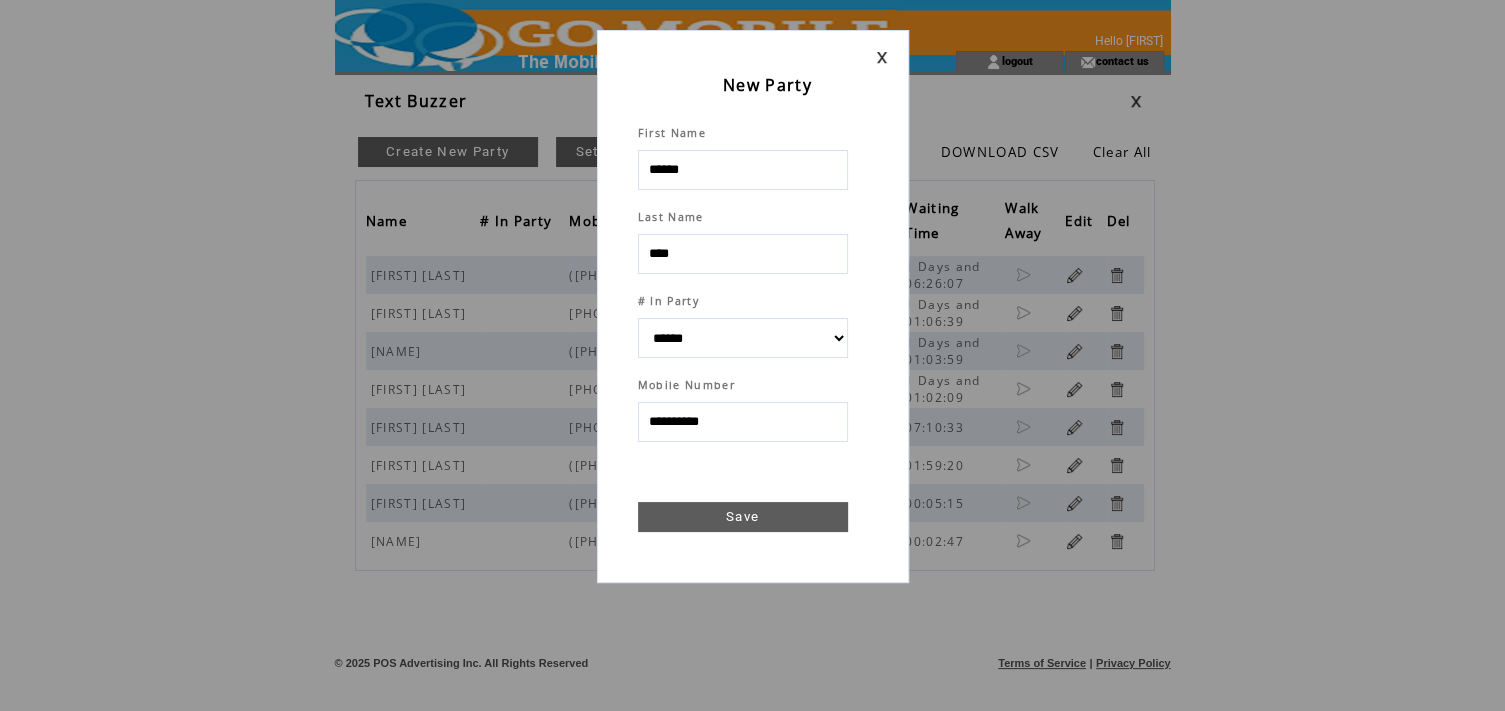 click on "Save" at bounding box center (743, 517) 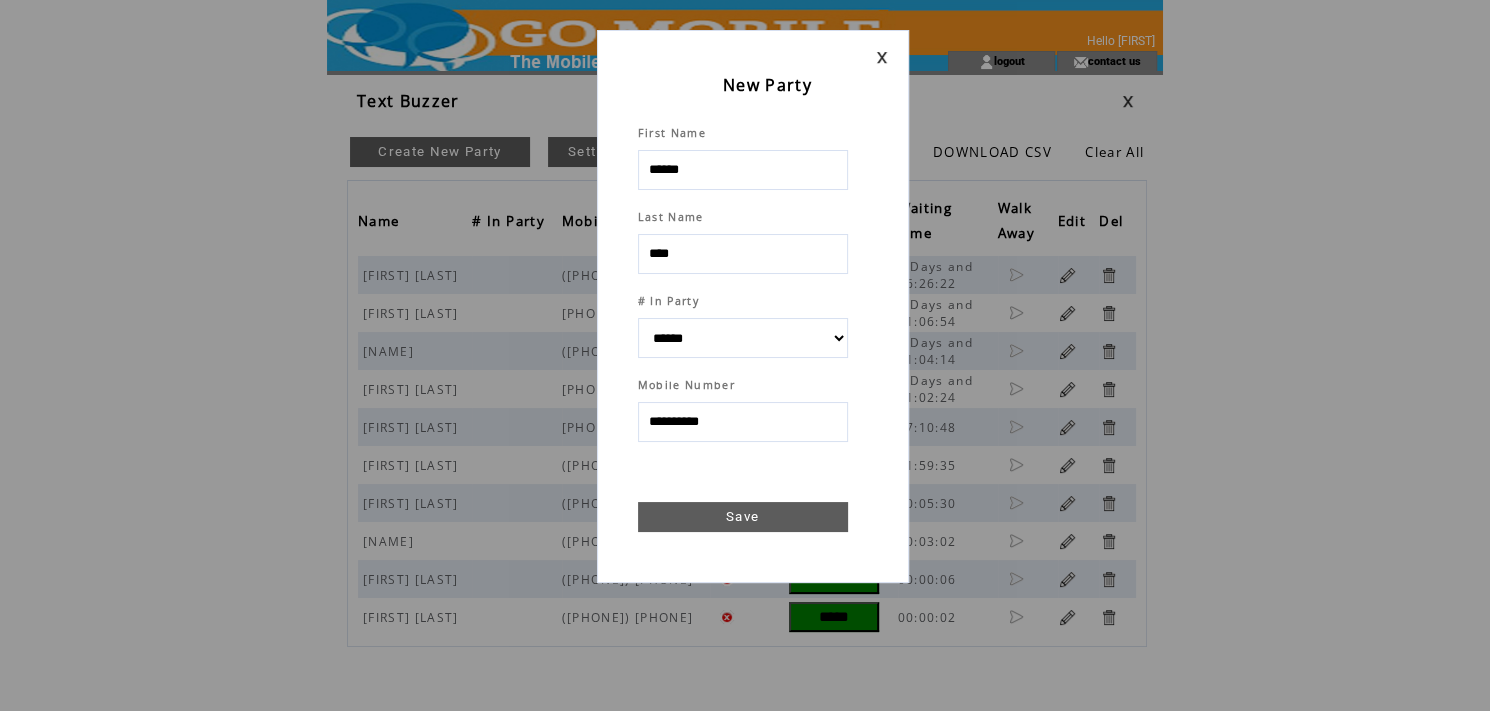 click on "**********" at bounding box center (745, 355) 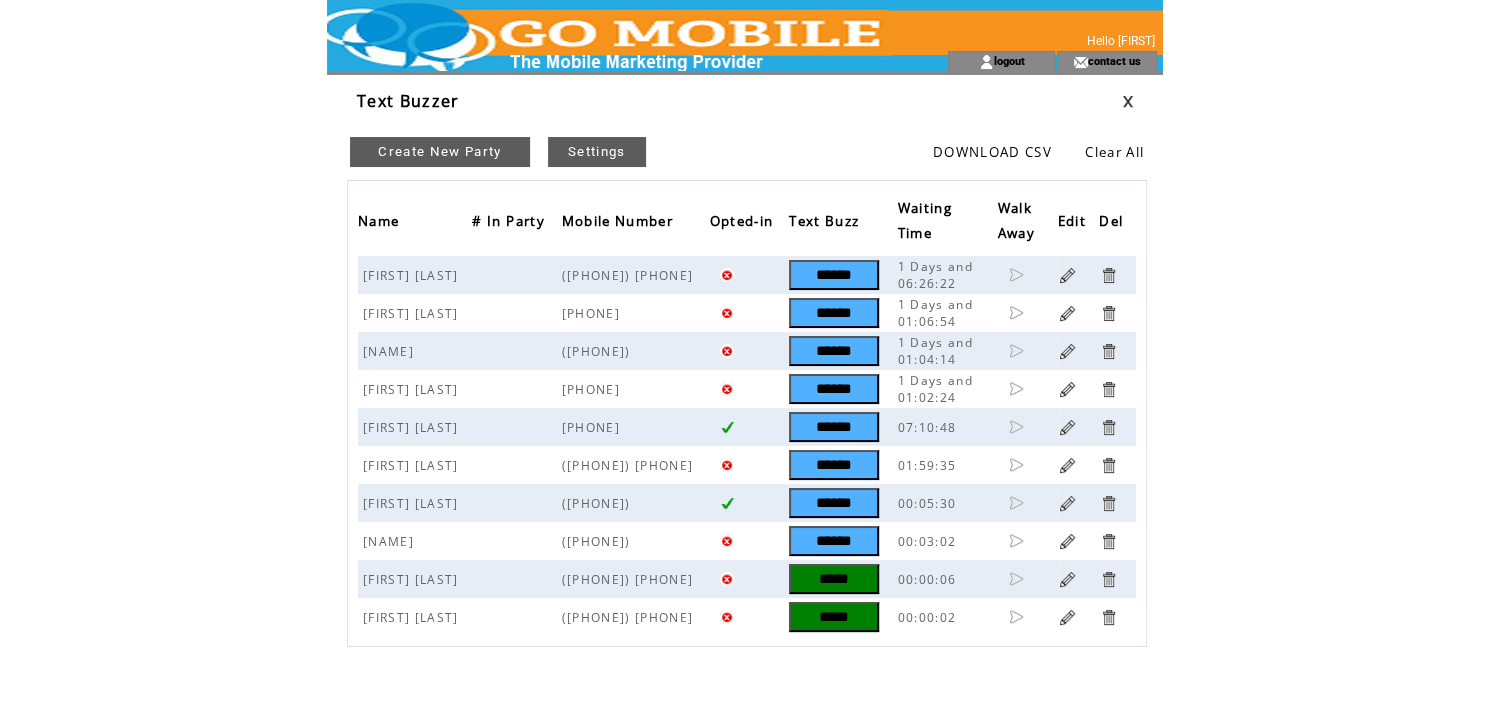 click on "*****" at bounding box center (834, 617) 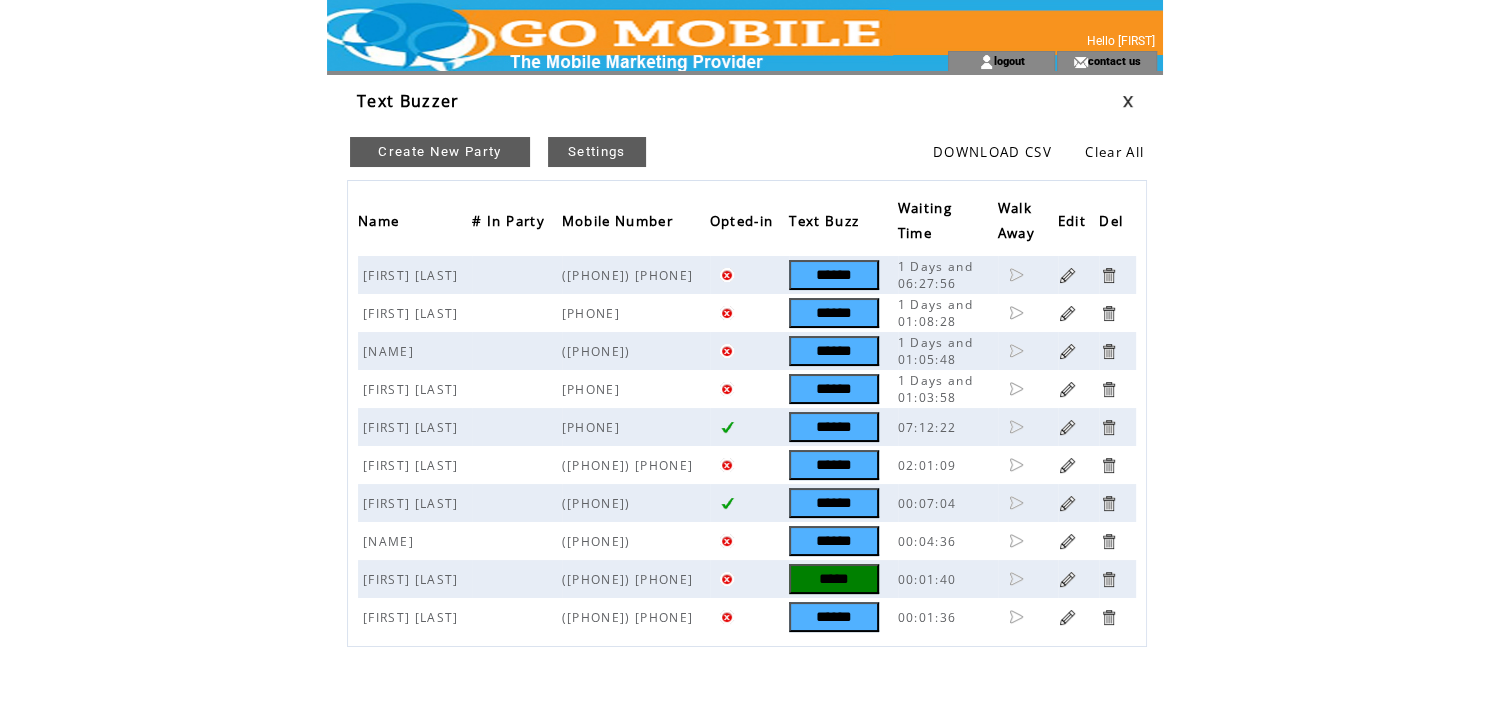 click on "Create New Party" at bounding box center (440, 152) 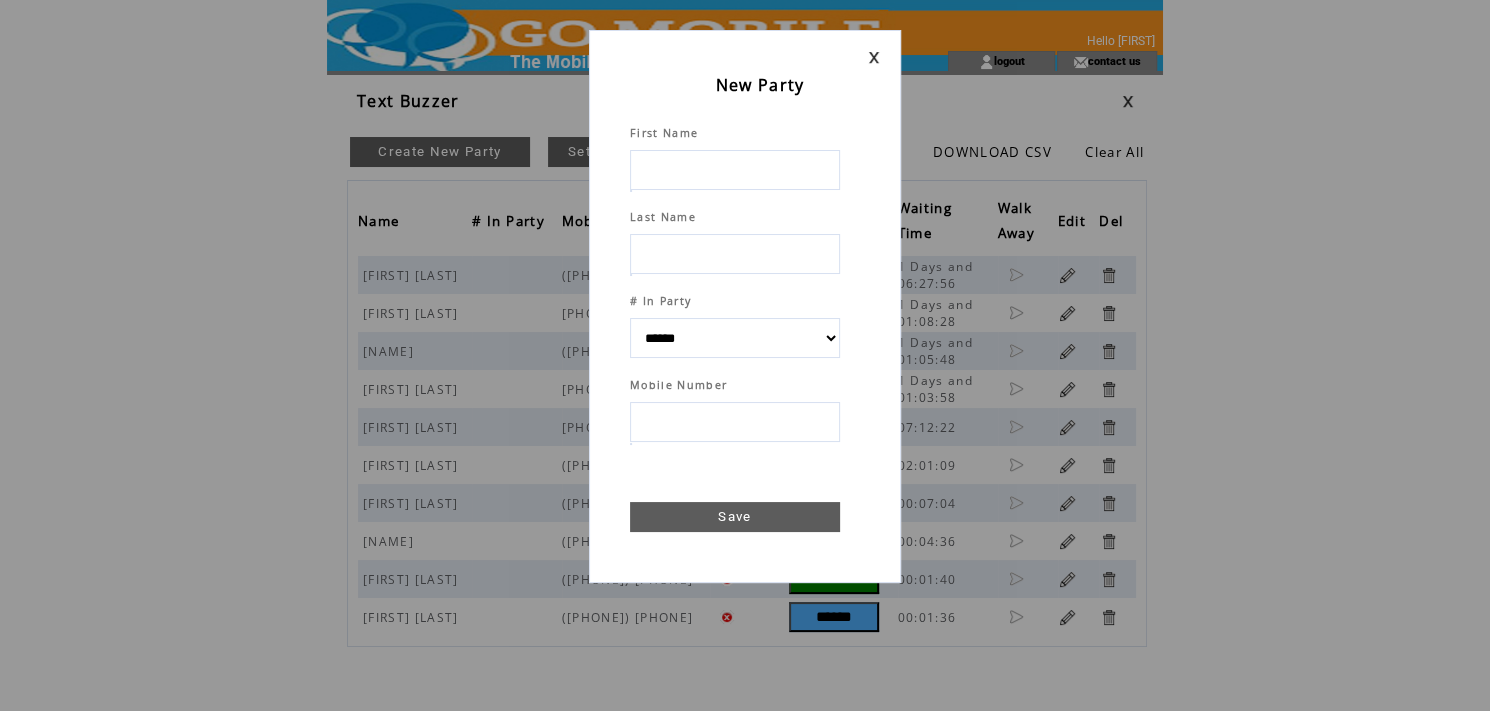click at bounding box center [735, 170] 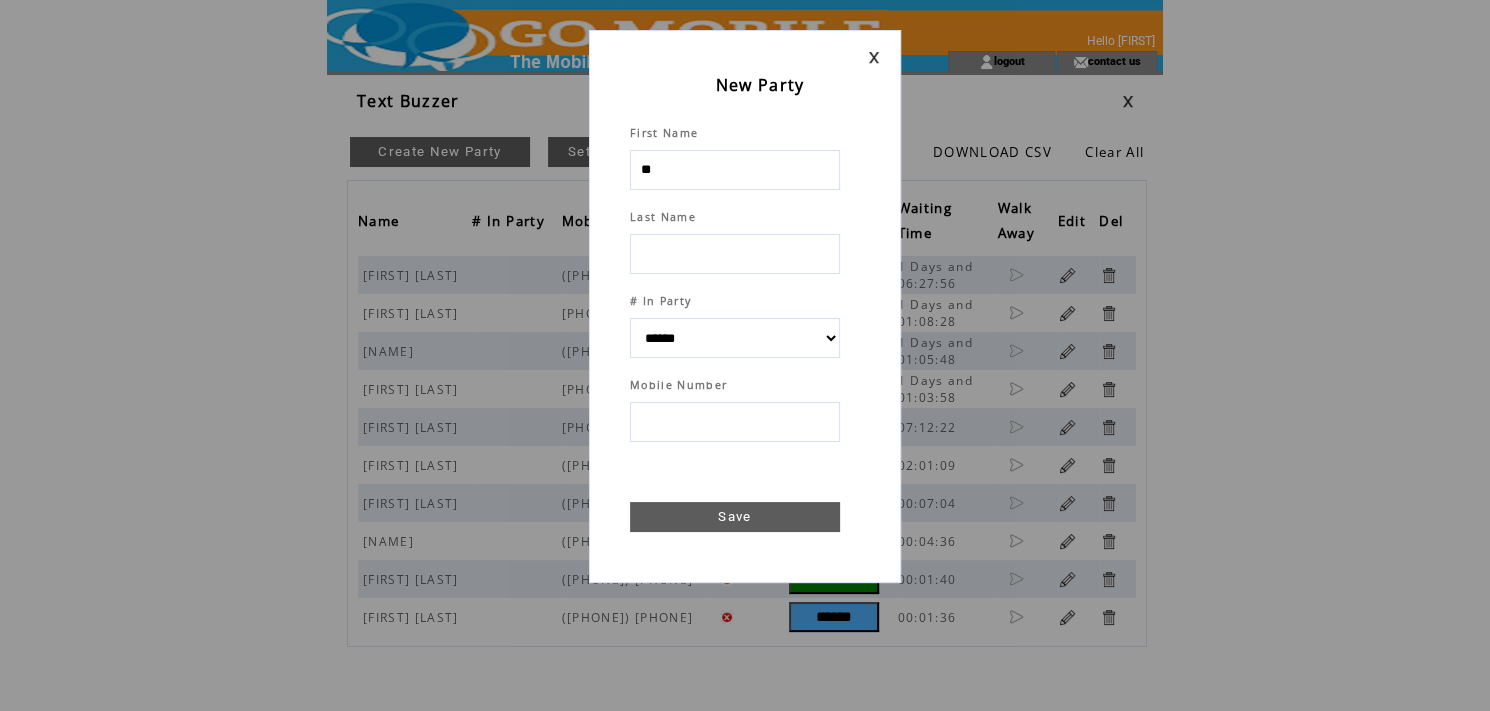 type on "***" 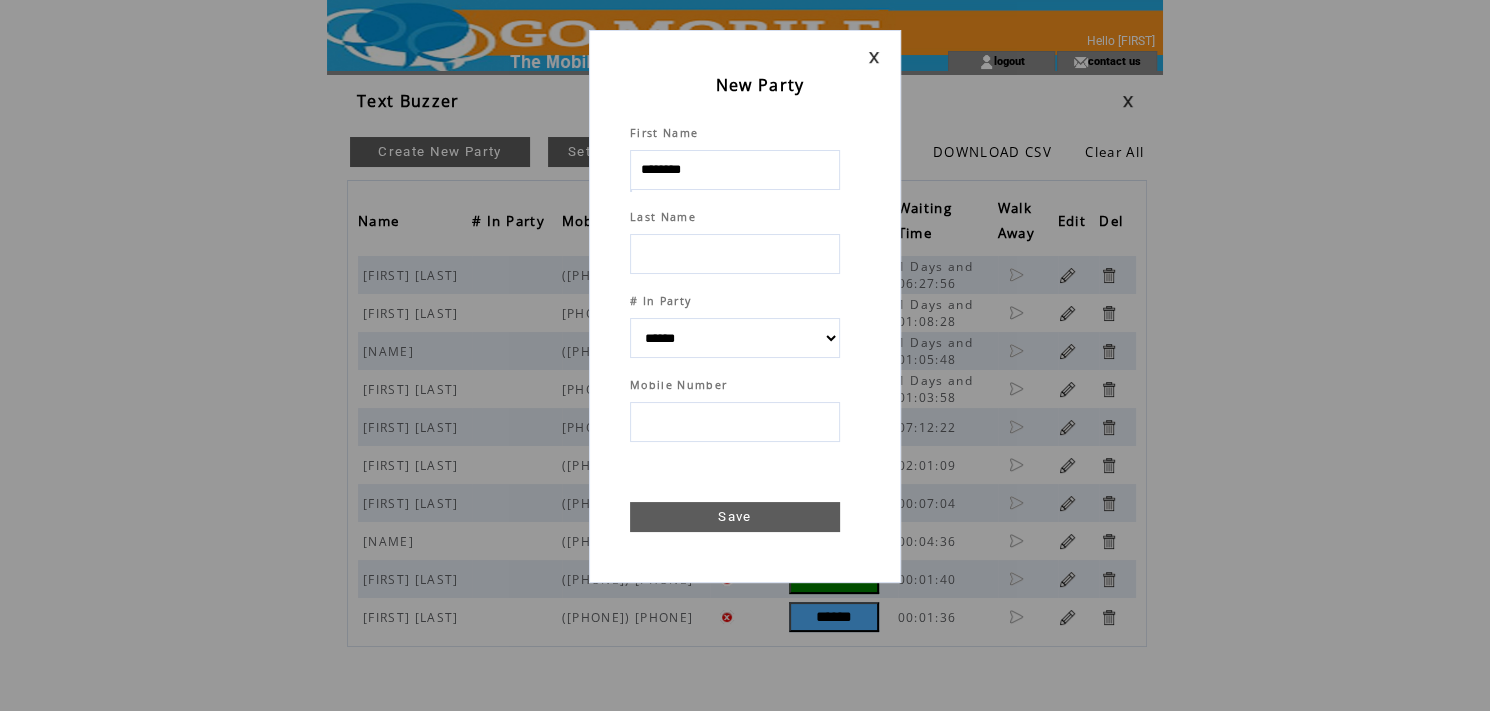 type on "********" 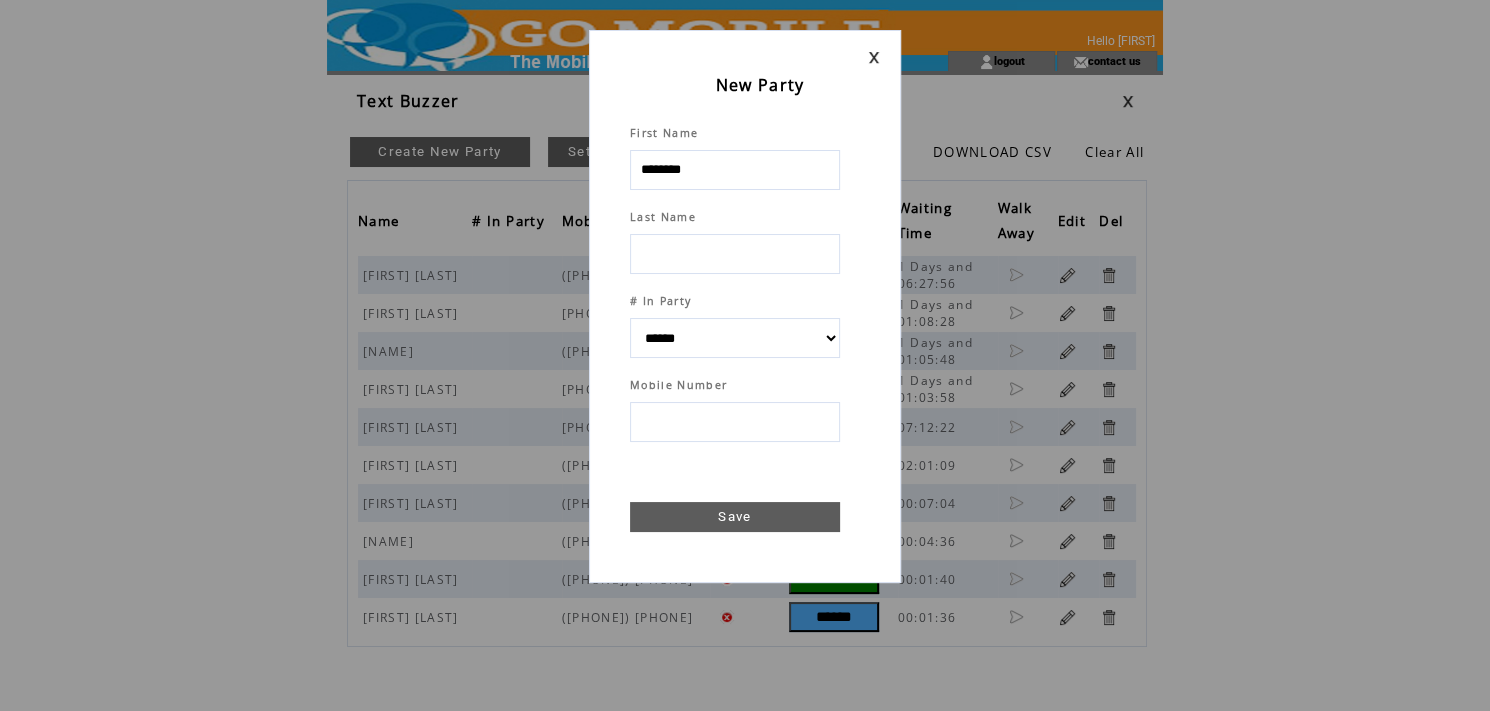 click at bounding box center [735, 254] 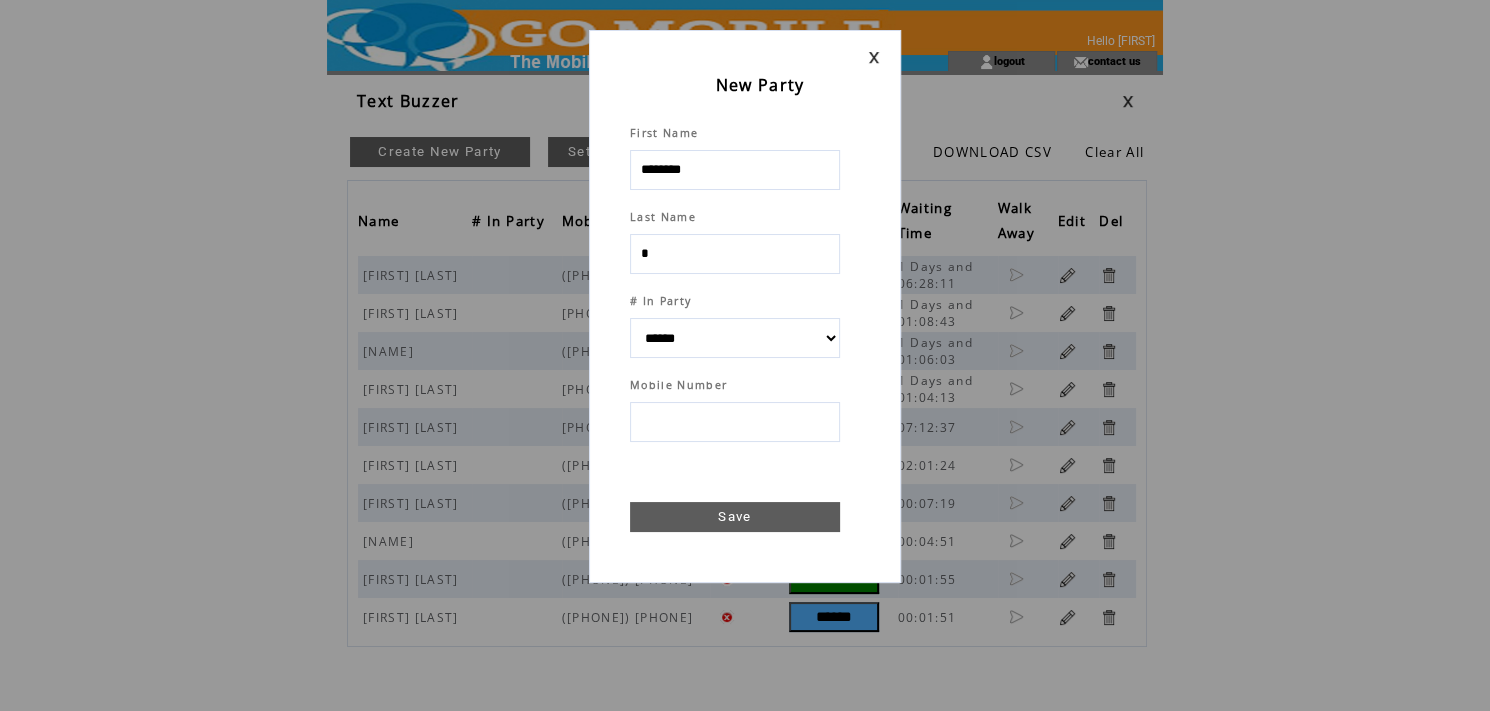 type on "**" 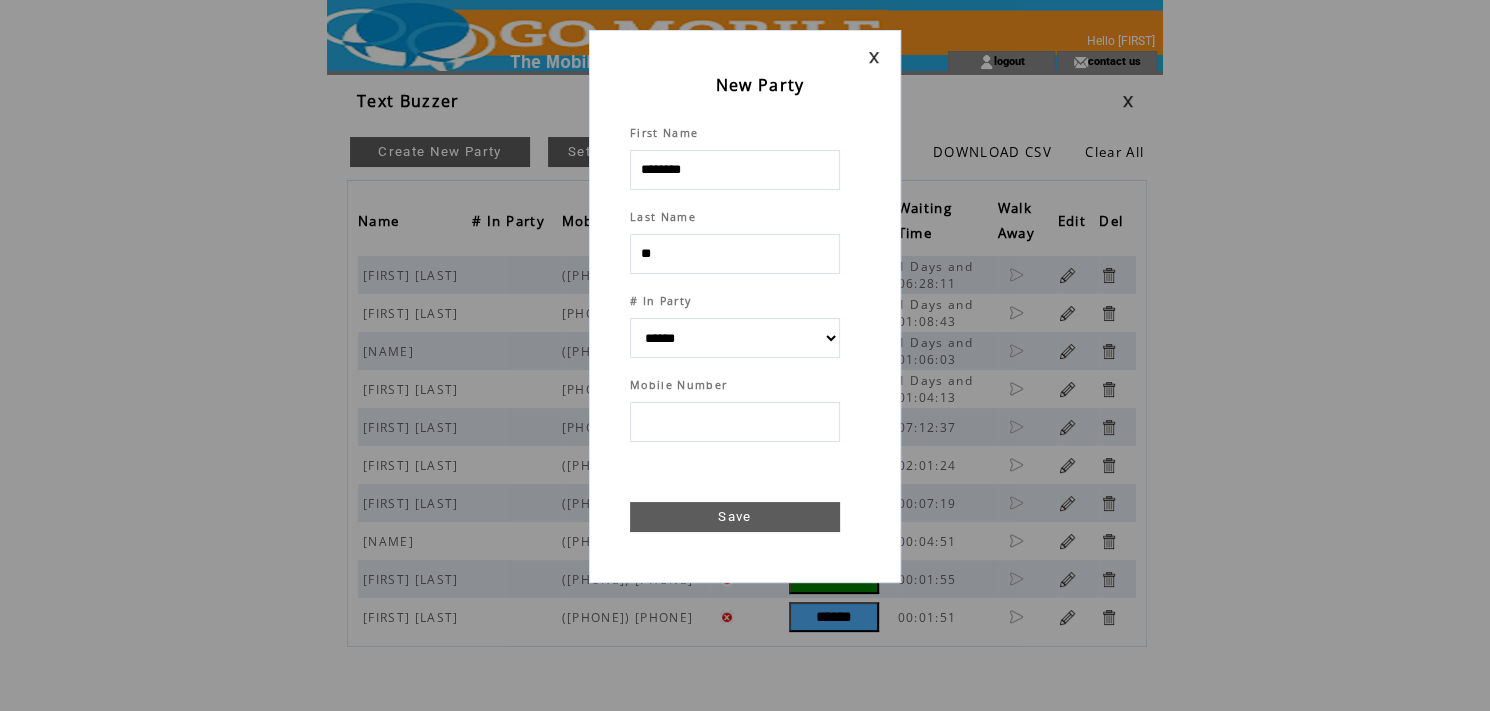 select 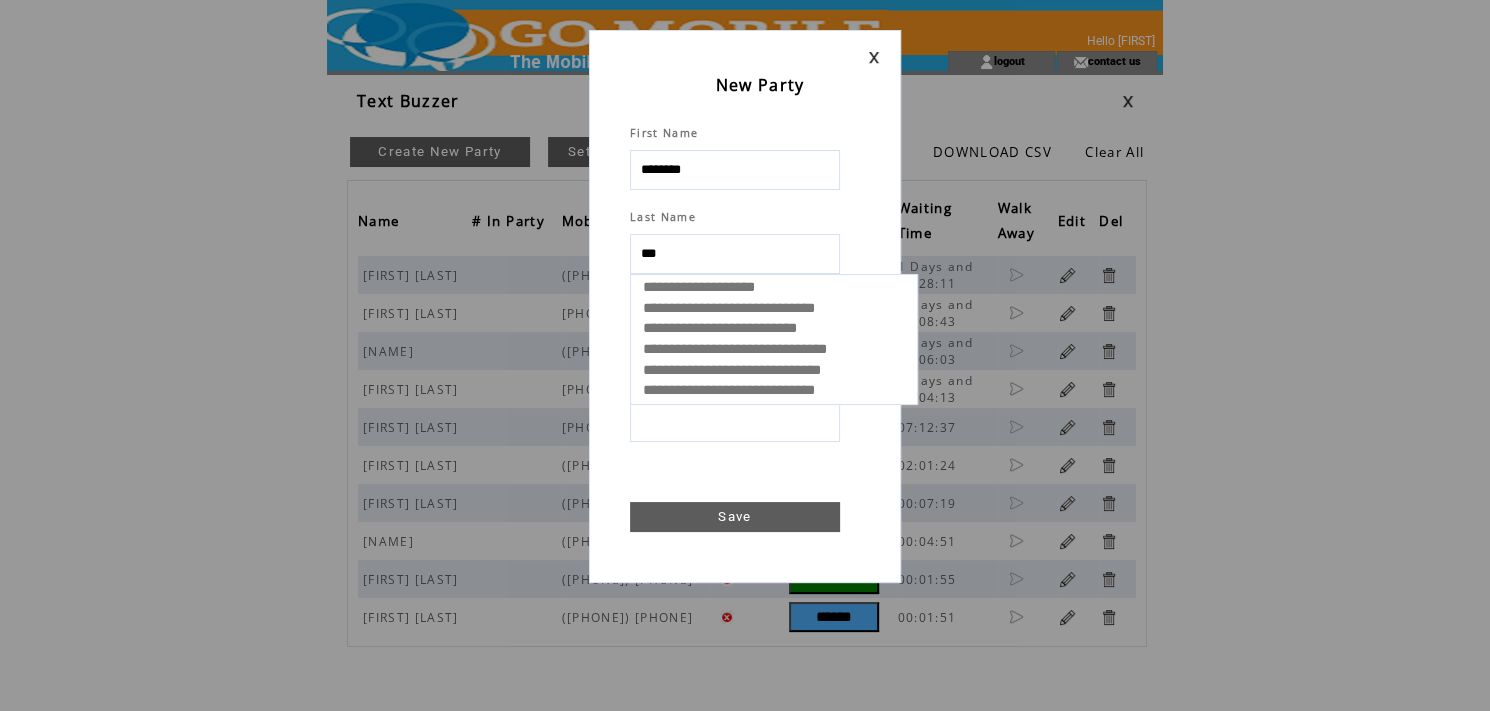 type on "****" 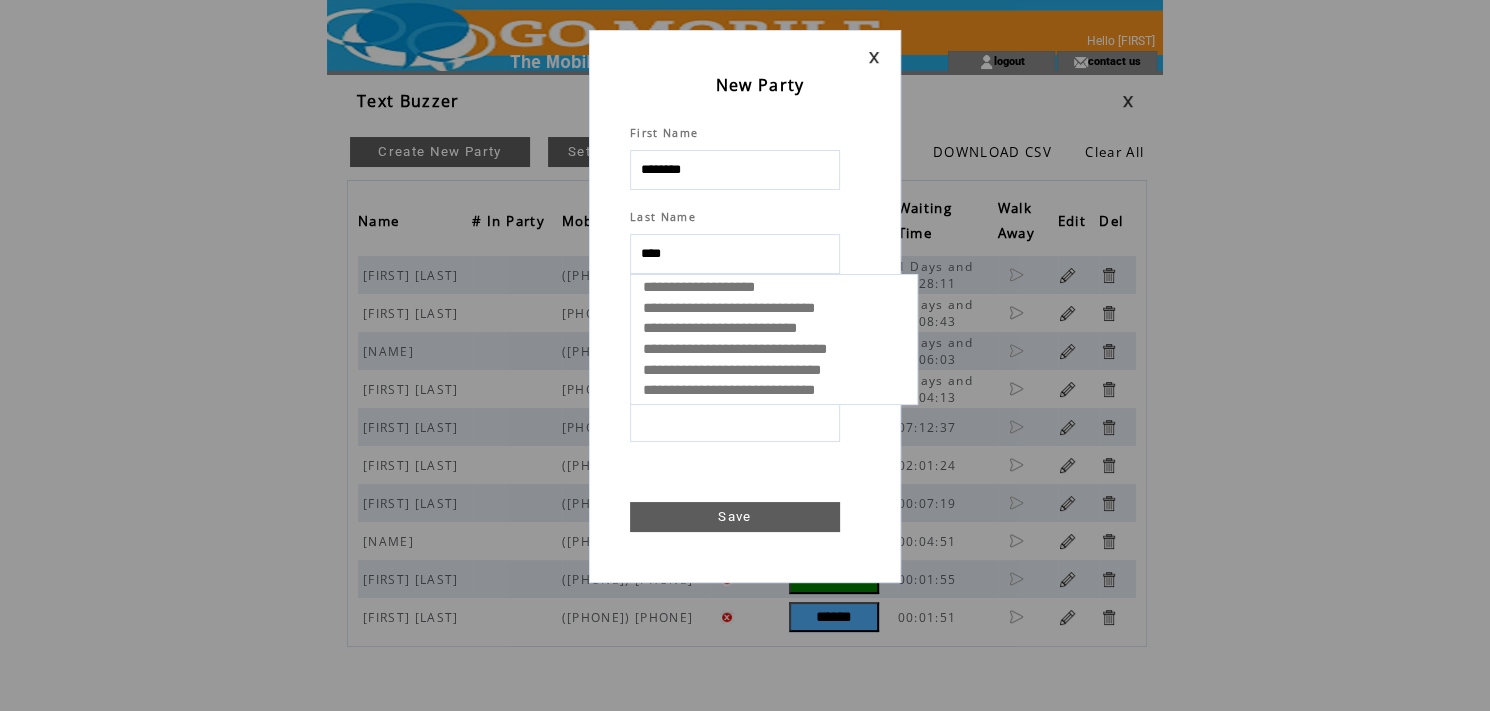select 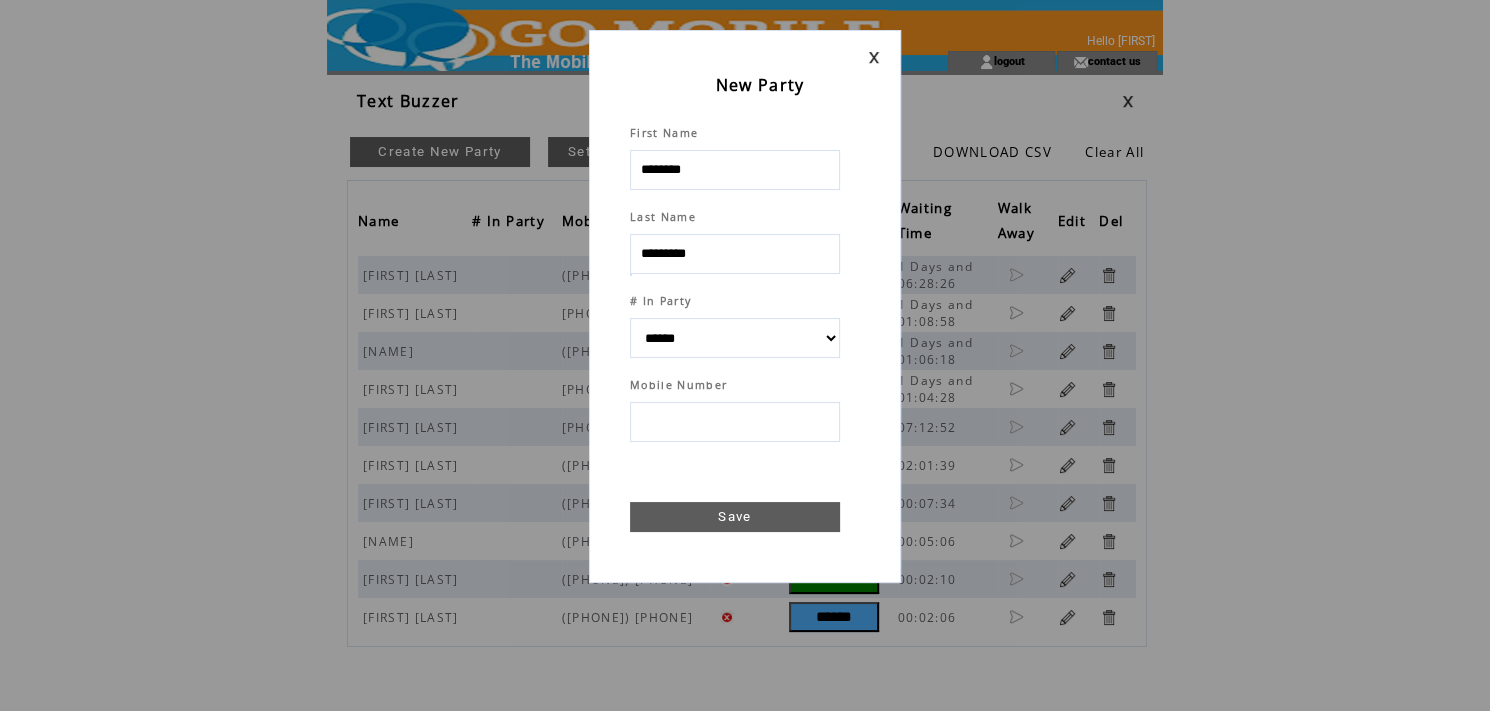 type on "*********" 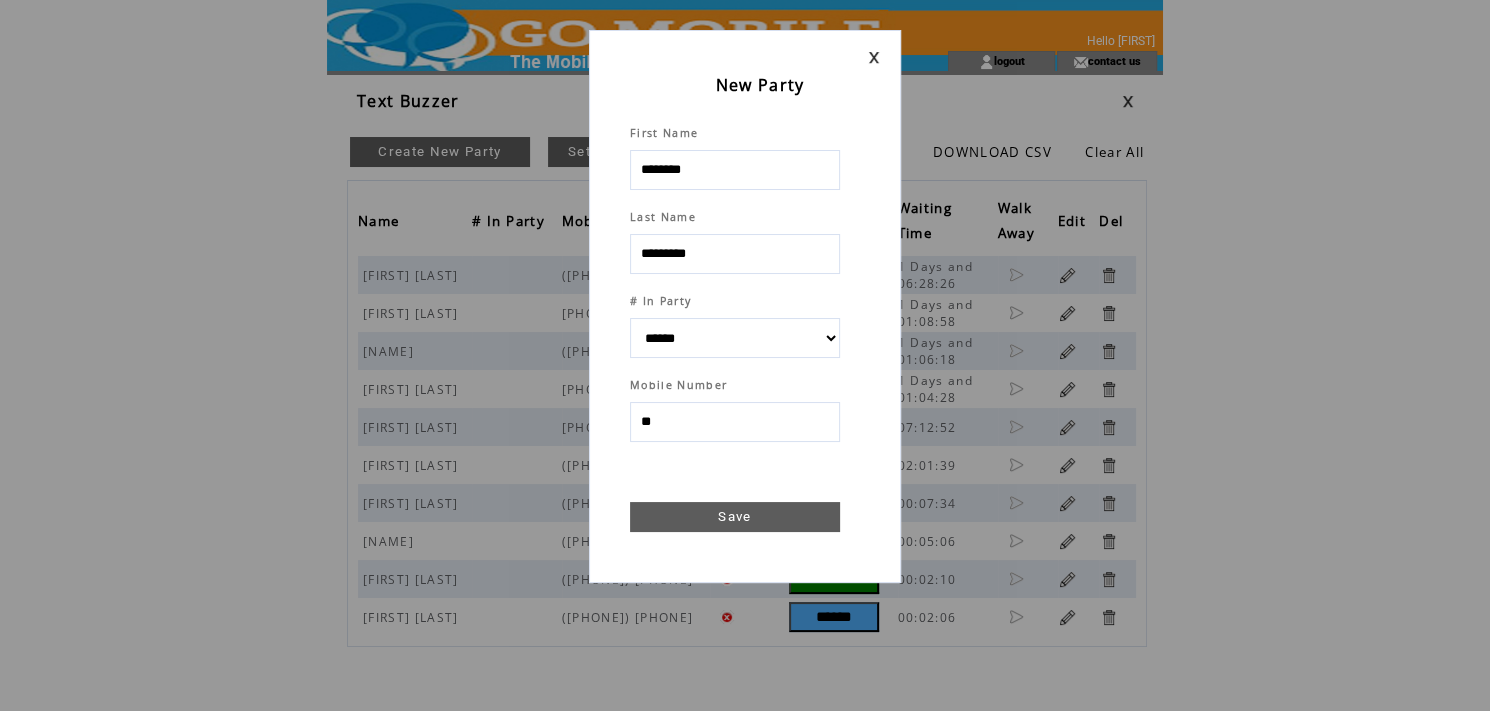 type on "***" 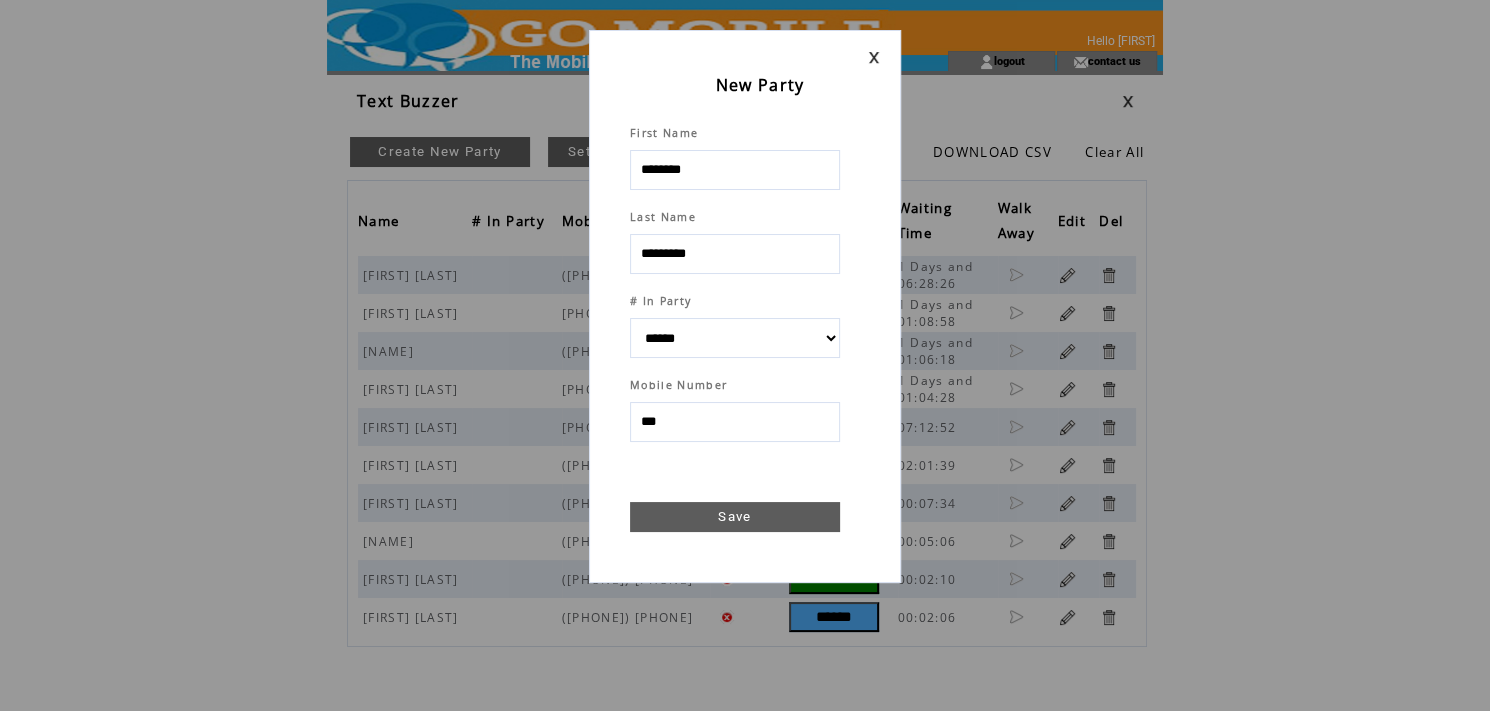 select 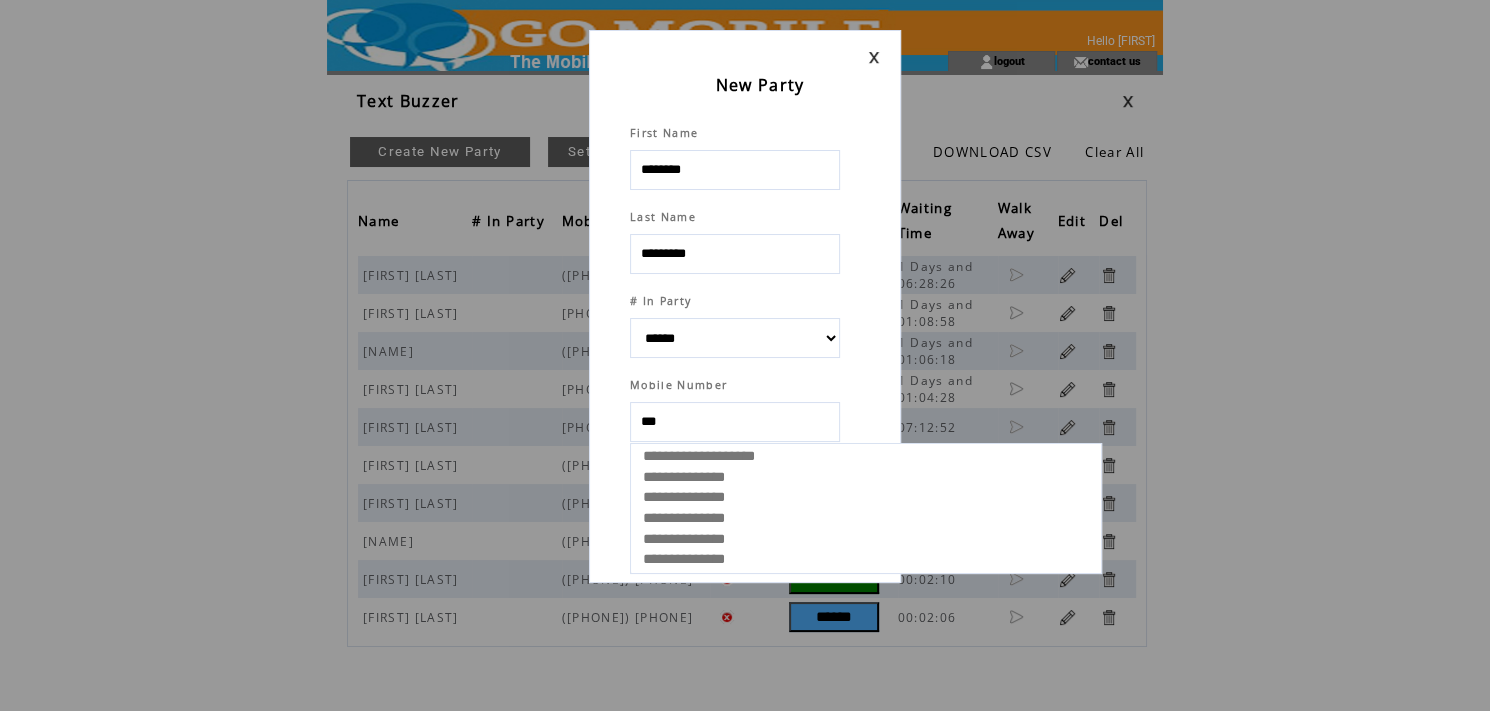 select 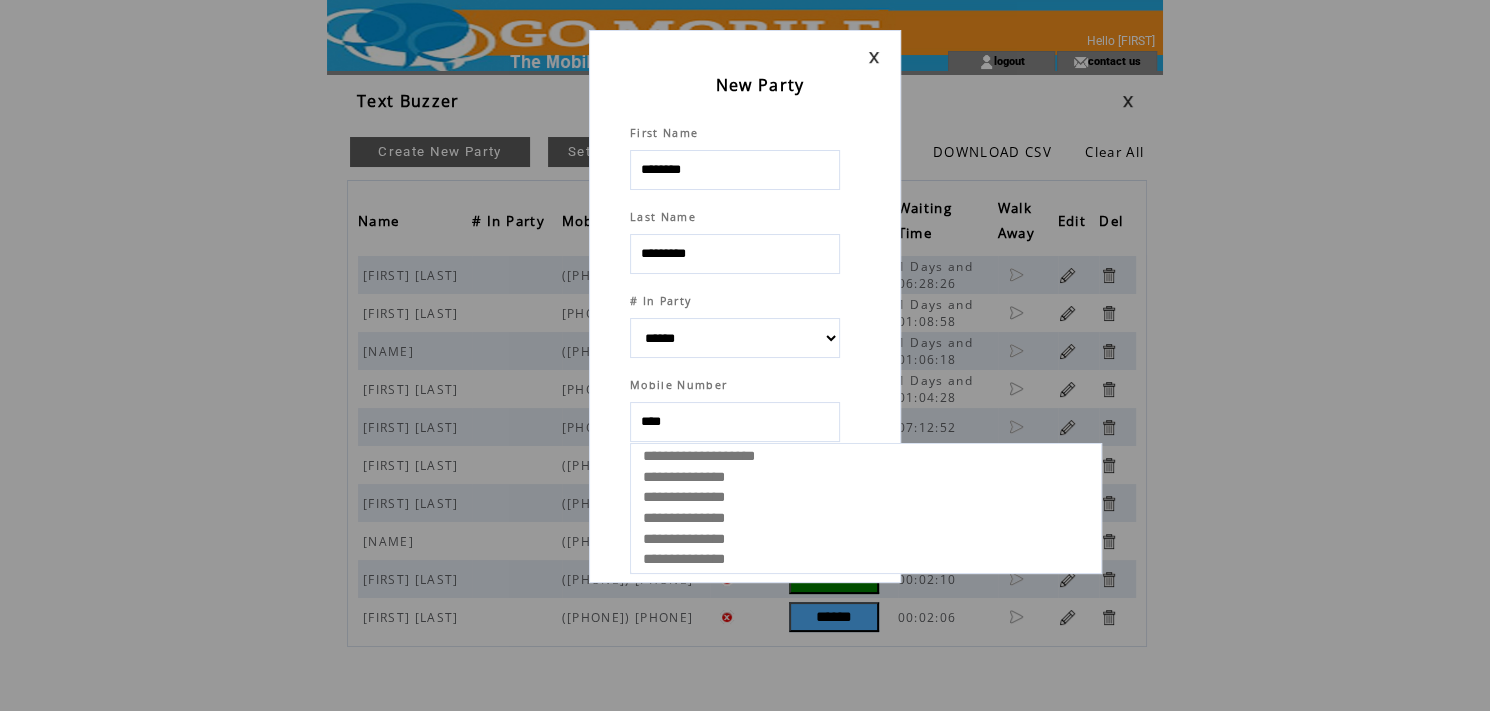 select 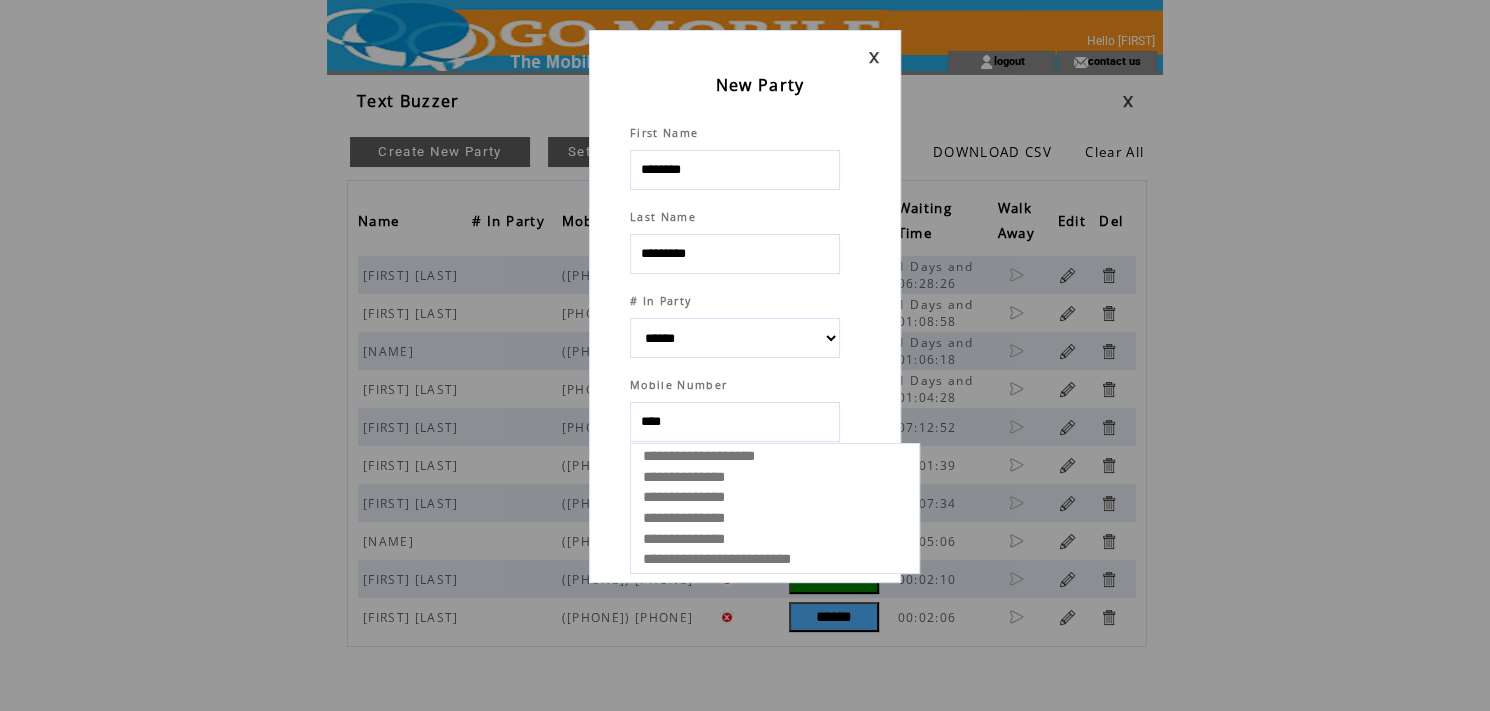 type on "*****" 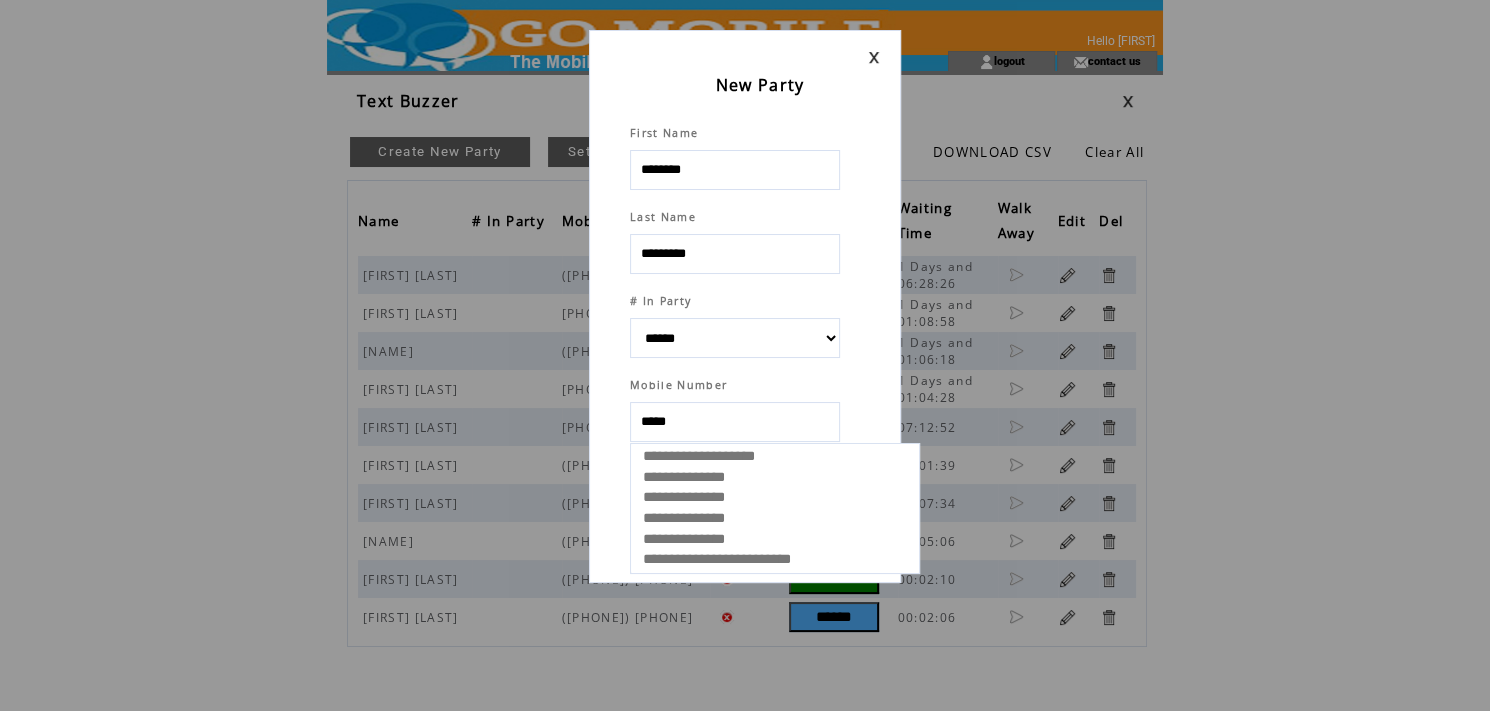 select 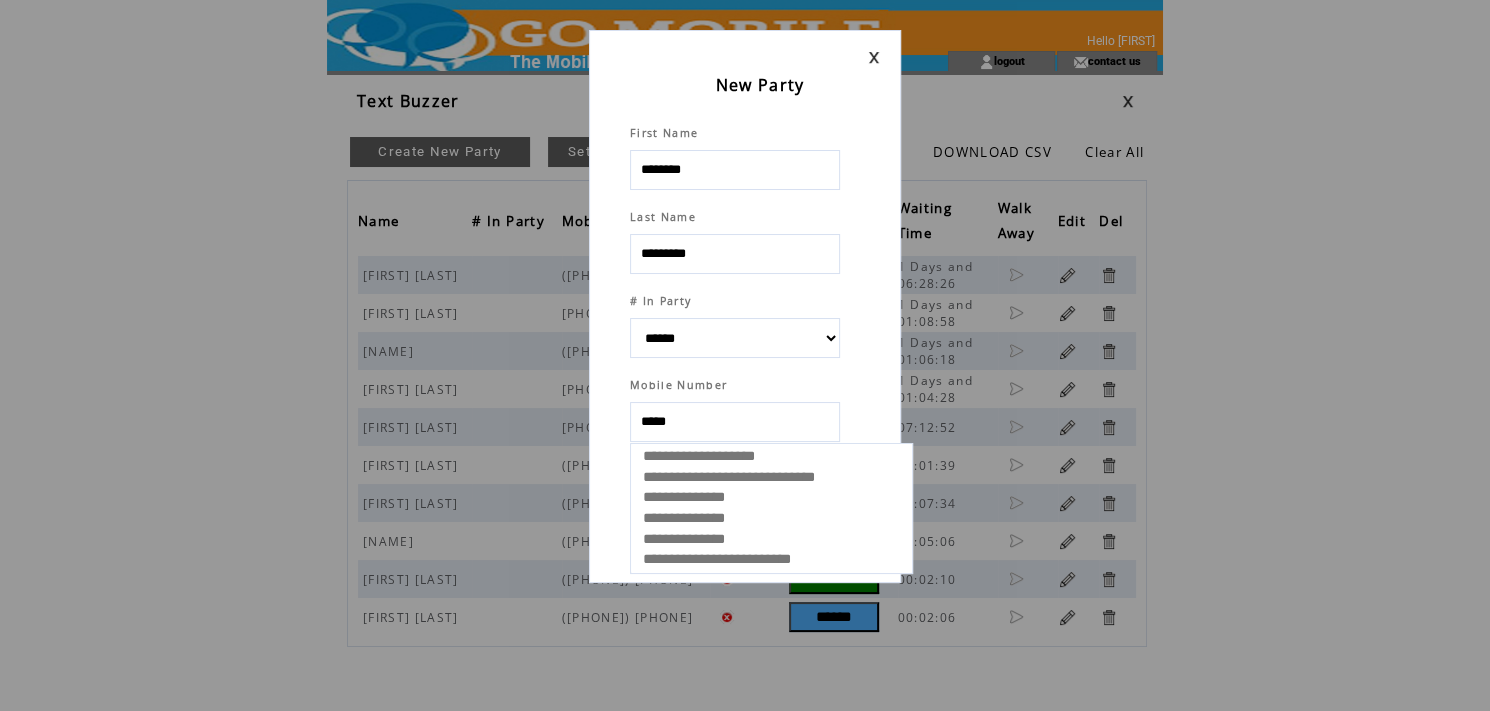 type on "******" 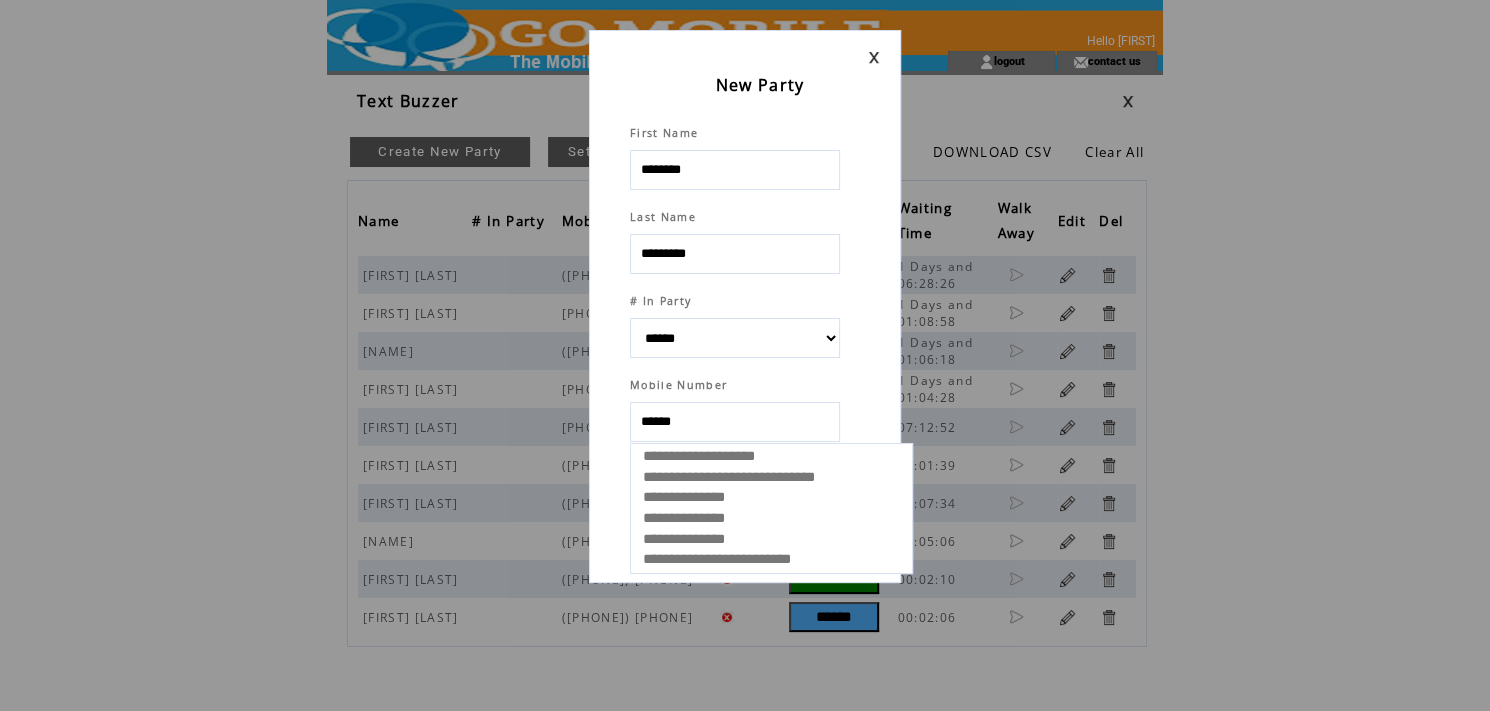 select 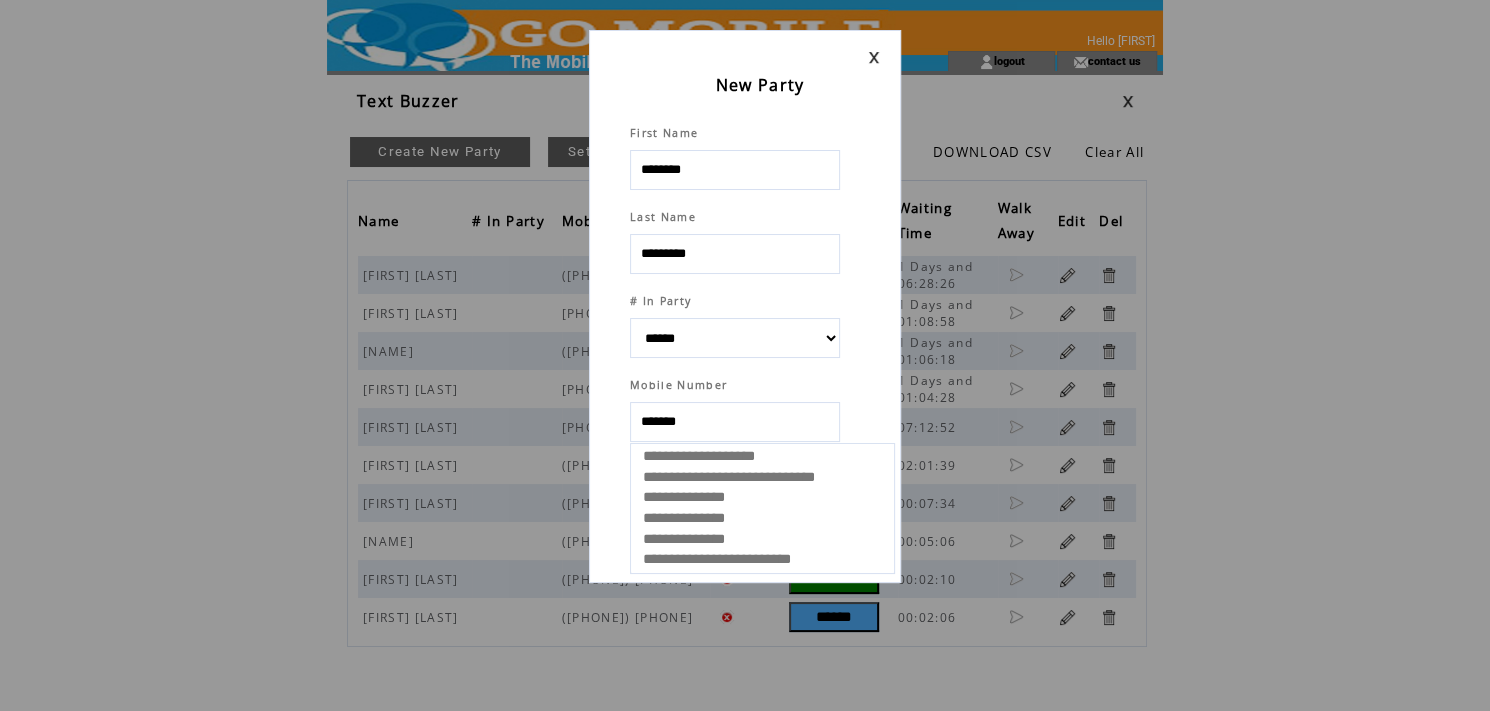 type on "********" 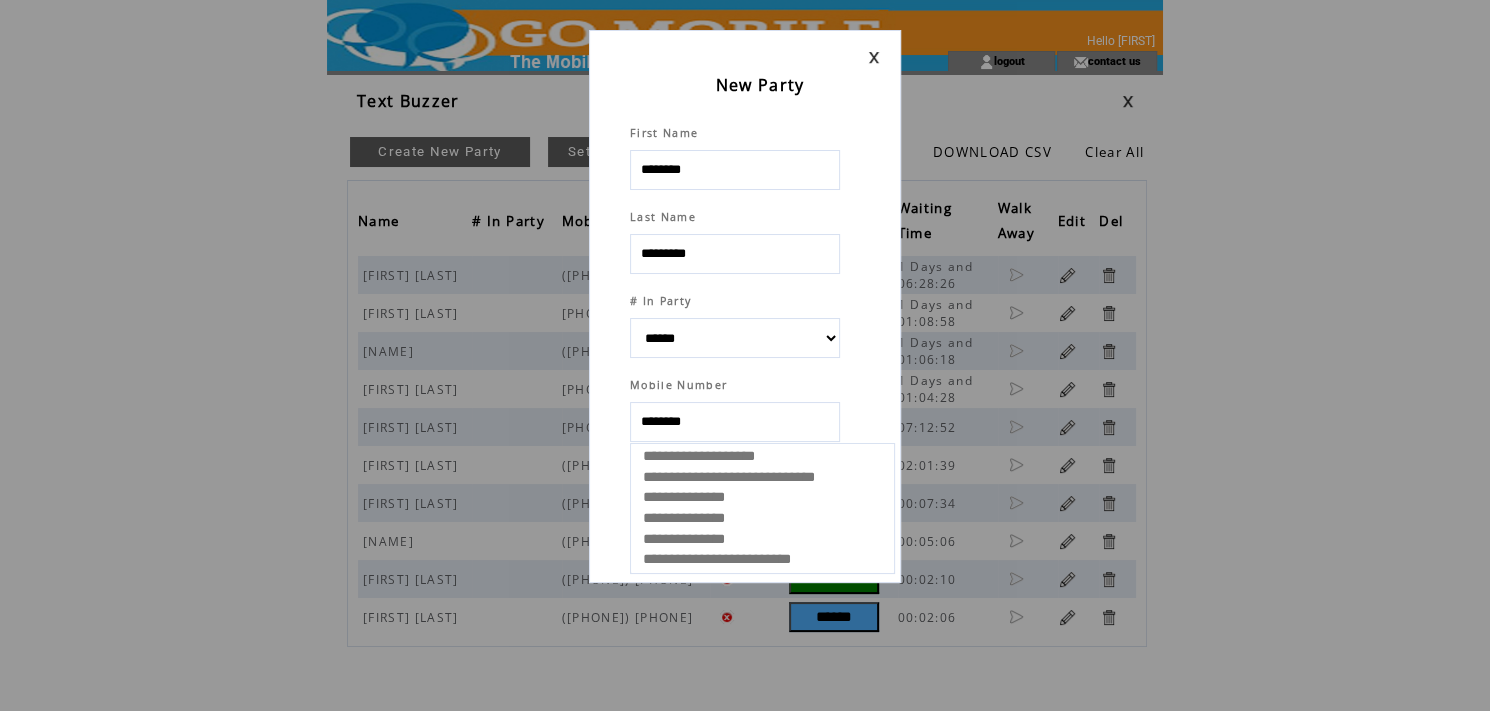 select 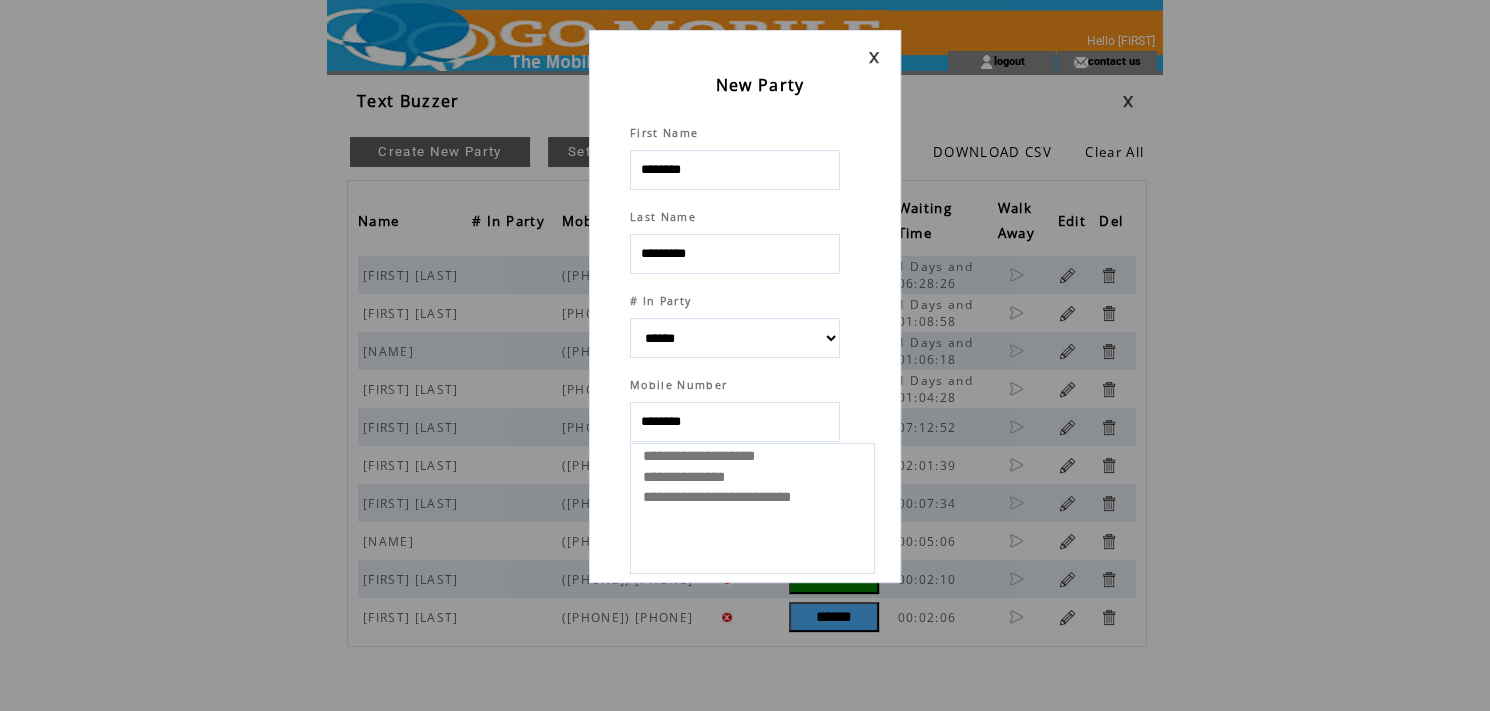 type on "*********" 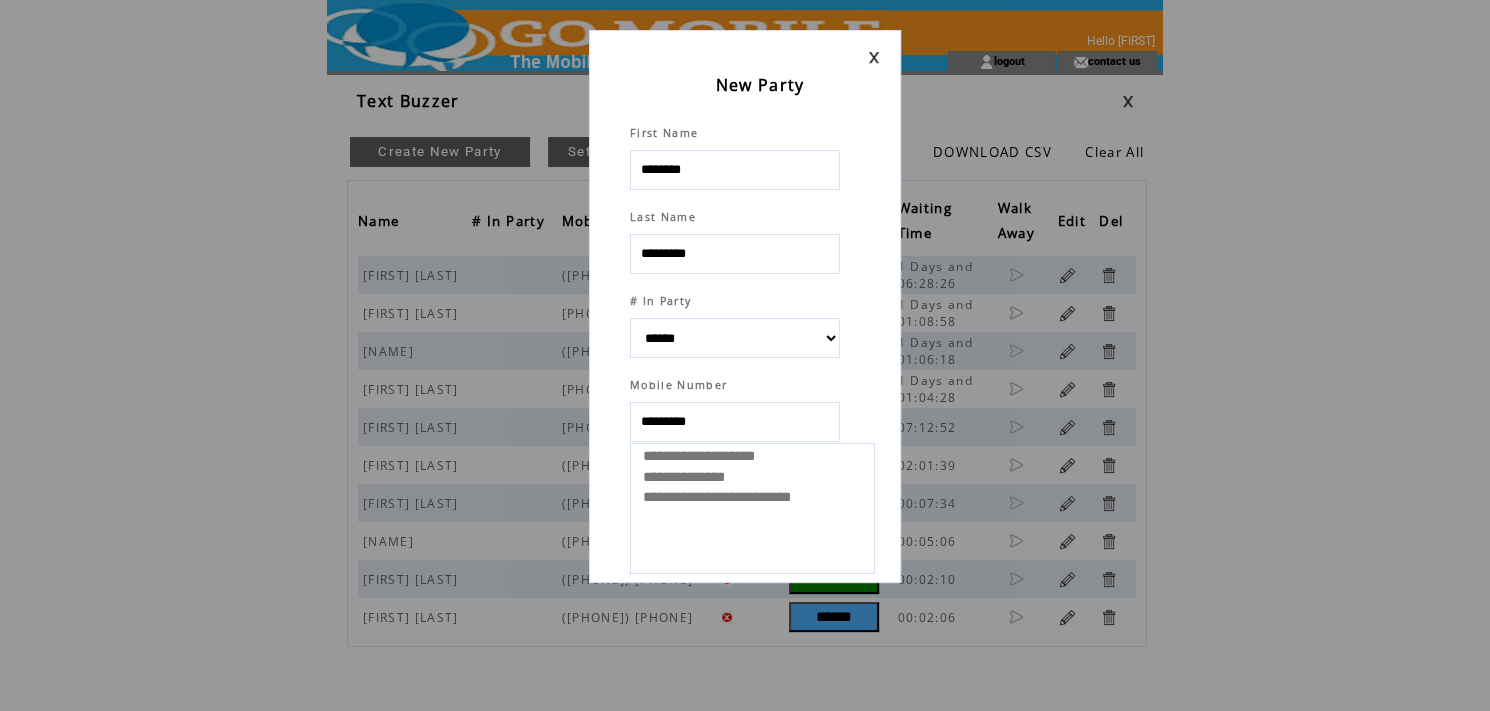 select 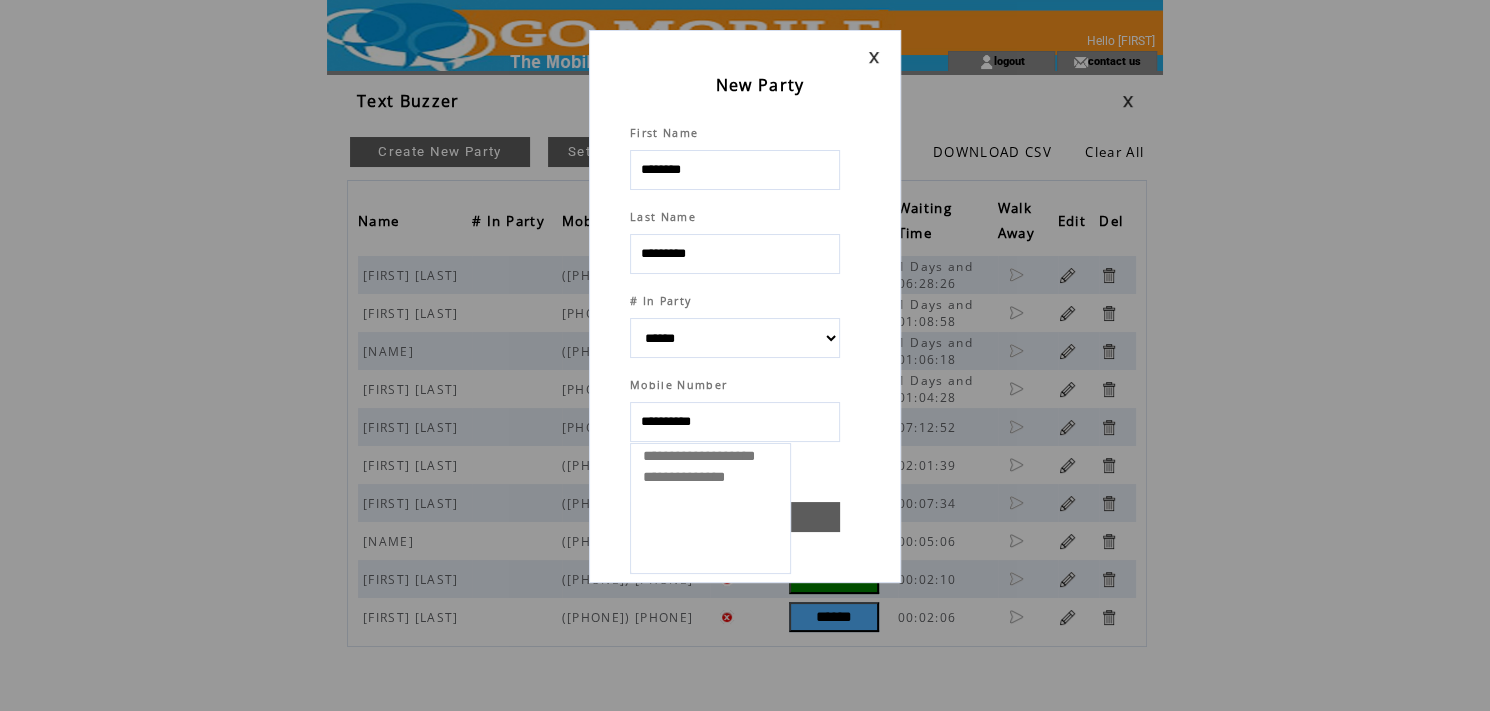 select 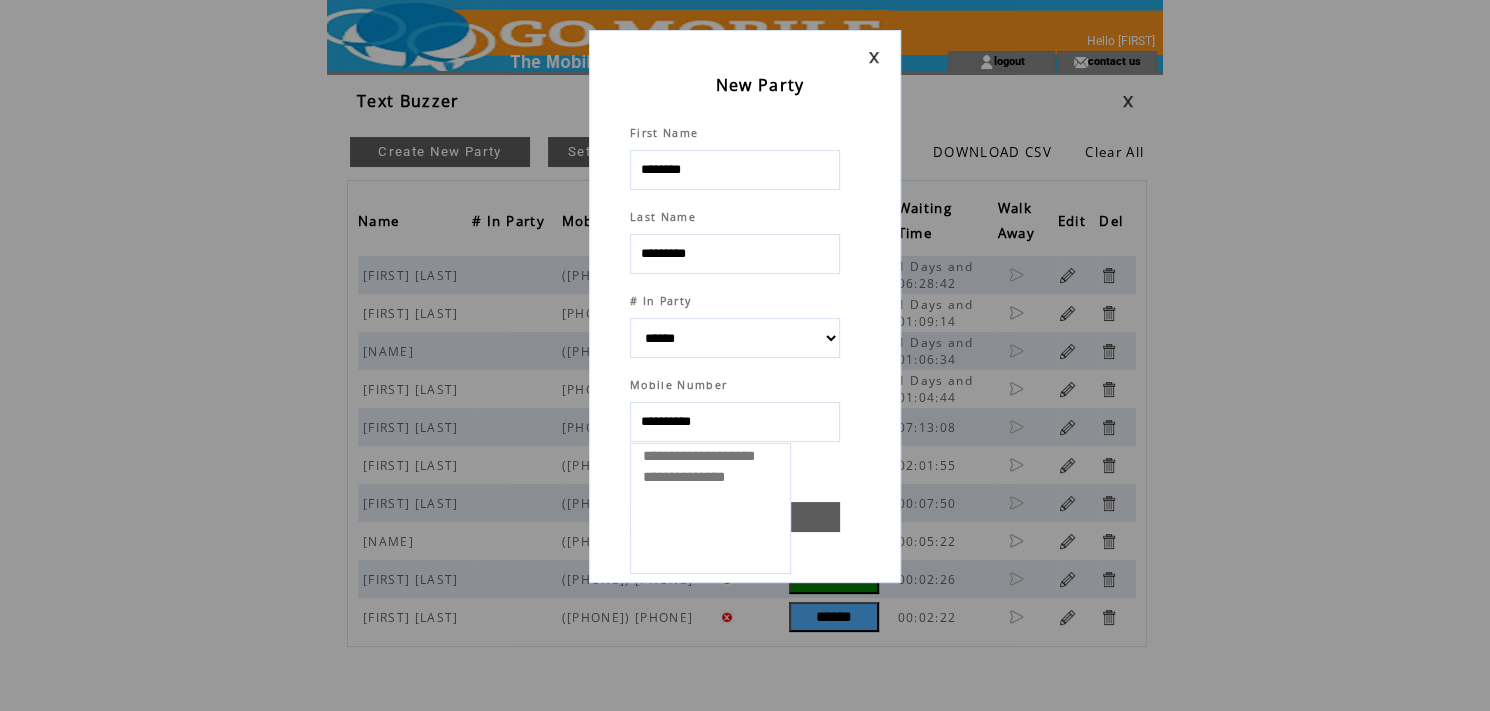 type on "**********" 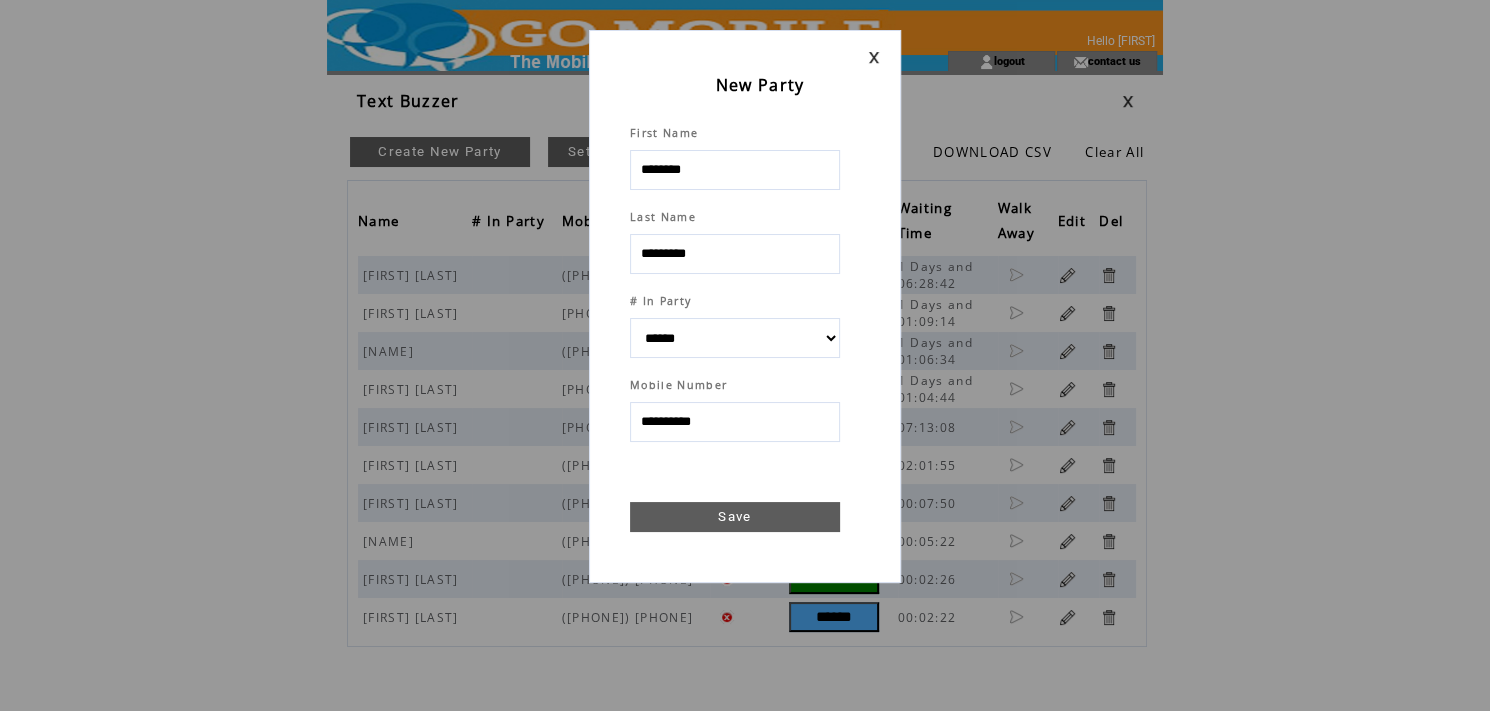 click on "Save" at bounding box center [735, 517] 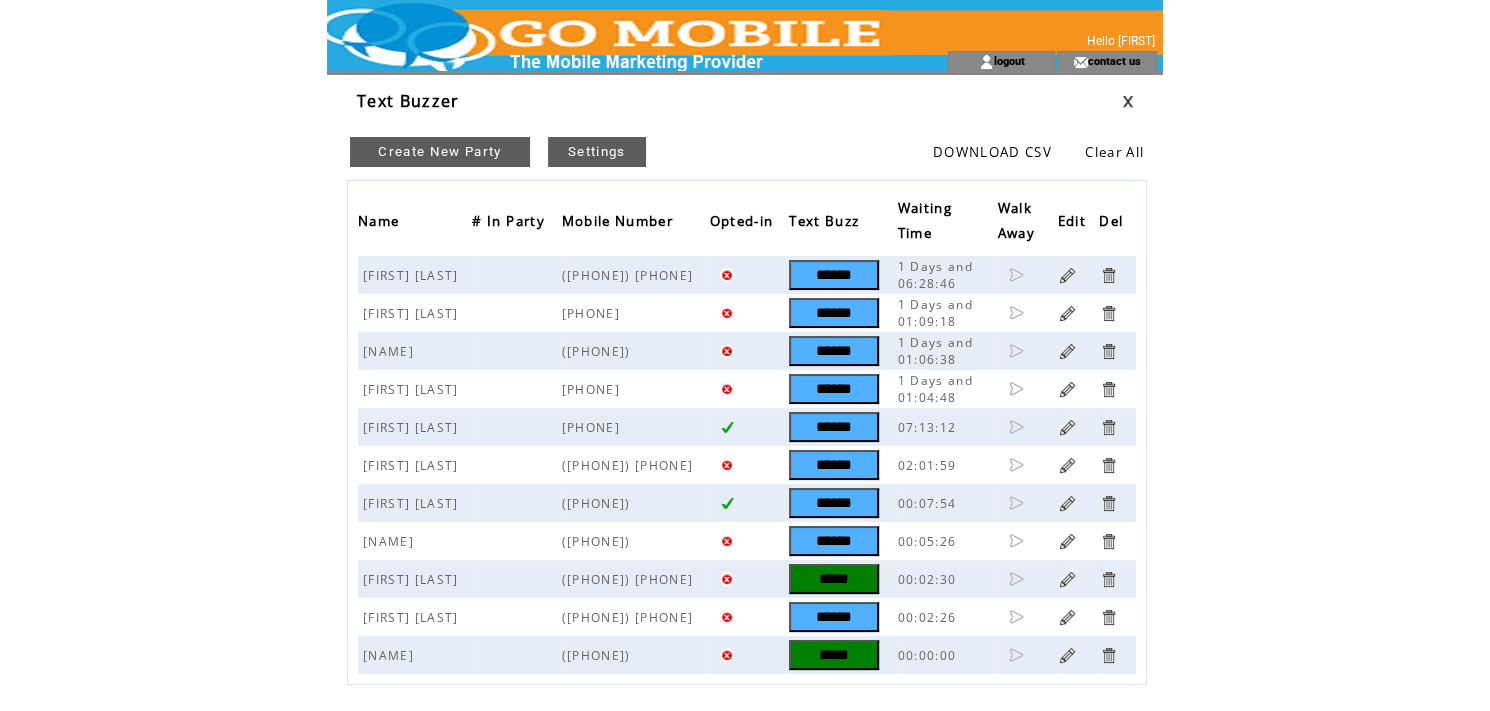 click on "*****" at bounding box center [834, 655] 